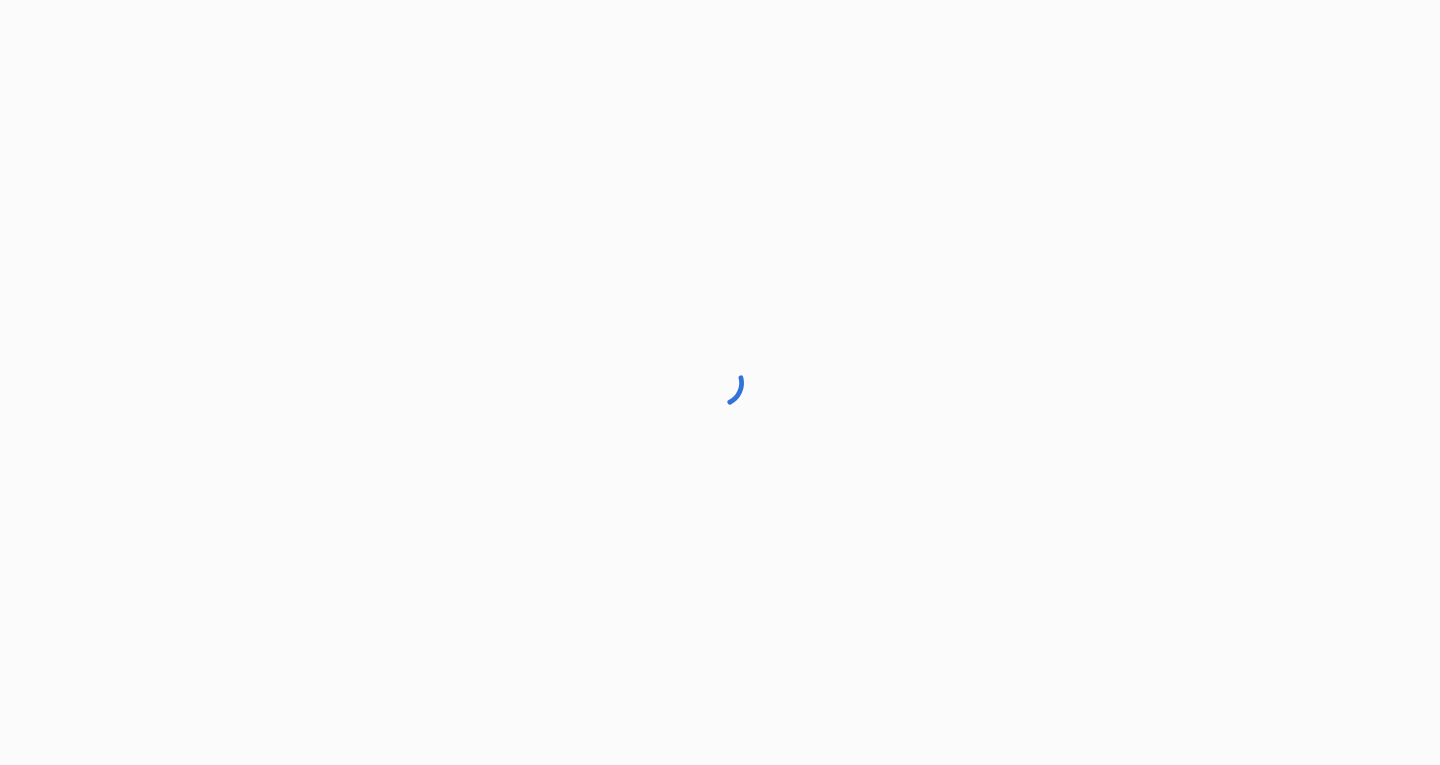 scroll, scrollTop: 0, scrollLeft: 0, axis: both 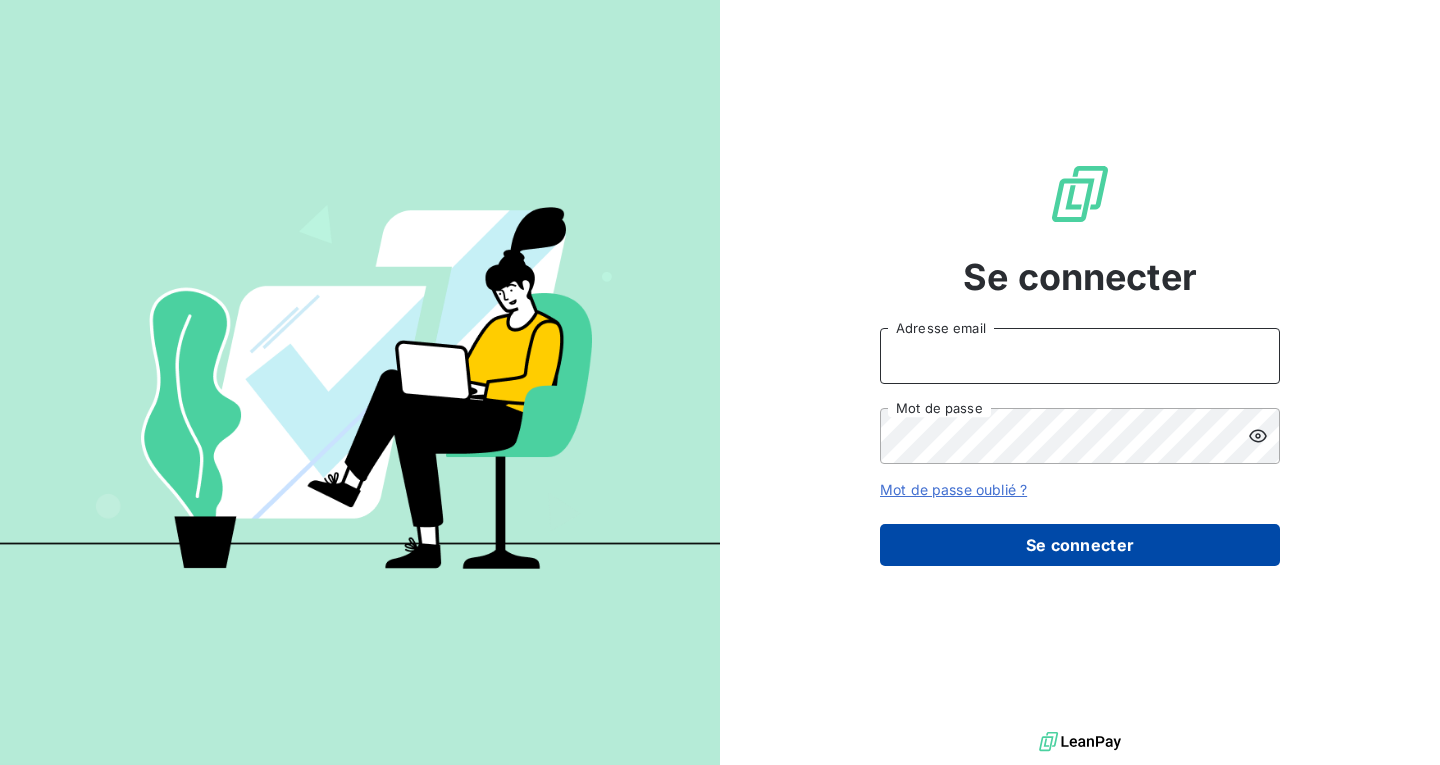type on "[EMAIL_ADDRESS][DOMAIN_NAME]" 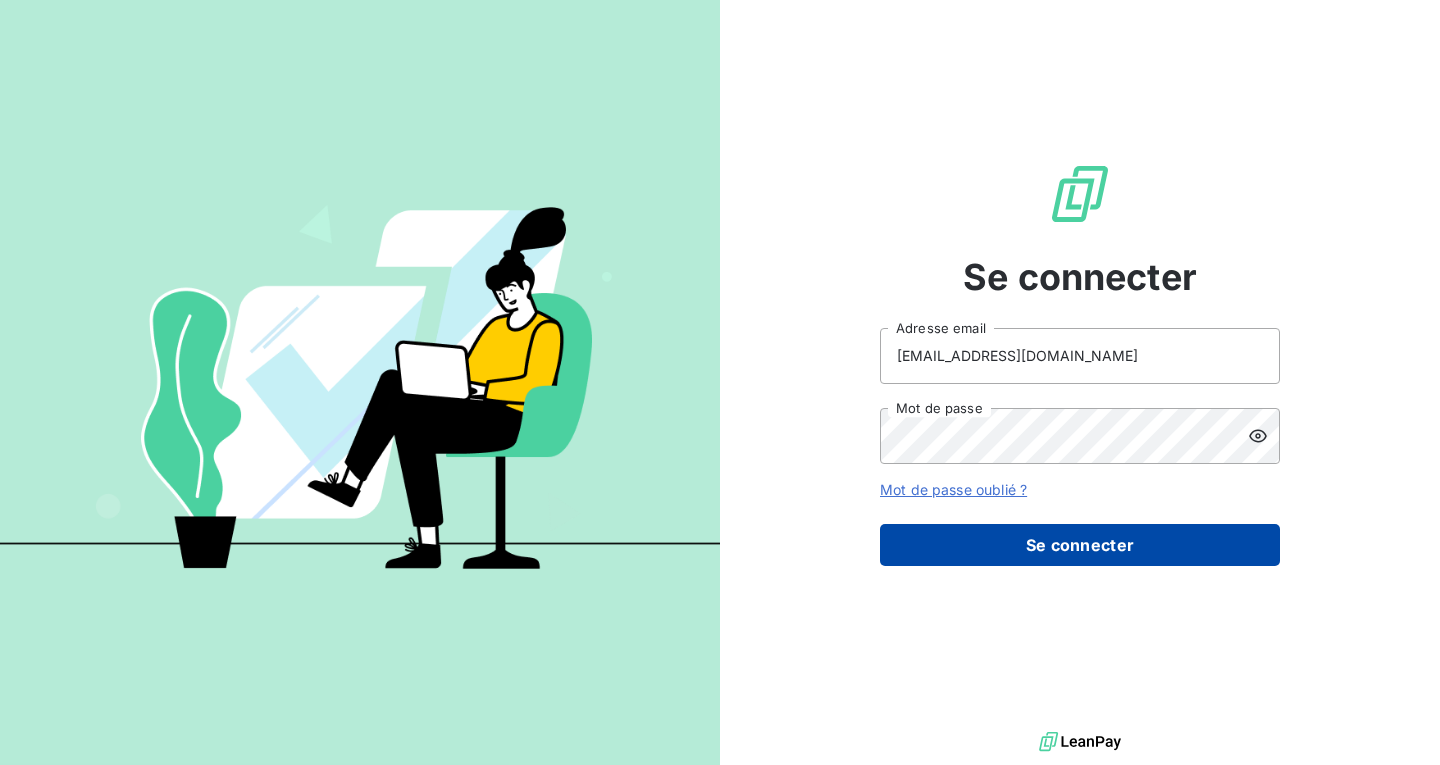 click on "Se connecter" at bounding box center (1080, 545) 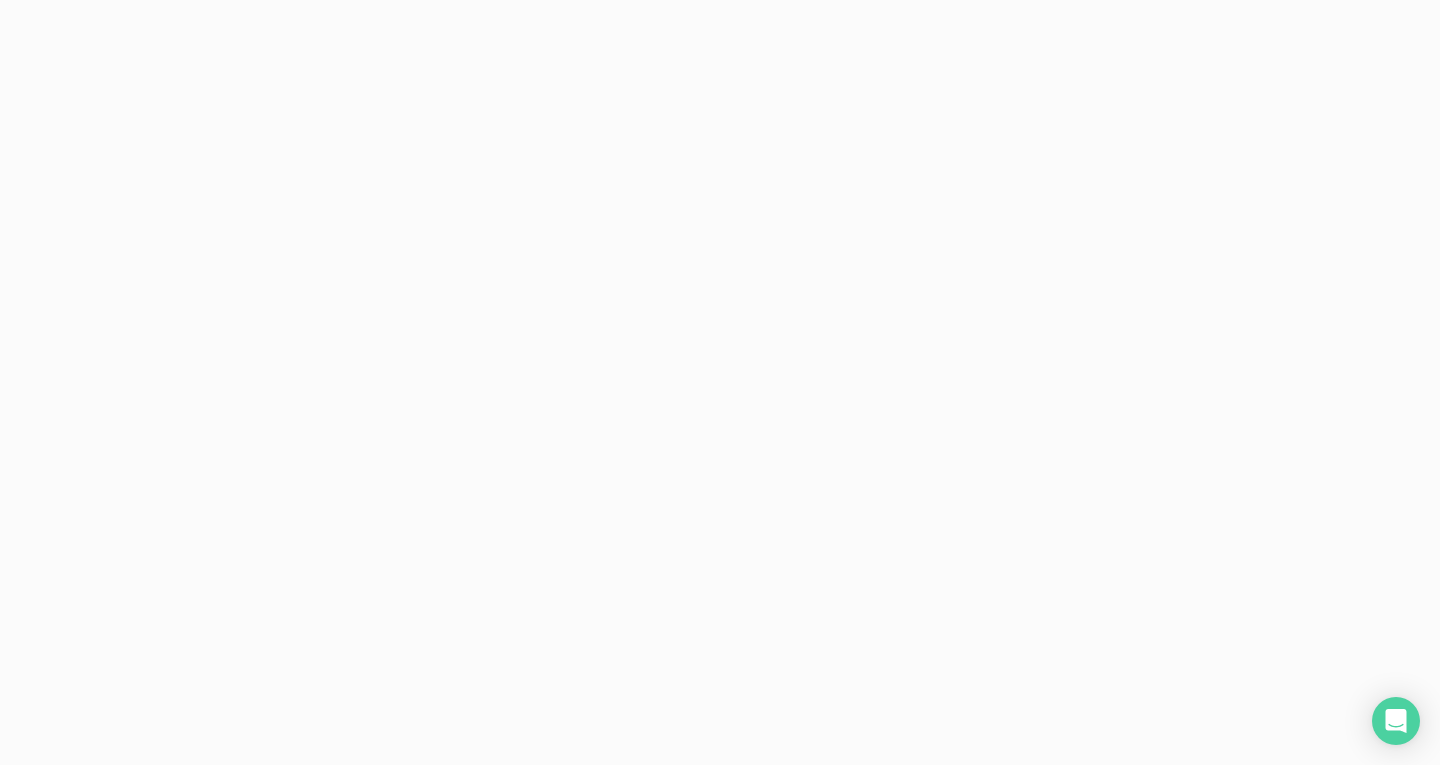 scroll, scrollTop: 0, scrollLeft: 0, axis: both 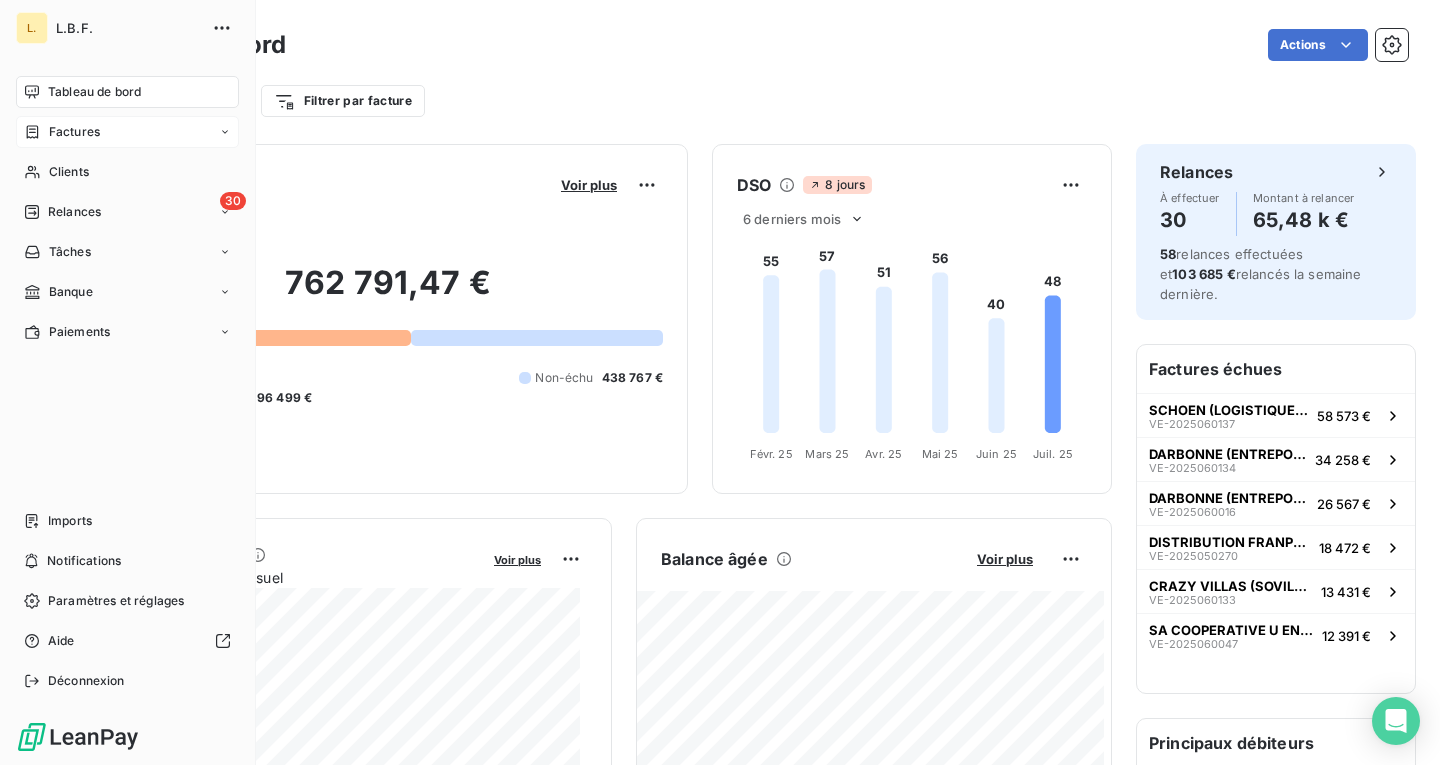 click on "Factures" at bounding box center [127, 132] 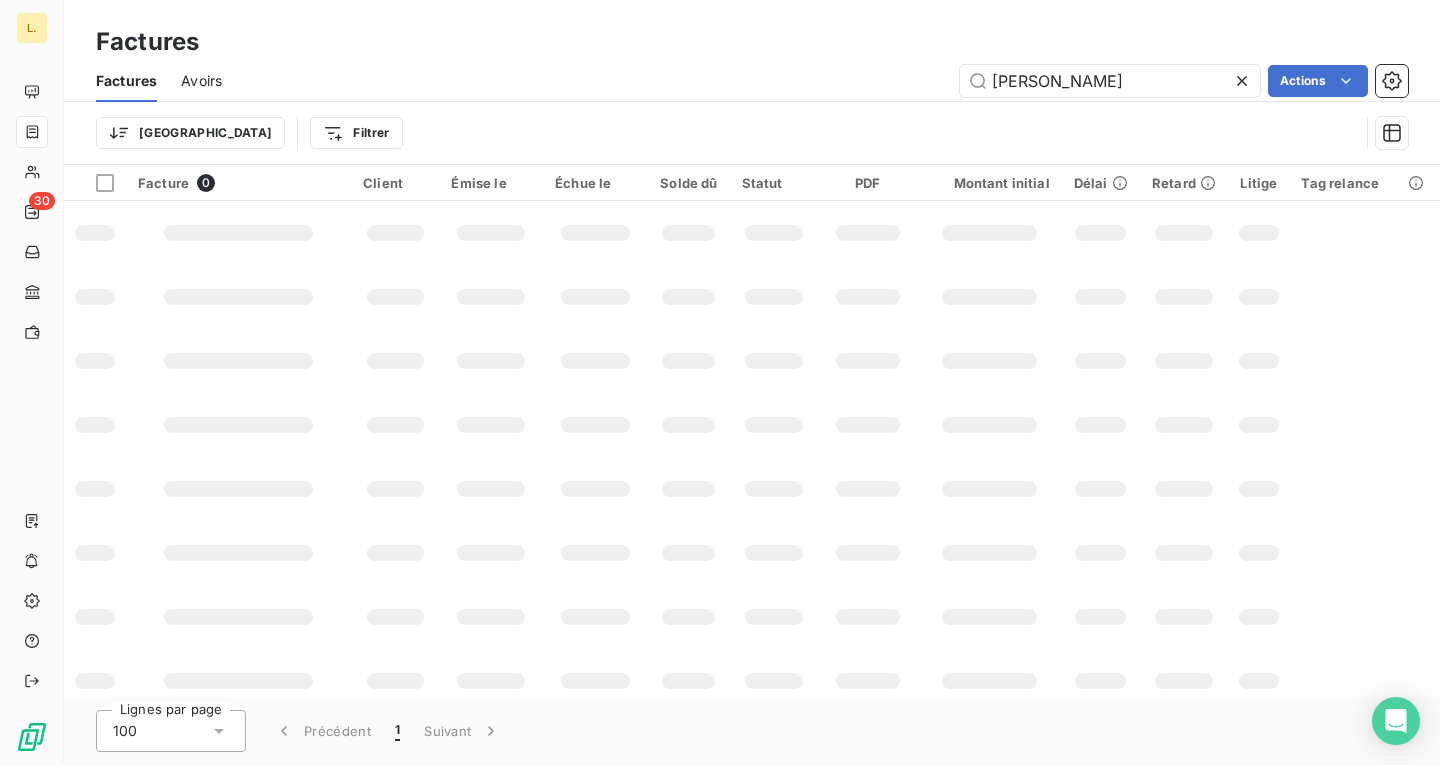 drag, startPoint x: 1083, startPoint y: 79, endPoint x: 855, endPoint y: 78, distance: 228.0022 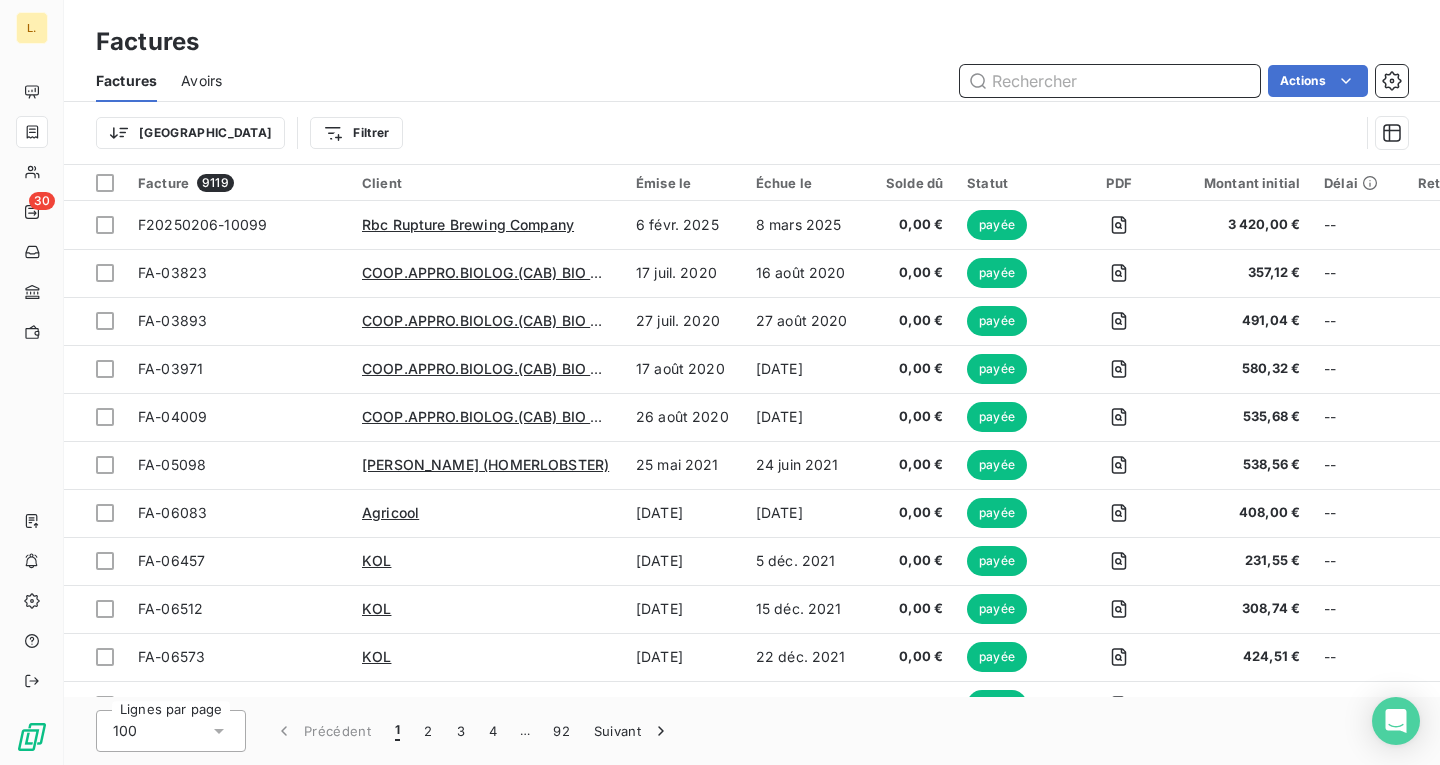 paste on "[PERSON_NAME]" 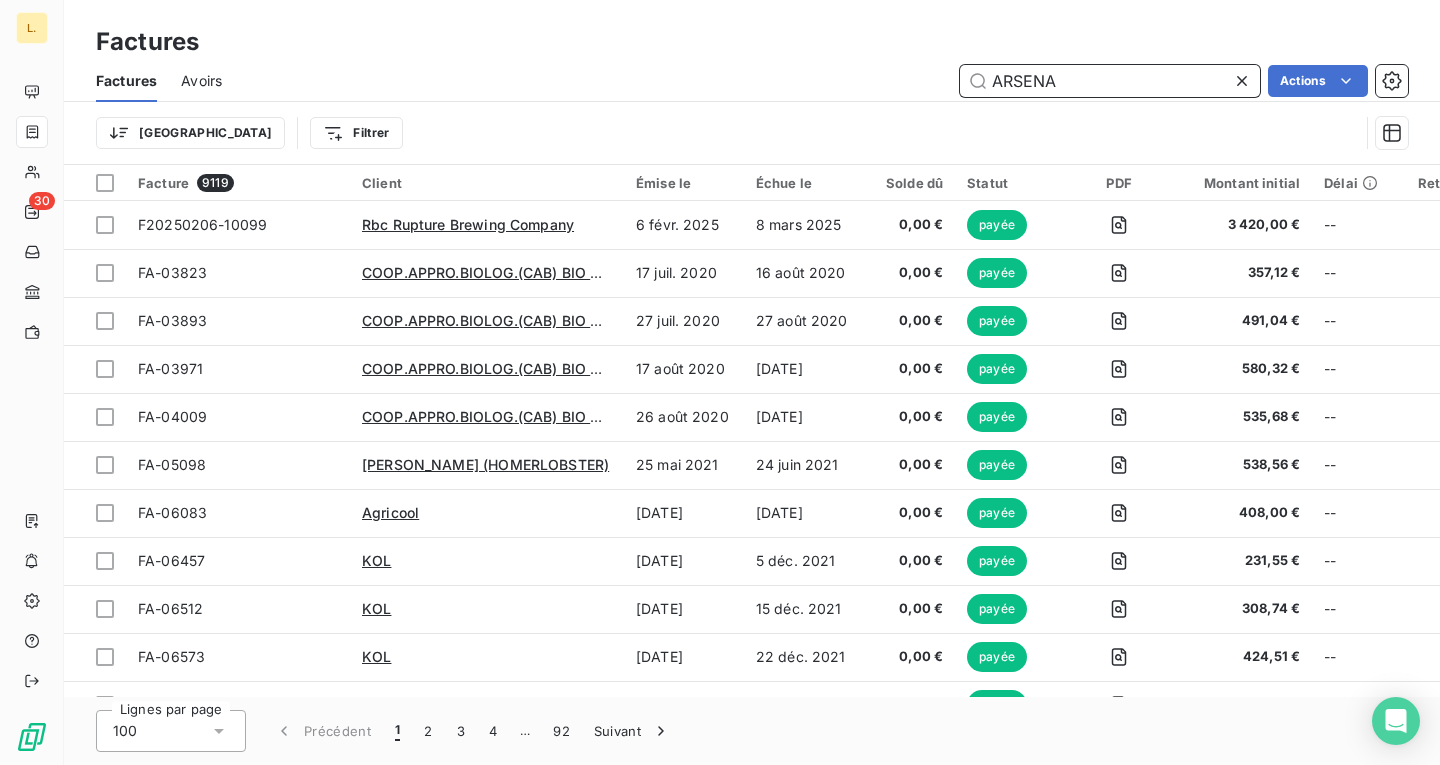 type on "ARSENAL" 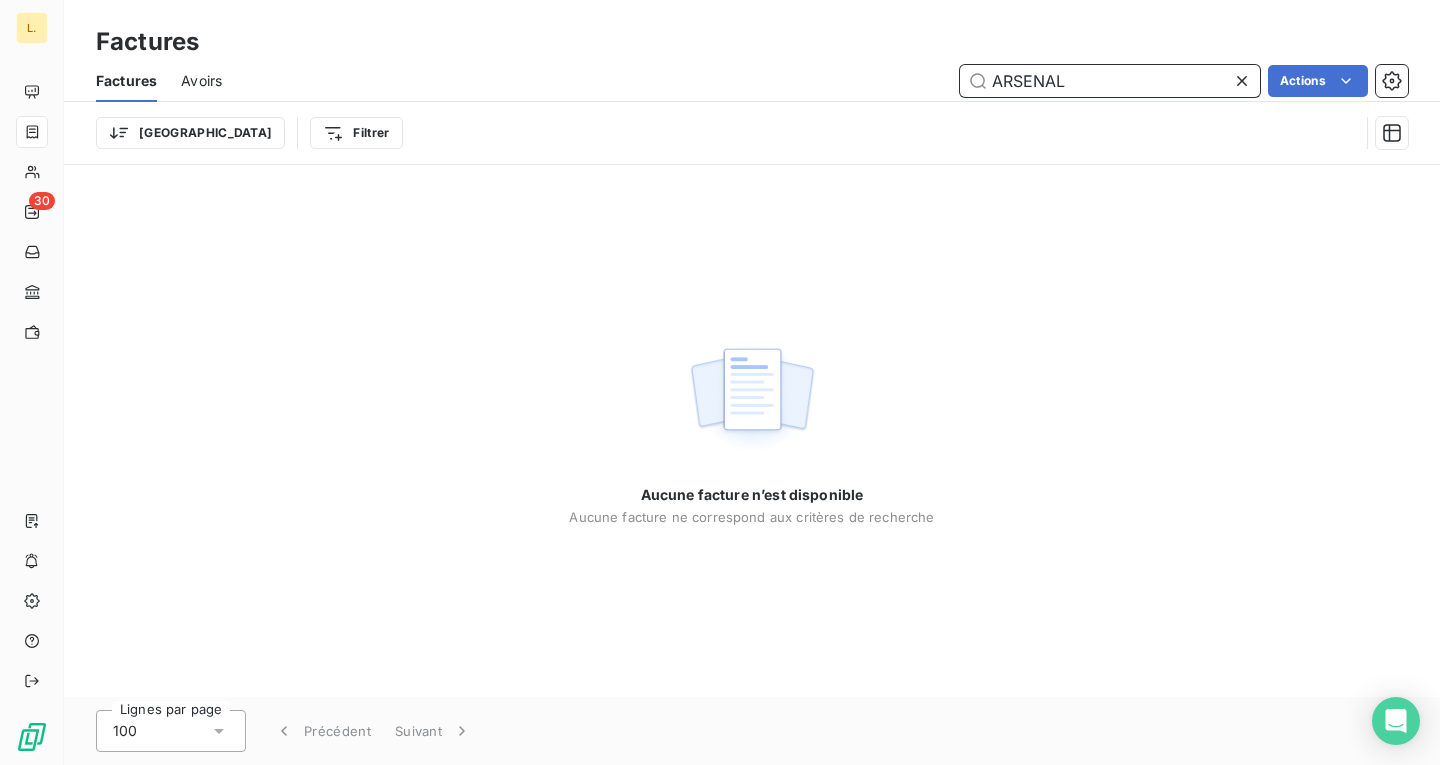 click on "ARSENAL" at bounding box center [1110, 81] 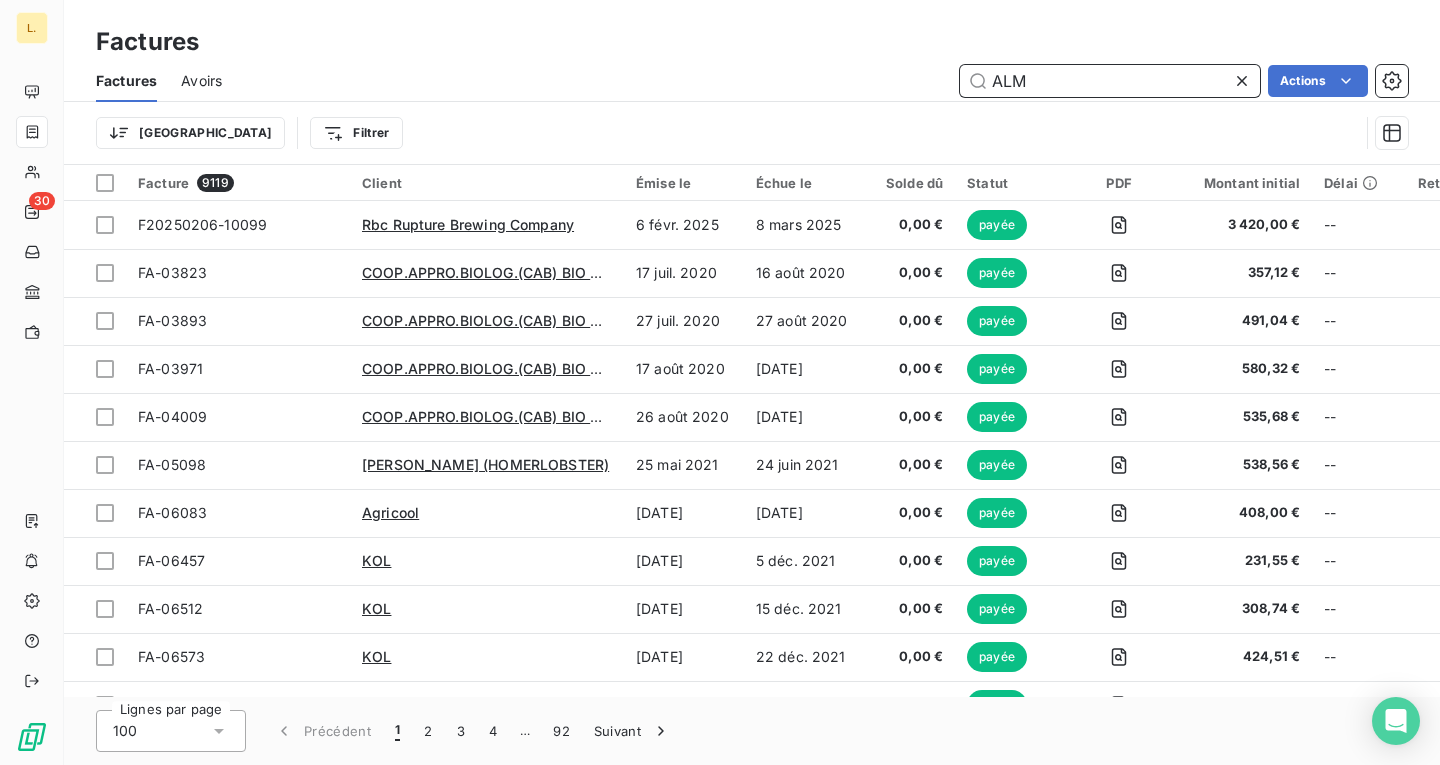 type on "ALMA" 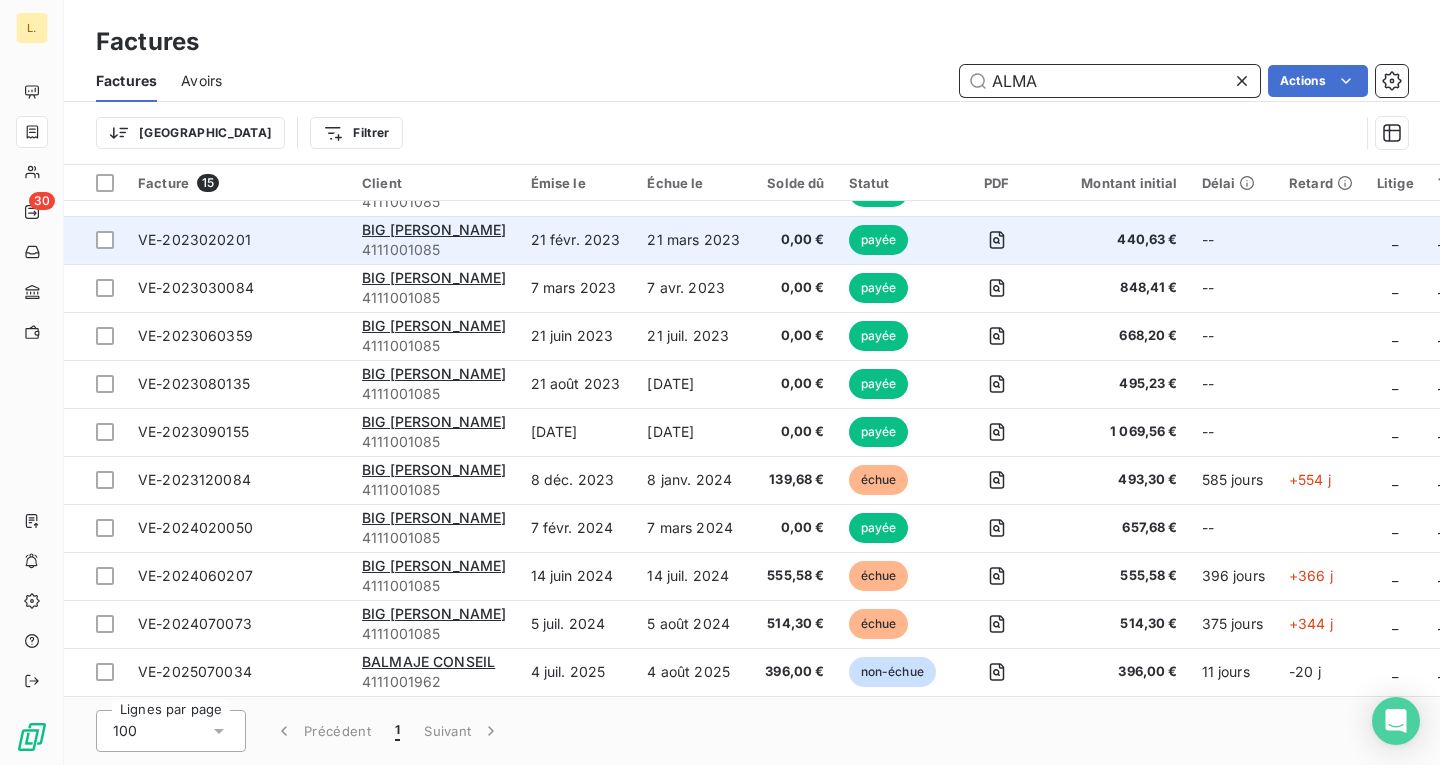 scroll, scrollTop: 232, scrollLeft: 0, axis: vertical 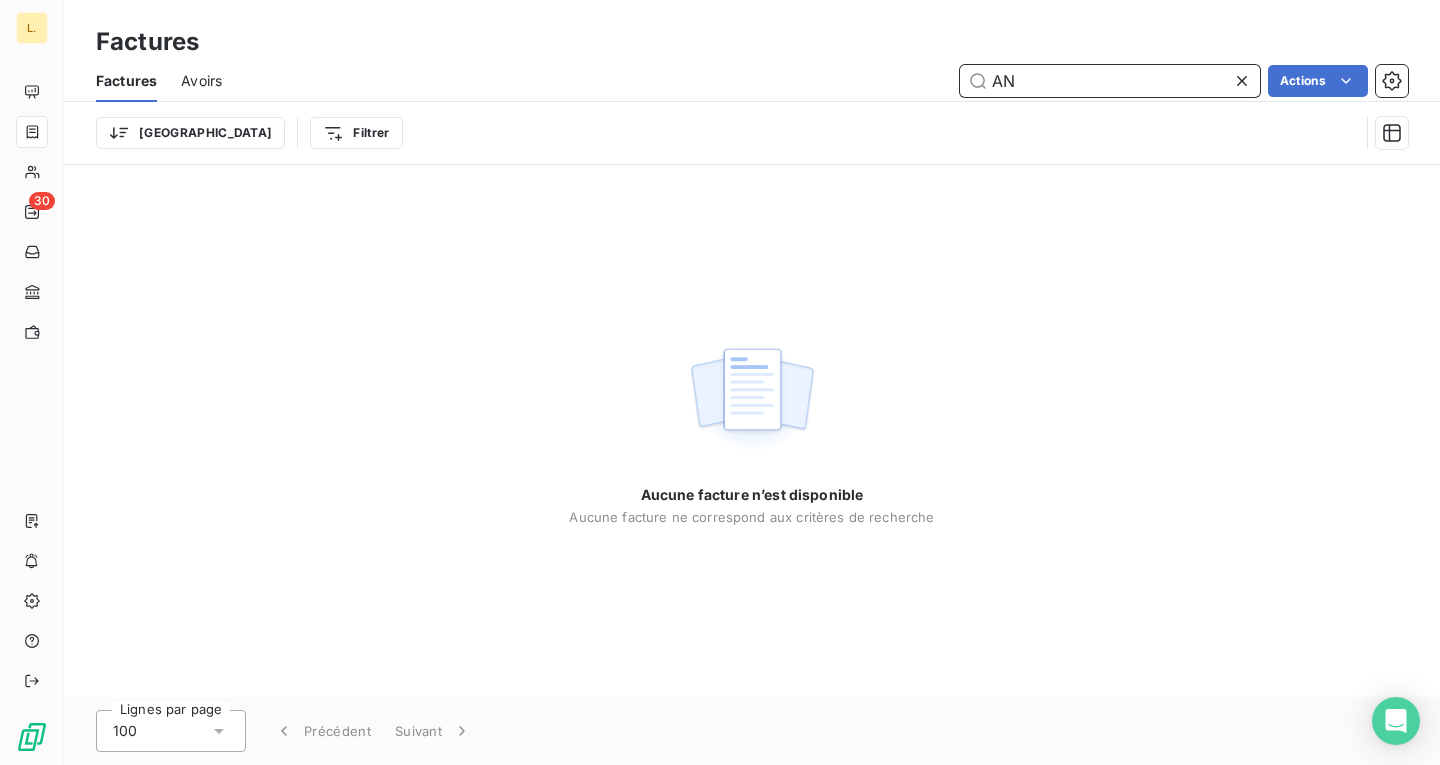 type on "A" 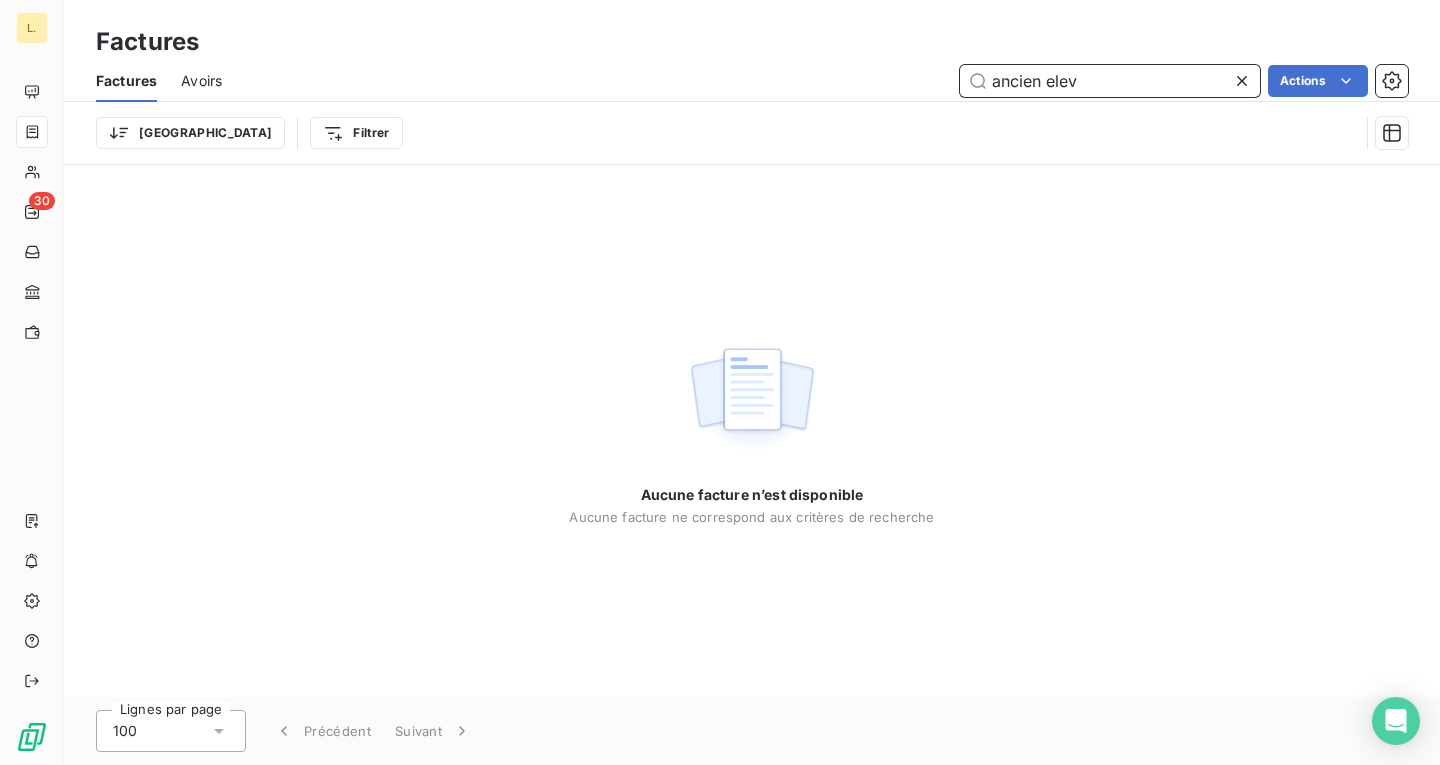 type on "ancien eleve" 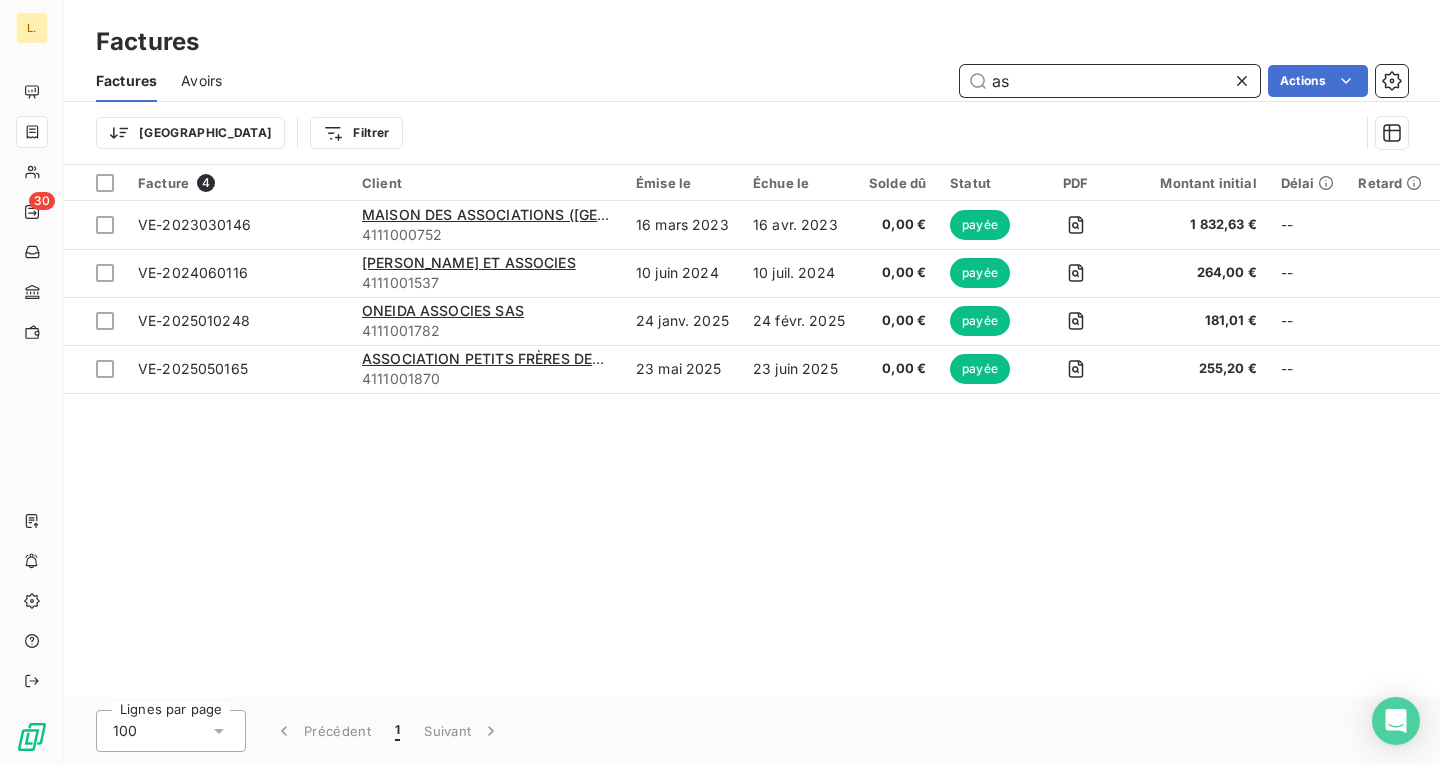 type on "a" 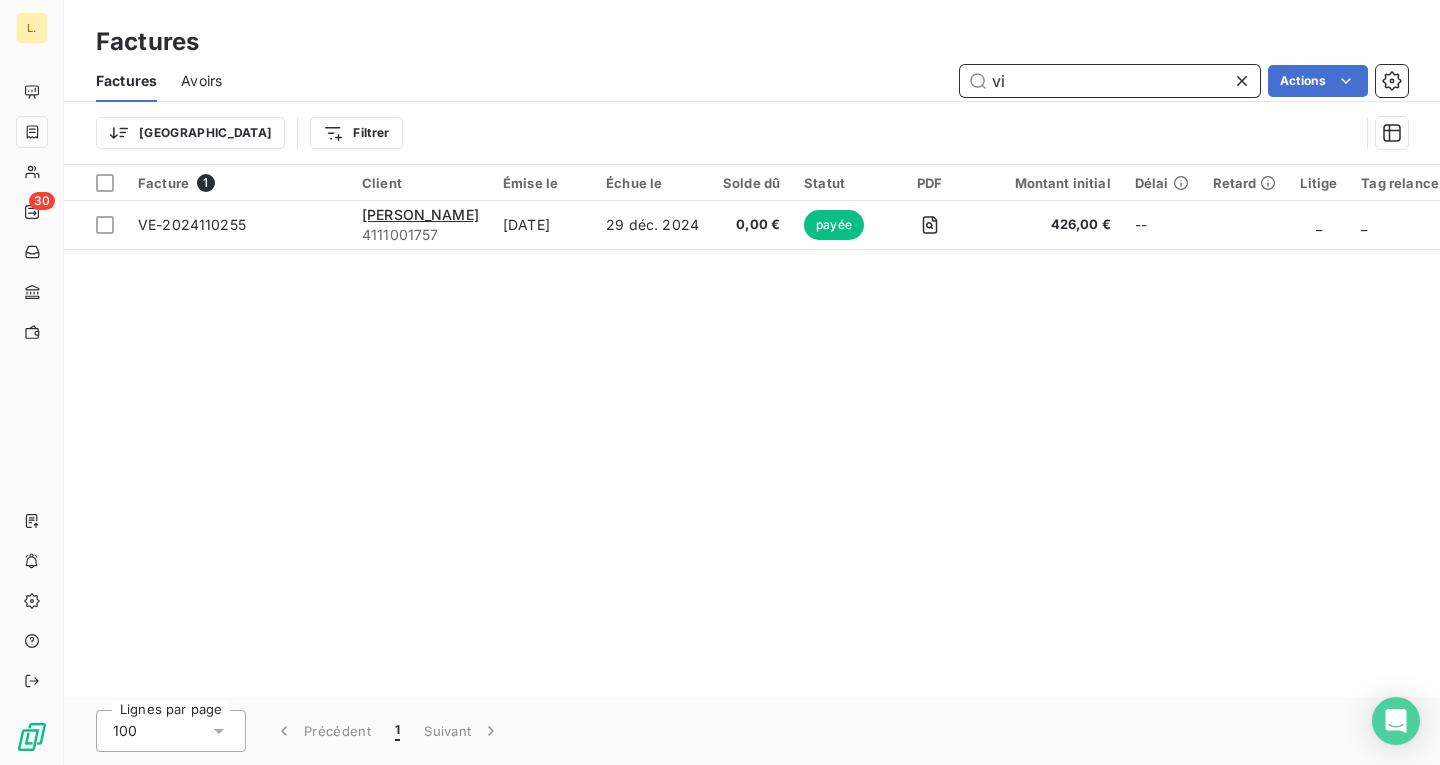 type on "v" 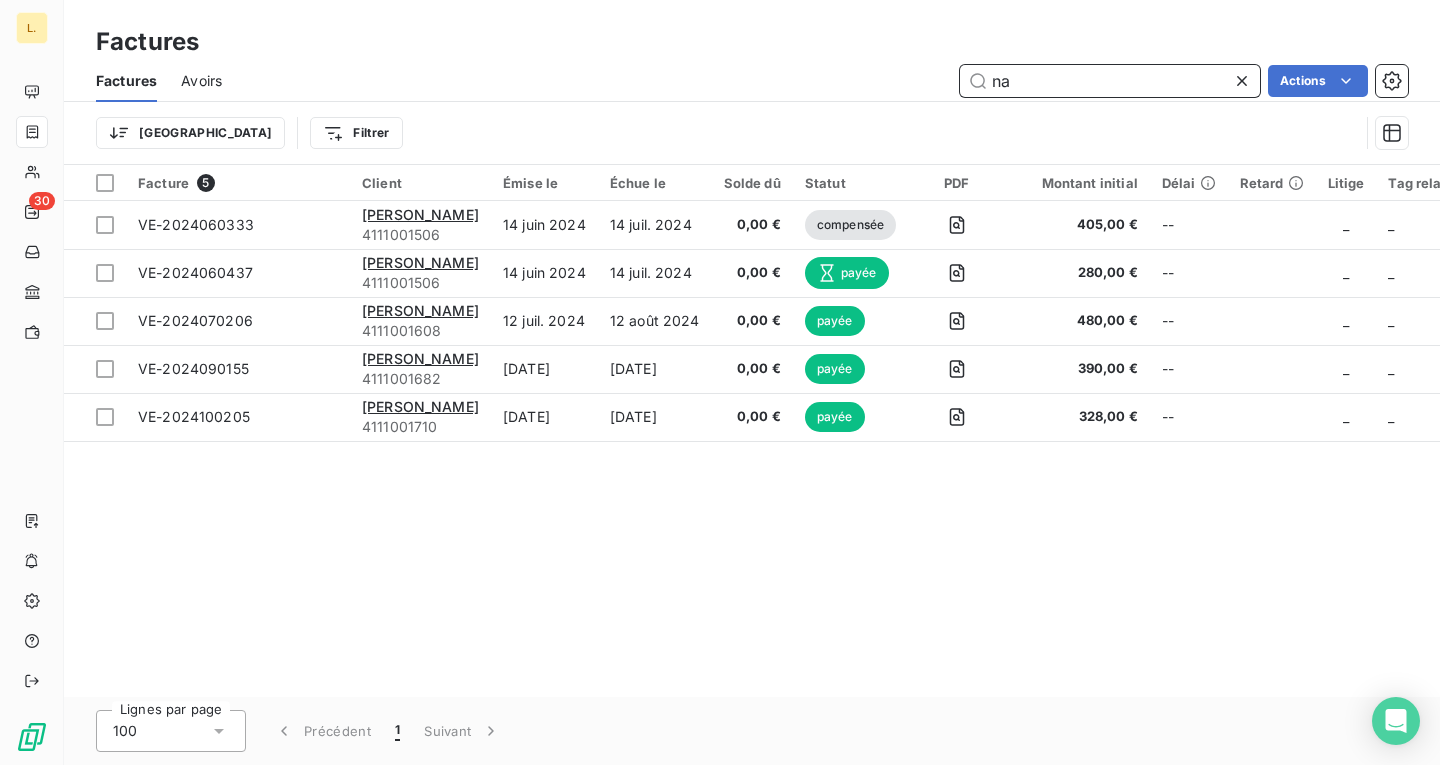 type on "n" 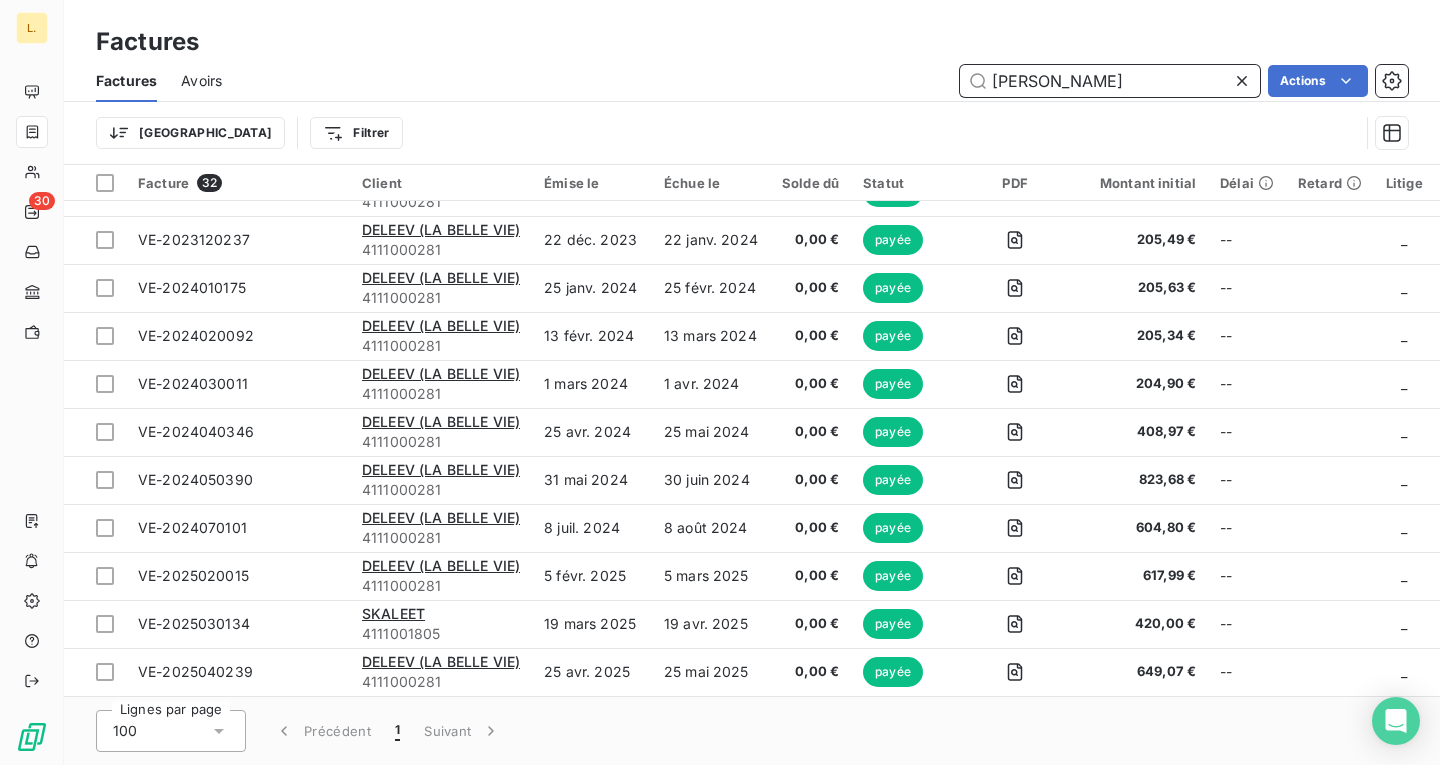 scroll, scrollTop: 1048, scrollLeft: 0, axis: vertical 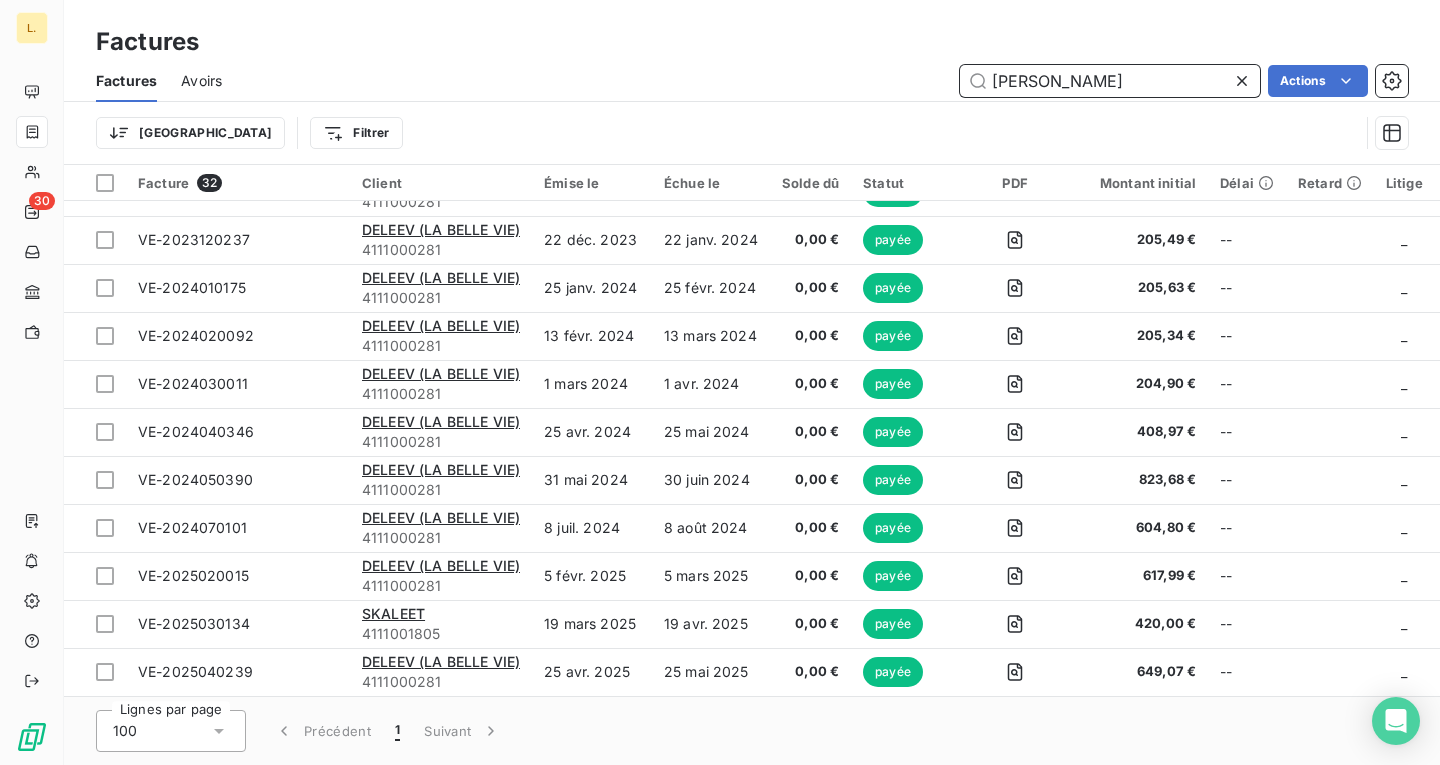 drag, startPoint x: 1007, startPoint y: 77, endPoint x: 883, endPoint y: 69, distance: 124.2578 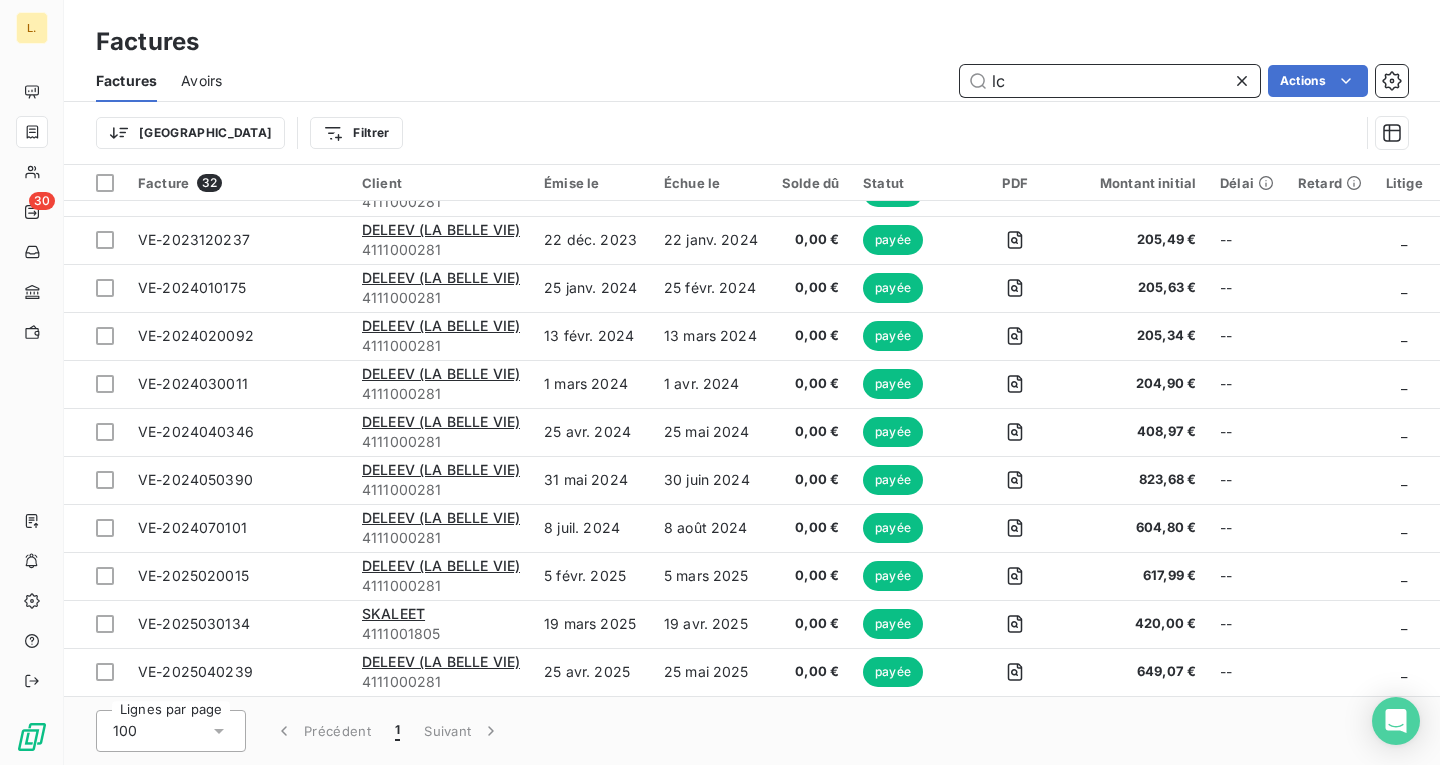 type on "l" 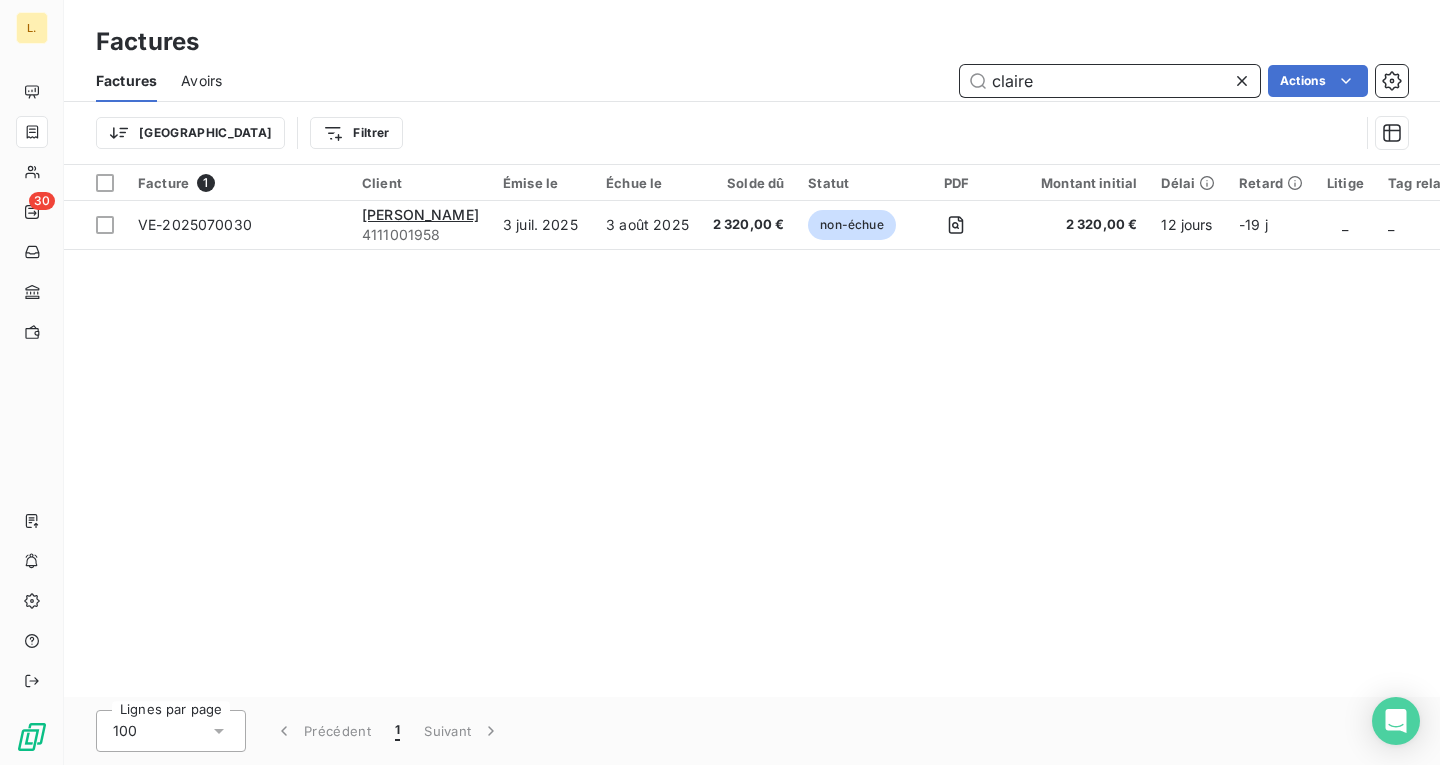 scroll, scrollTop: 0, scrollLeft: 0, axis: both 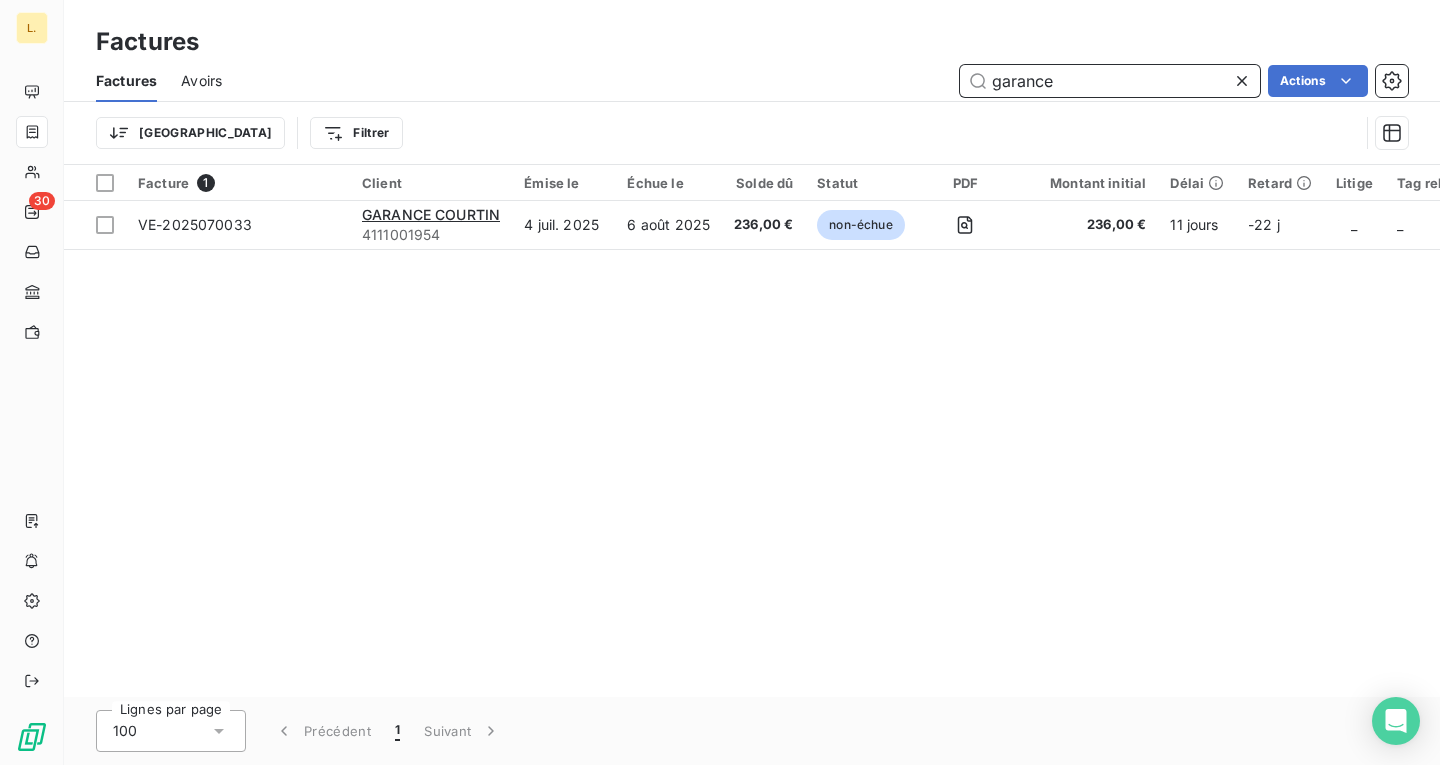click on "garance" at bounding box center (1110, 81) 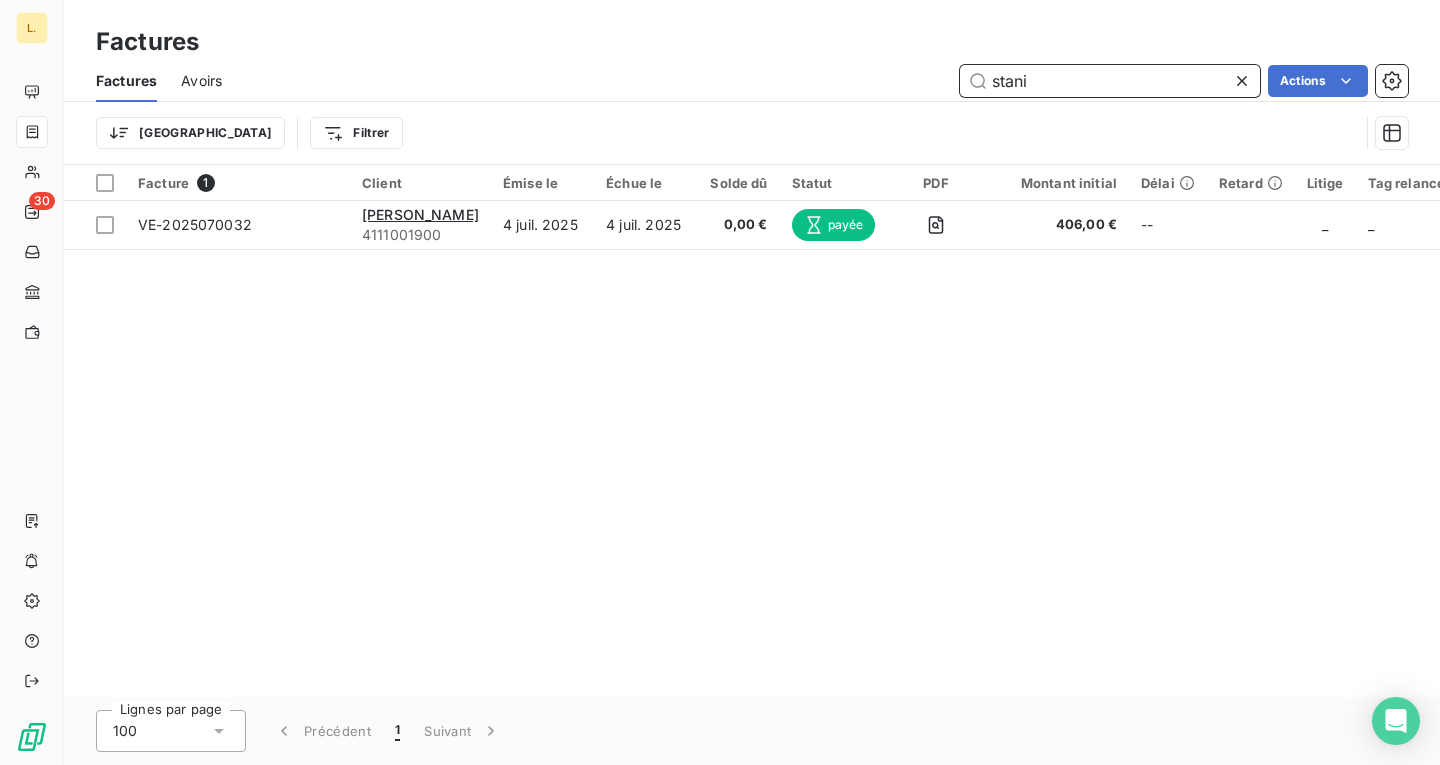 drag, startPoint x: 1055, startPoint y: 78, endPoint x: 900, endPoint y: 56, distance: 156.55351 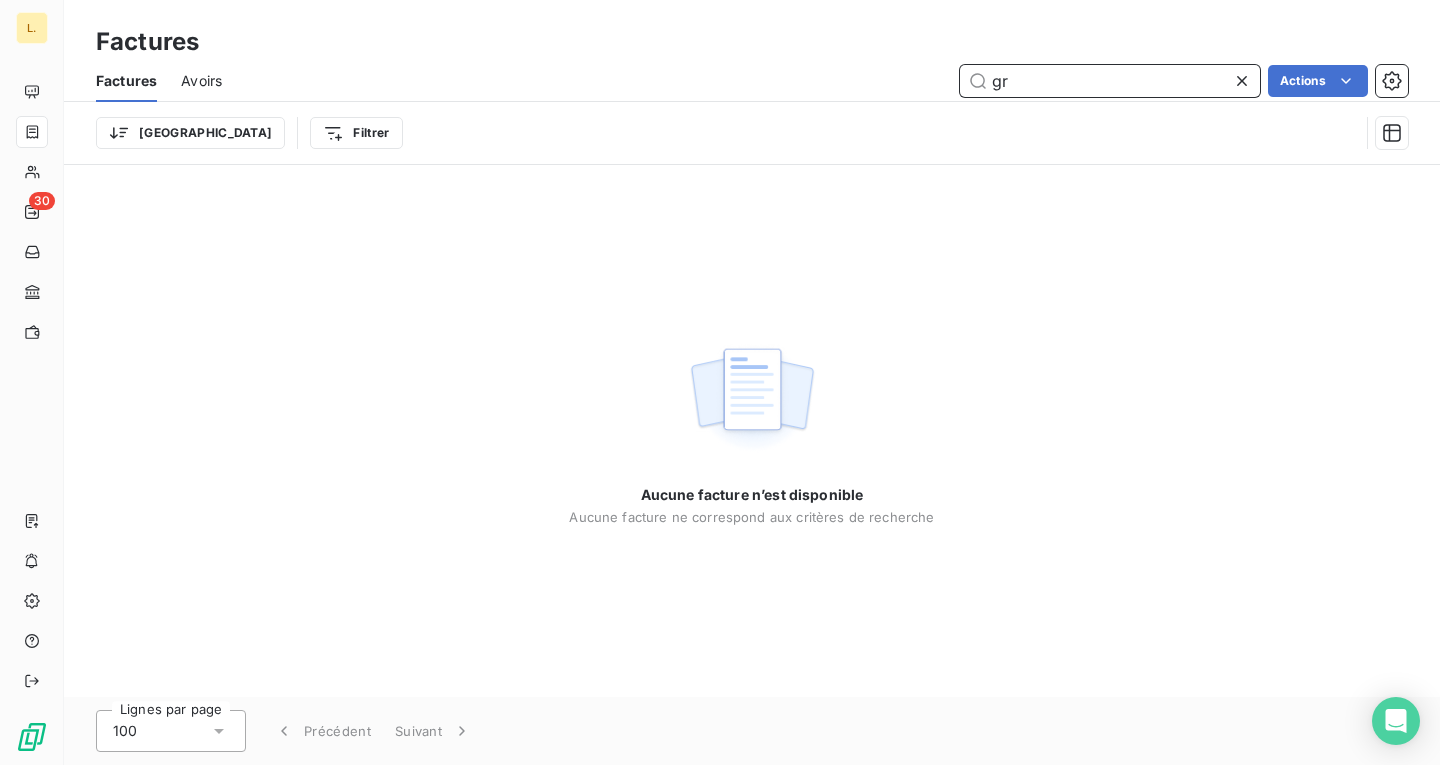 type on "g" 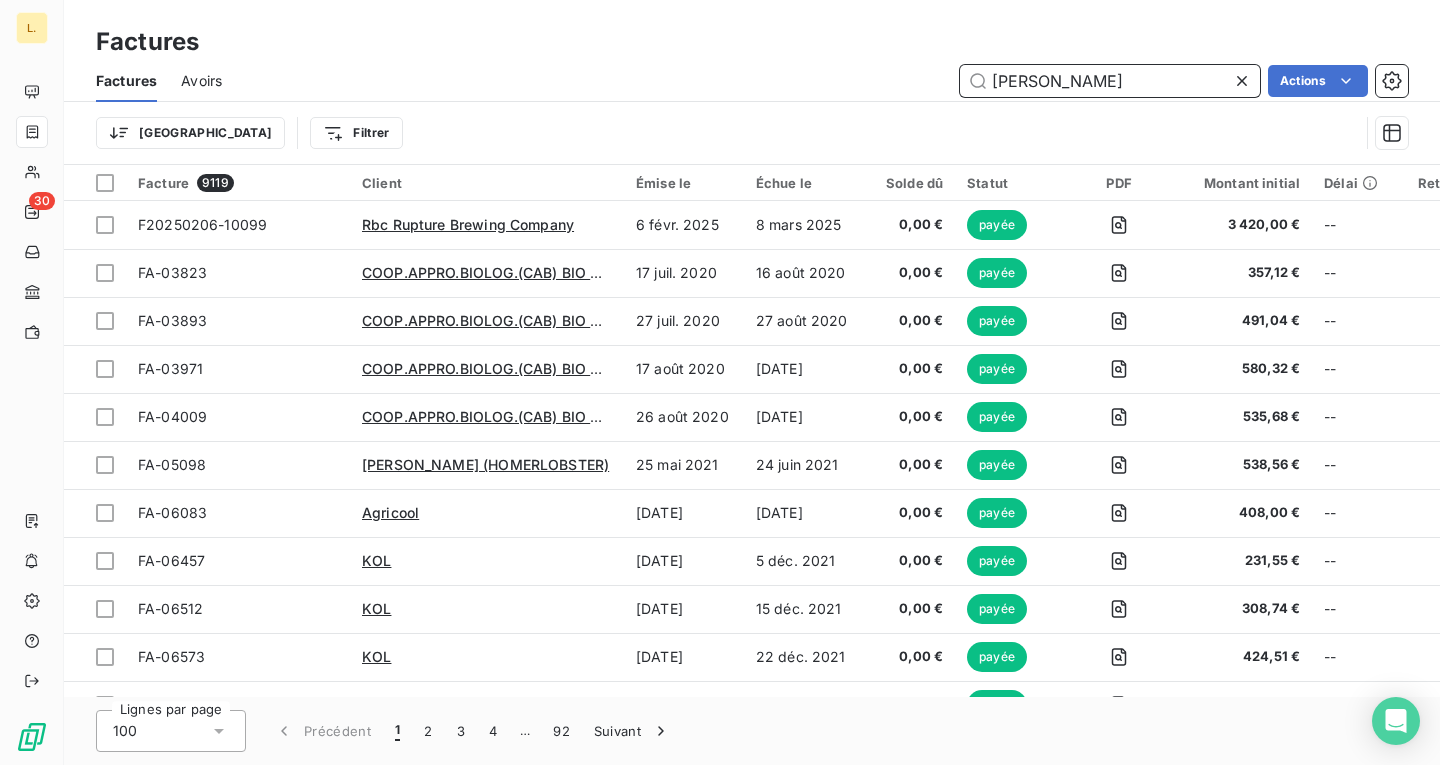type on "stani" 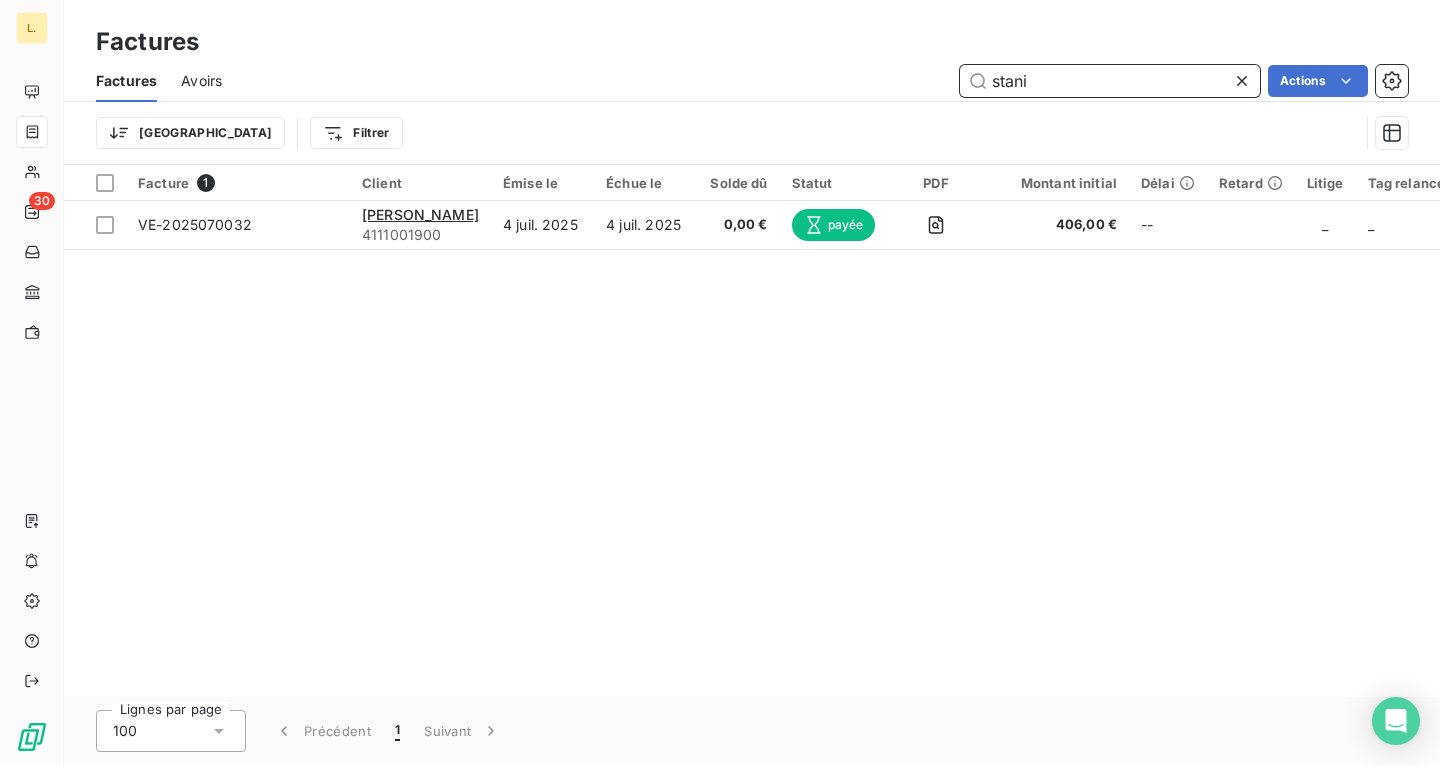 click on "stani" at bounding box center (1110, 81) 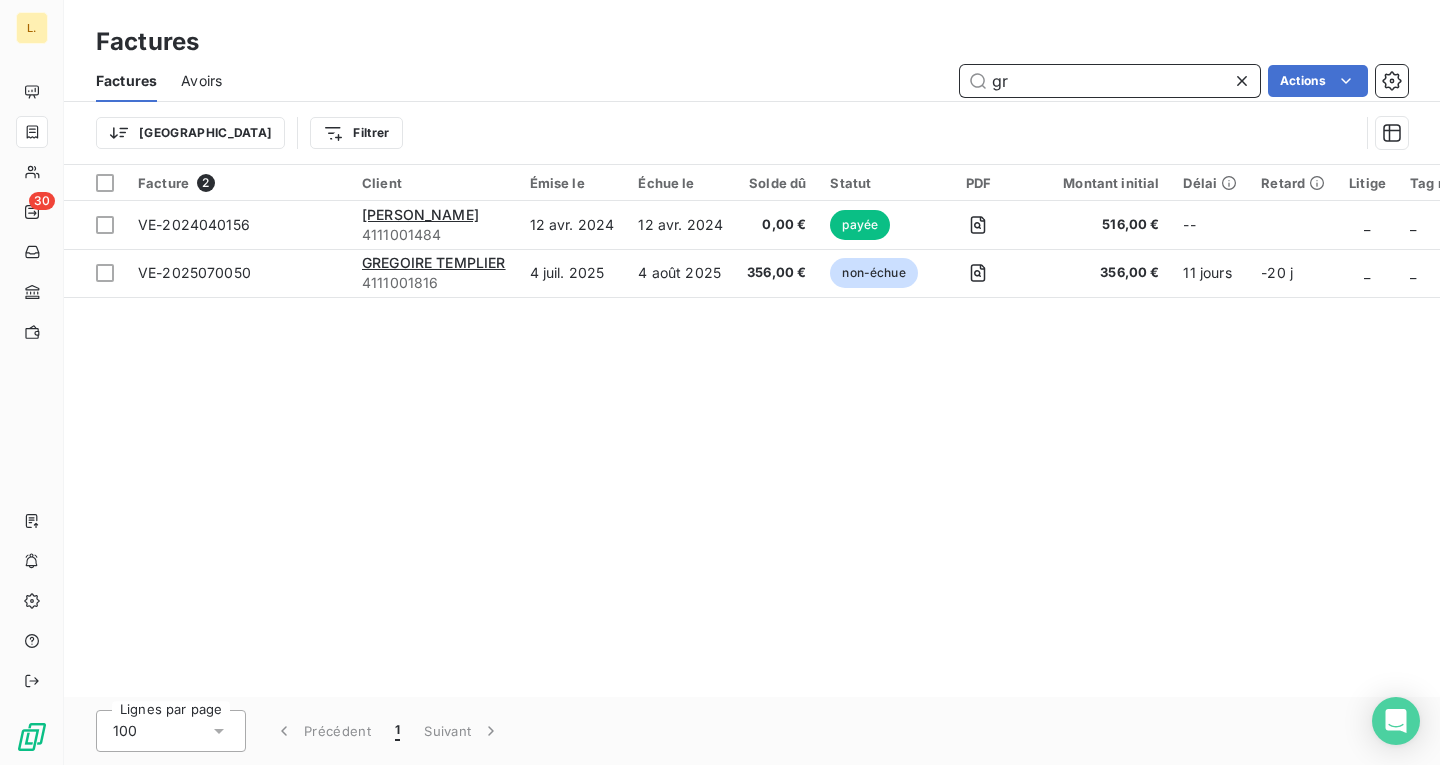 type on "g" 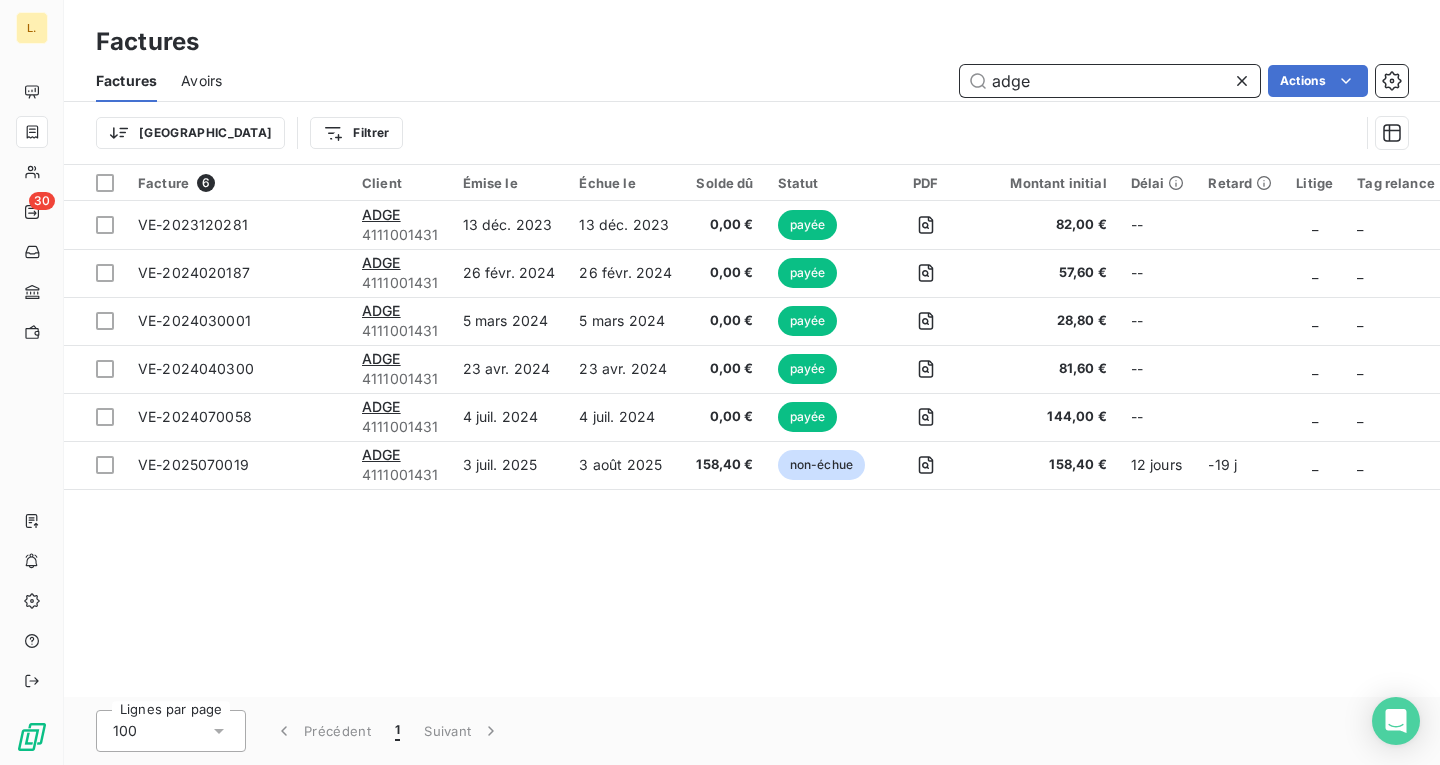 click on "adge" at bounding box center (1110, 81) 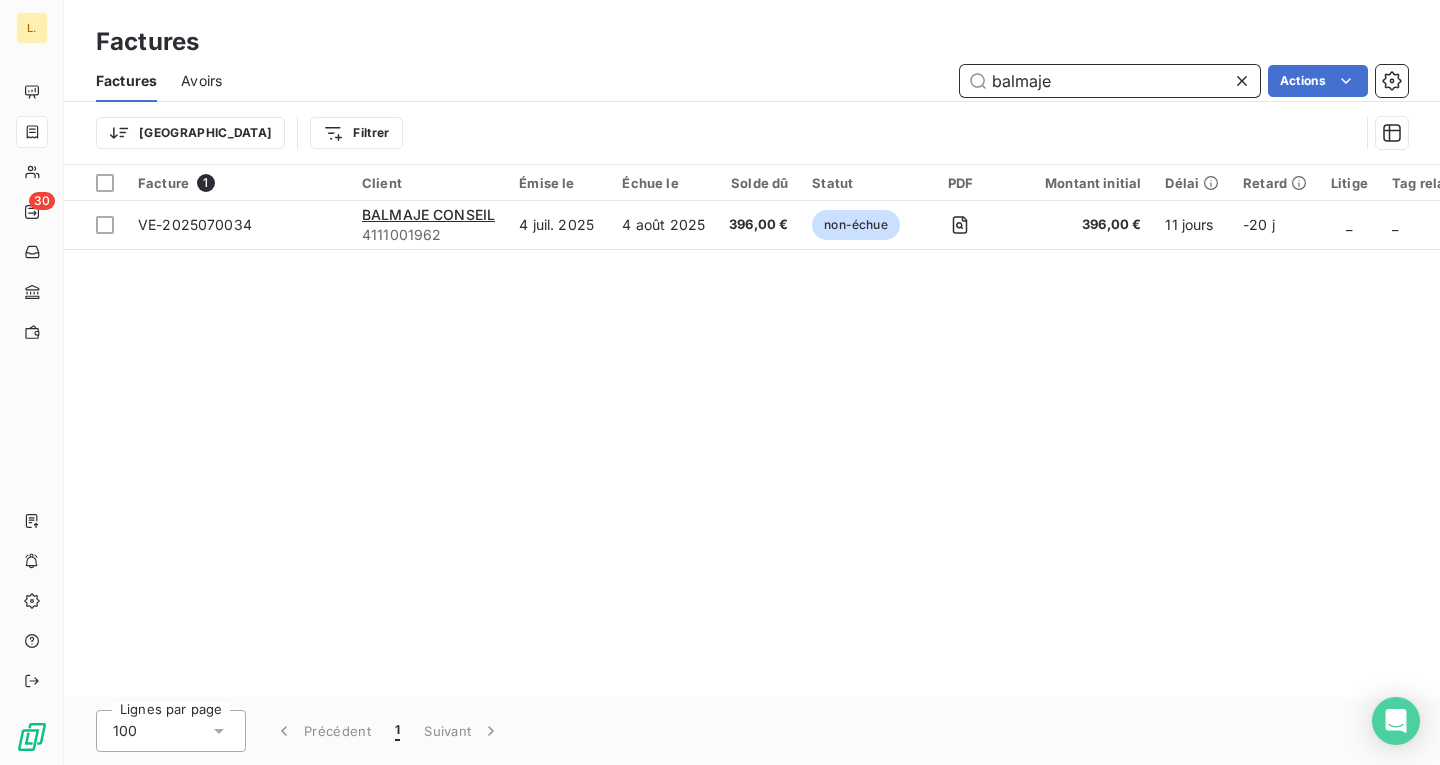 drag, startPoint x: 1070, startPoint y: 70, endPoint x: 850, endPoint y: 59, distance: 220.27483 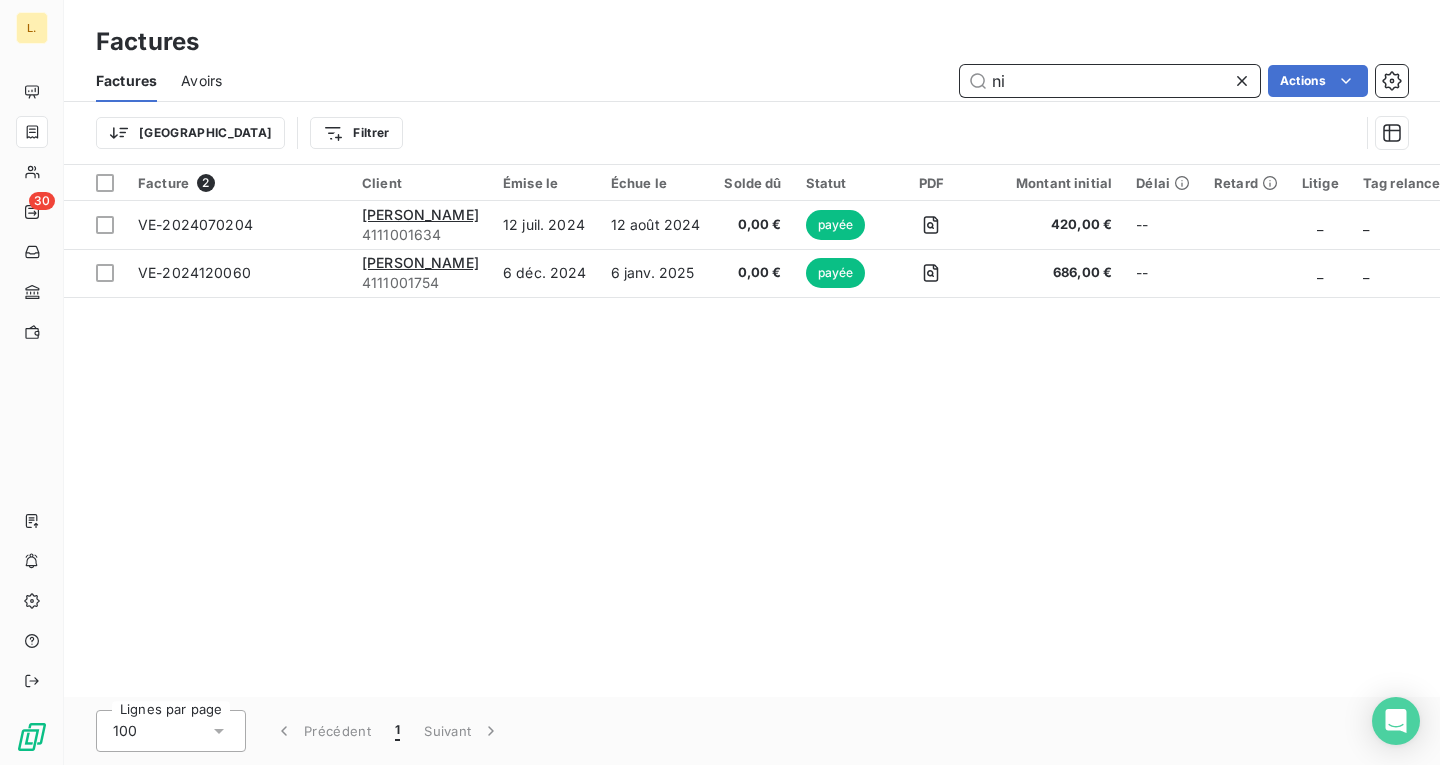 type on "n" 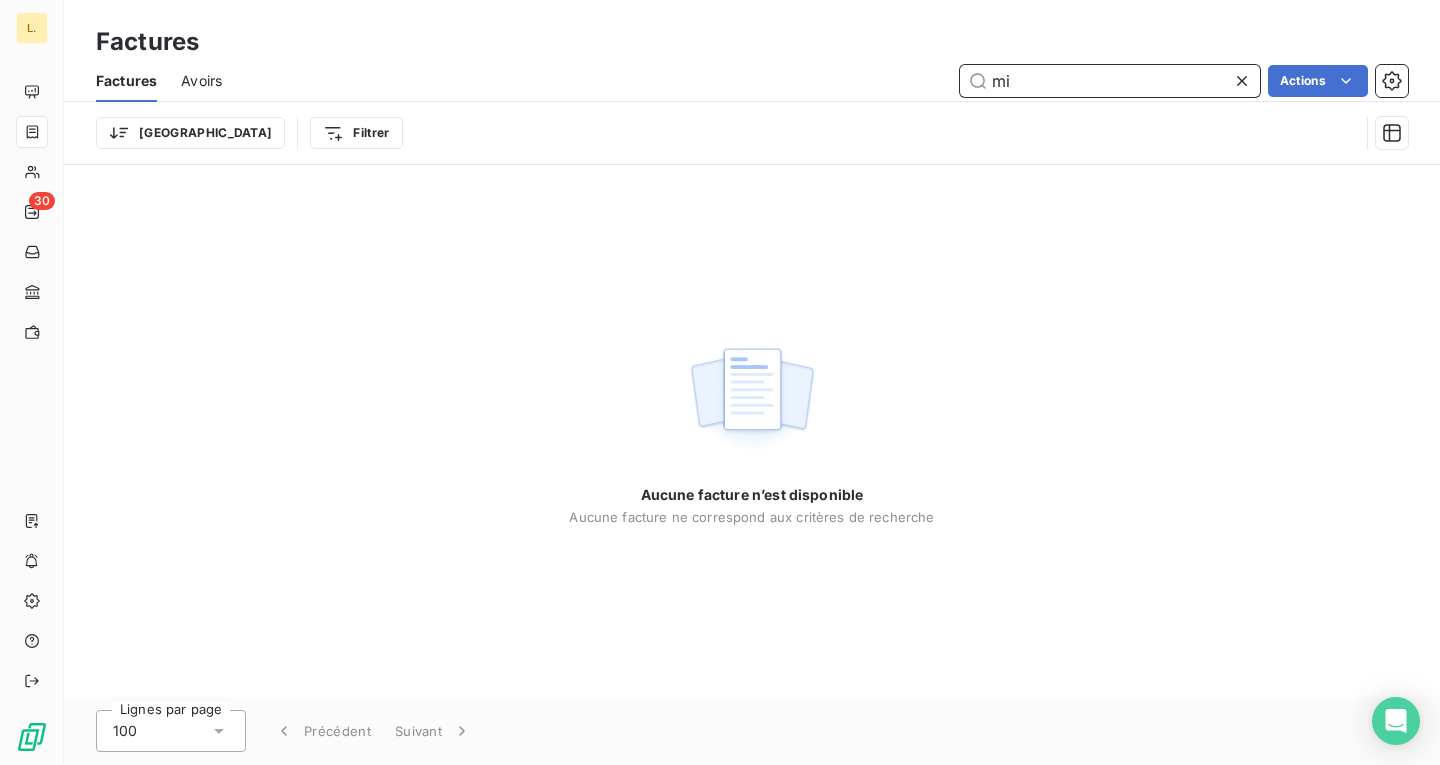type on "m" 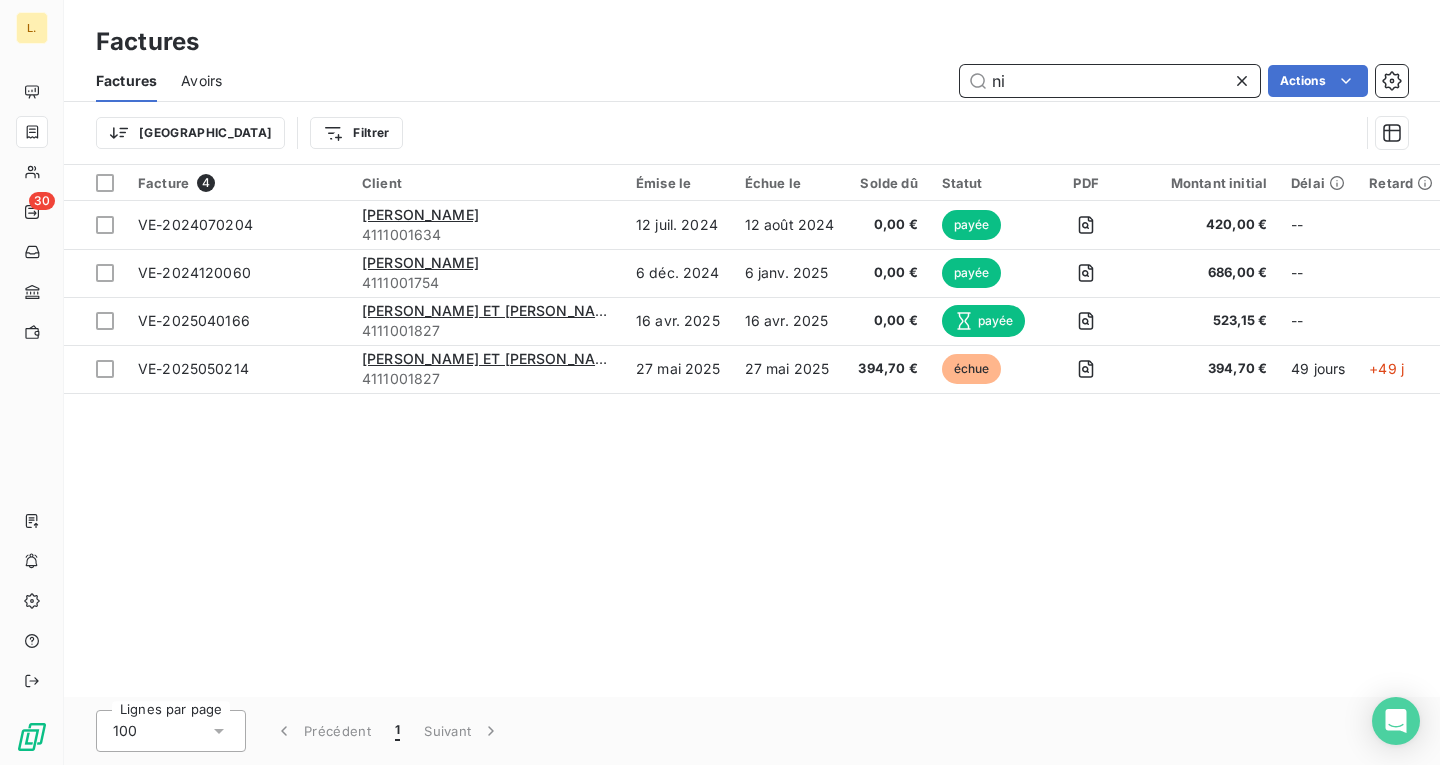 type on "n" 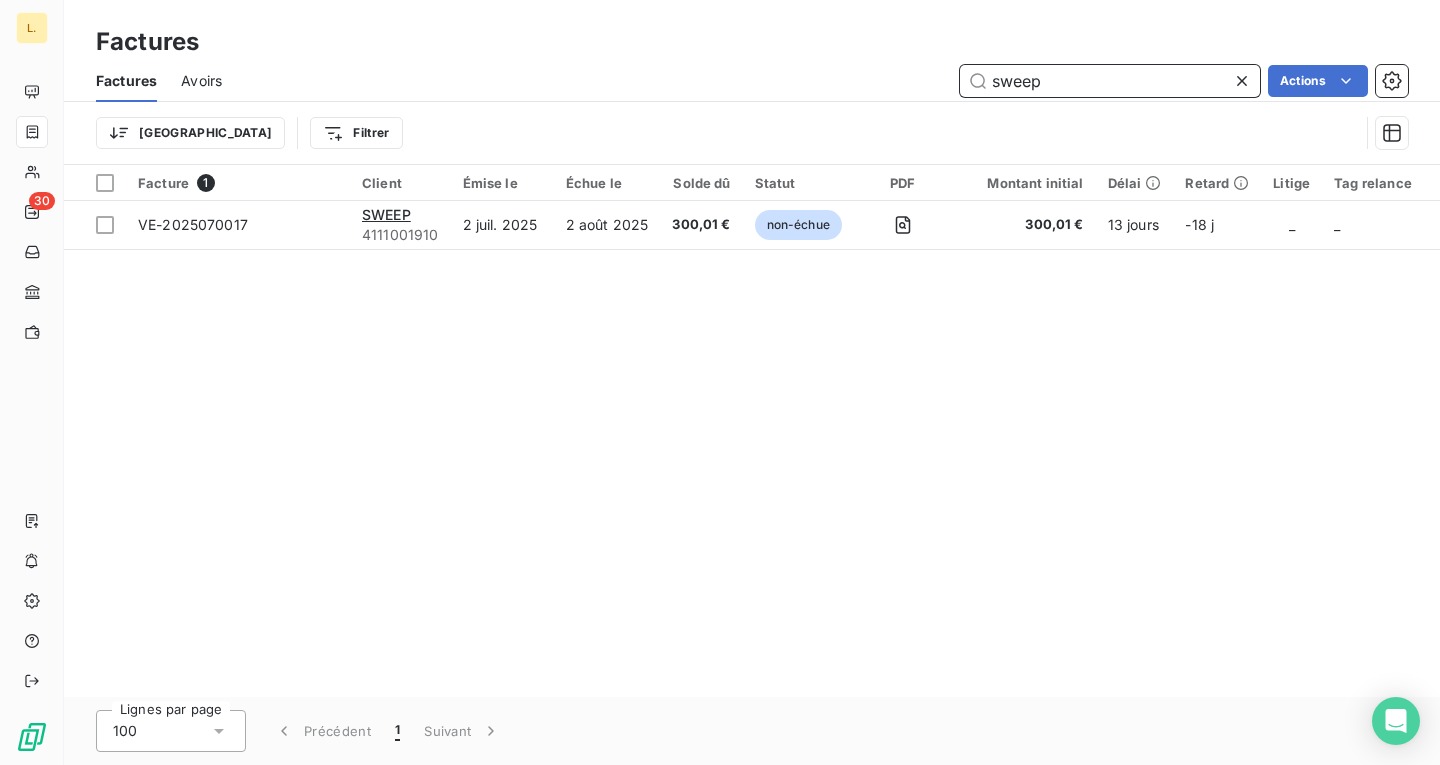 type on "sweep" 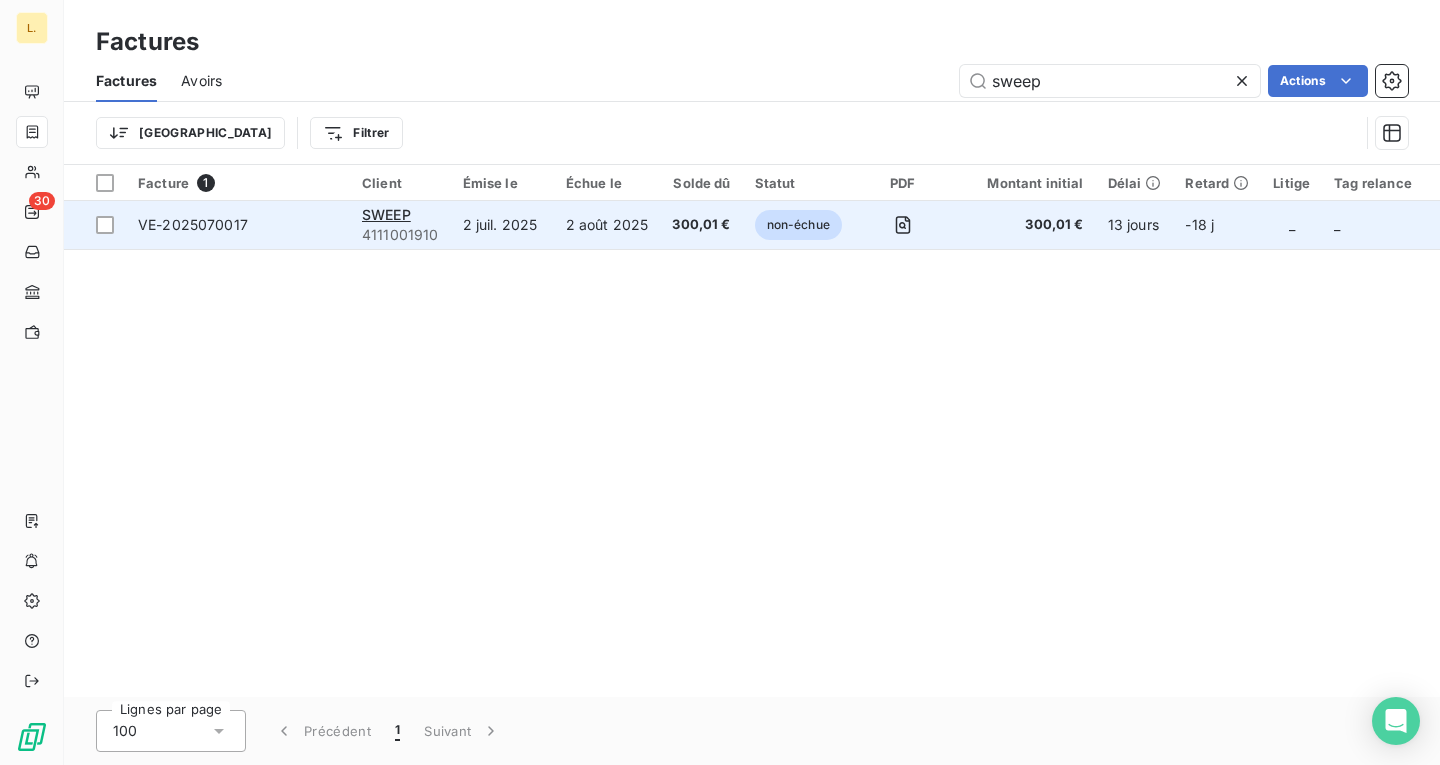 click on "2 août 2025" at bounding box center (607, 225) 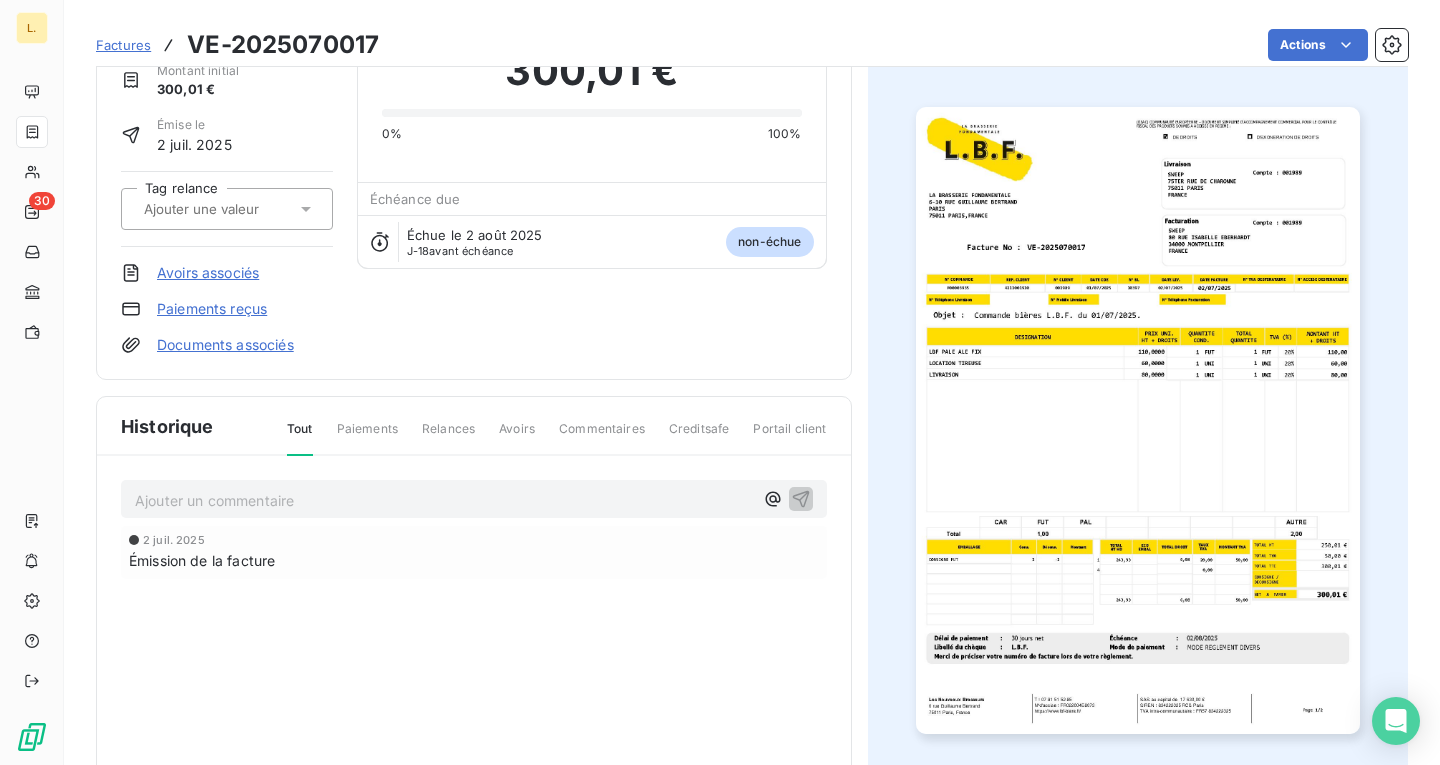 scroll, scrollTop: 101, scrollLeft: 0, axis: vertical 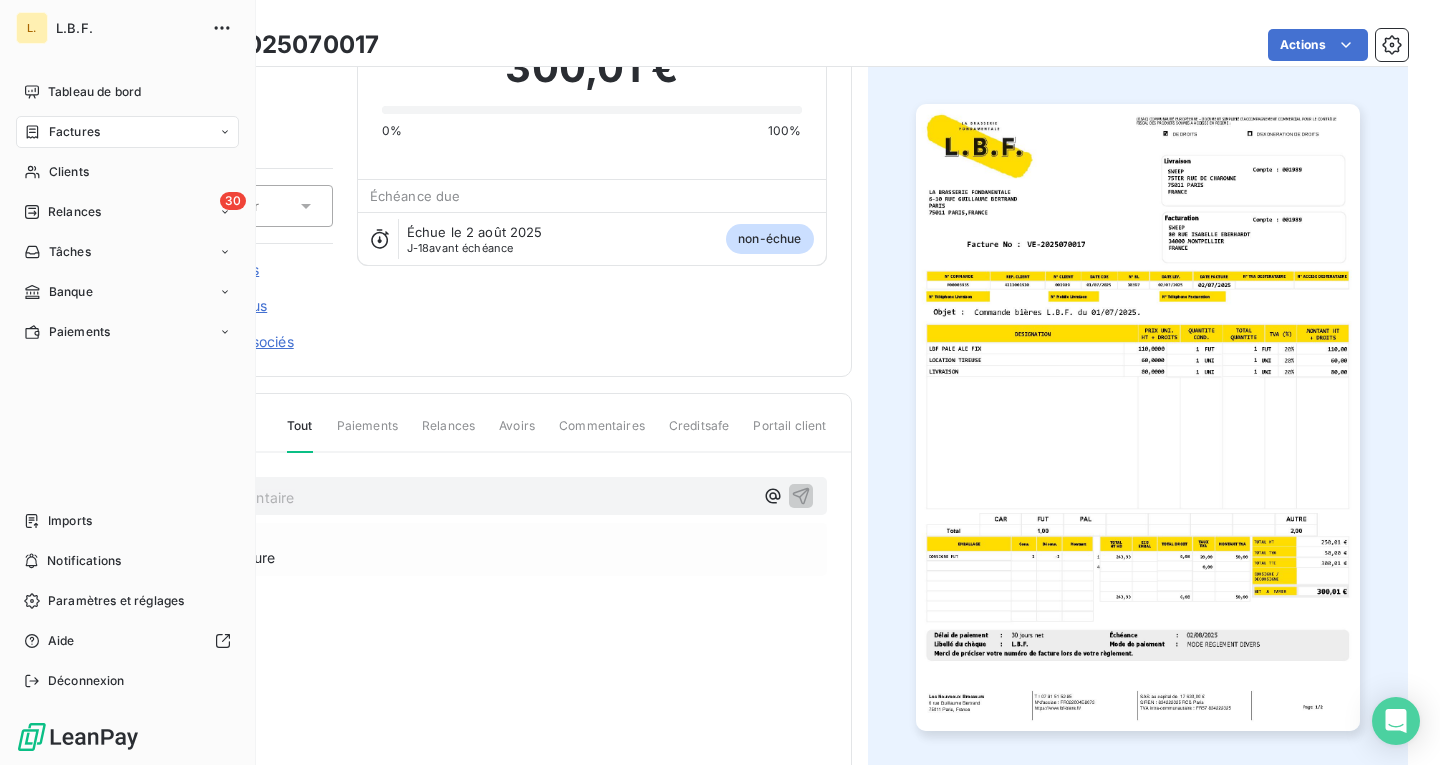 click on "Factures" at bounding box center (62, 132) 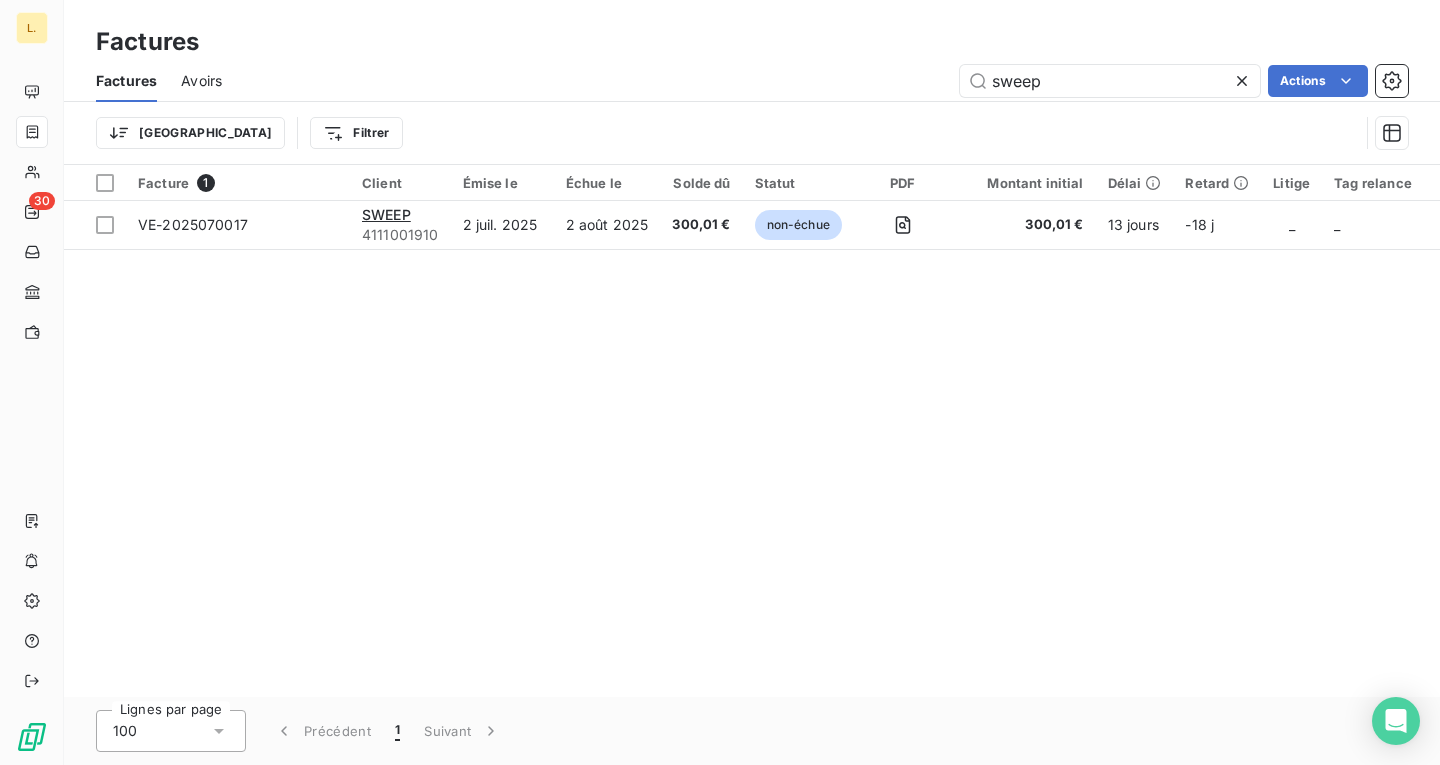 drag, startPoint x: 1121, startPoint y: 87, endPoint x: 813, endPoint y: 81, distance: 308.05844 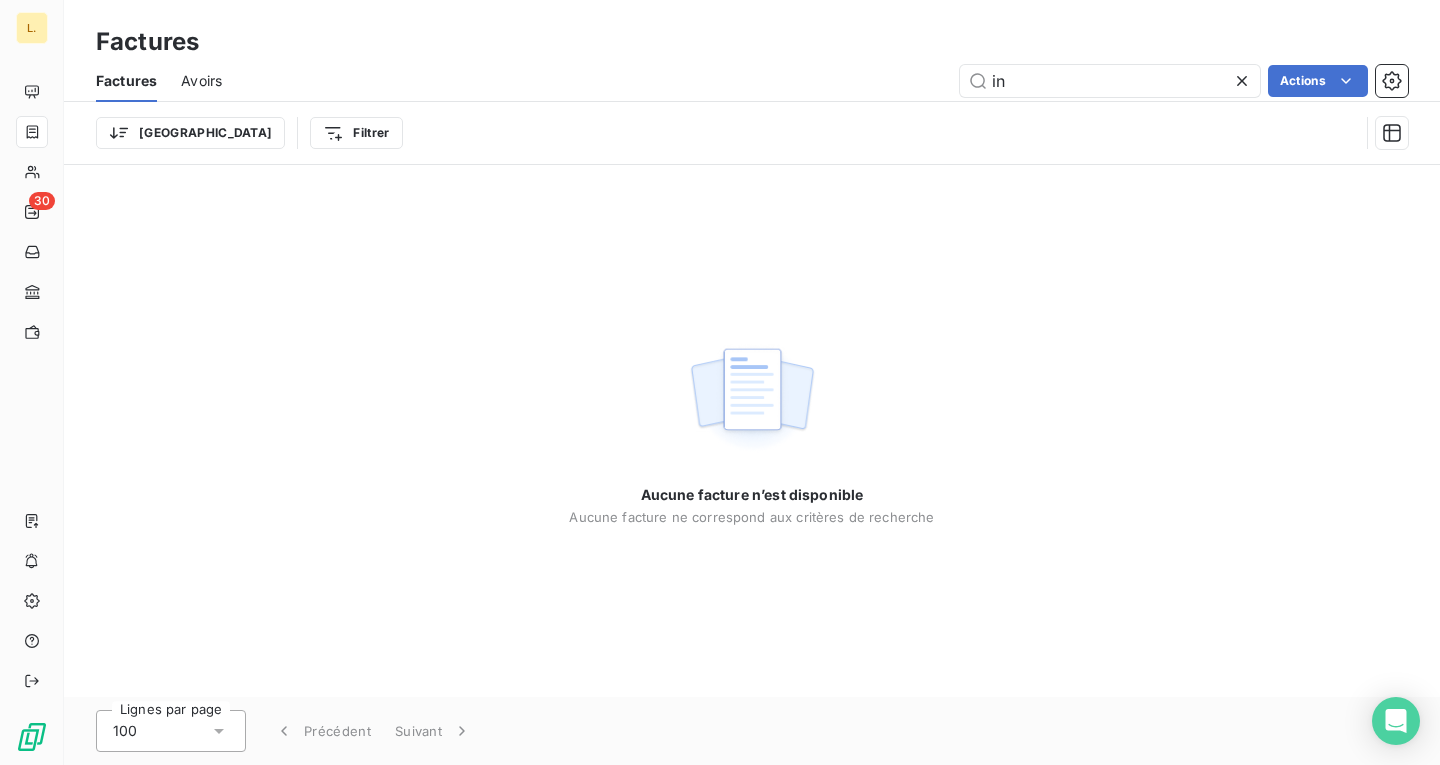 type on "i" 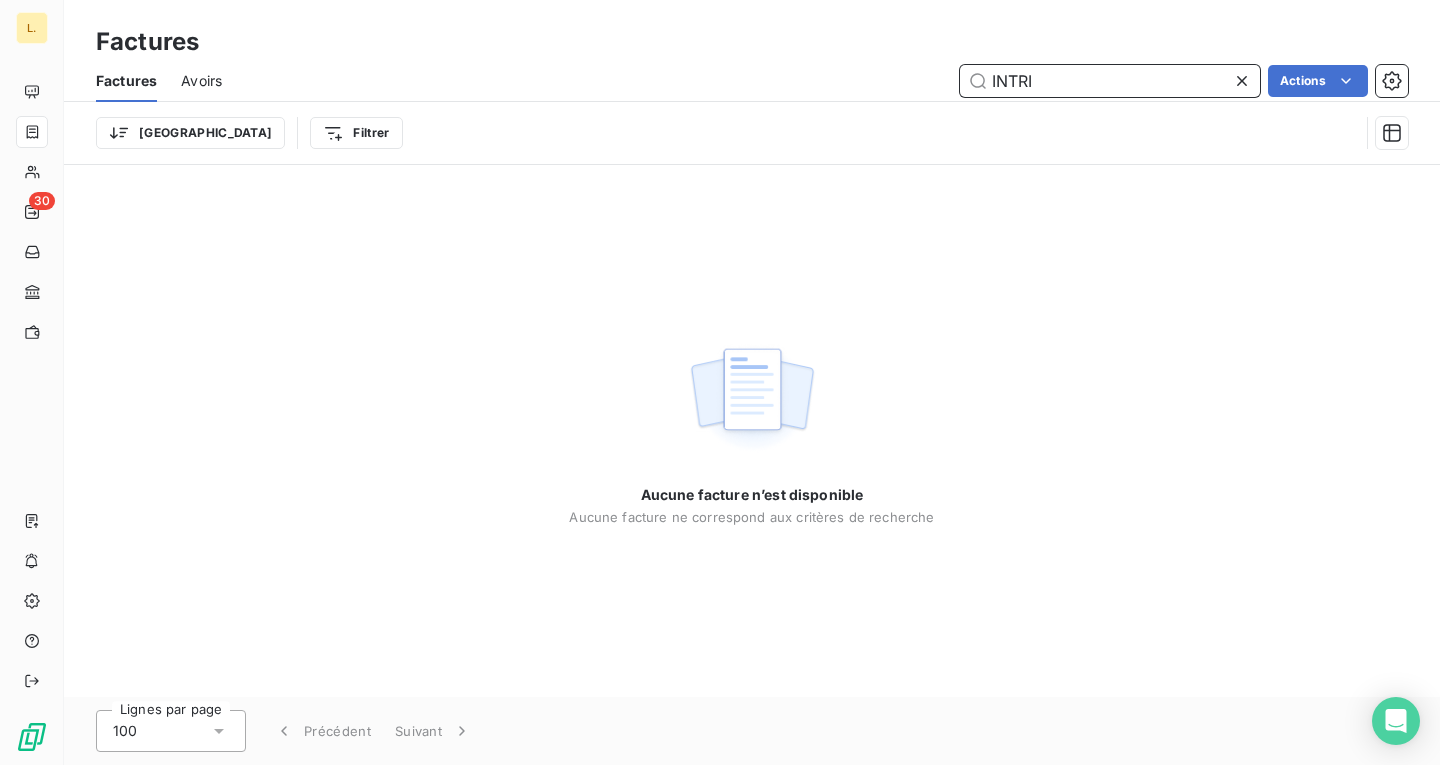 drag, startPoint x: 1062, startPoint y: 84, endPoint x: 857, endPoint y: 64, distance: 205.9733 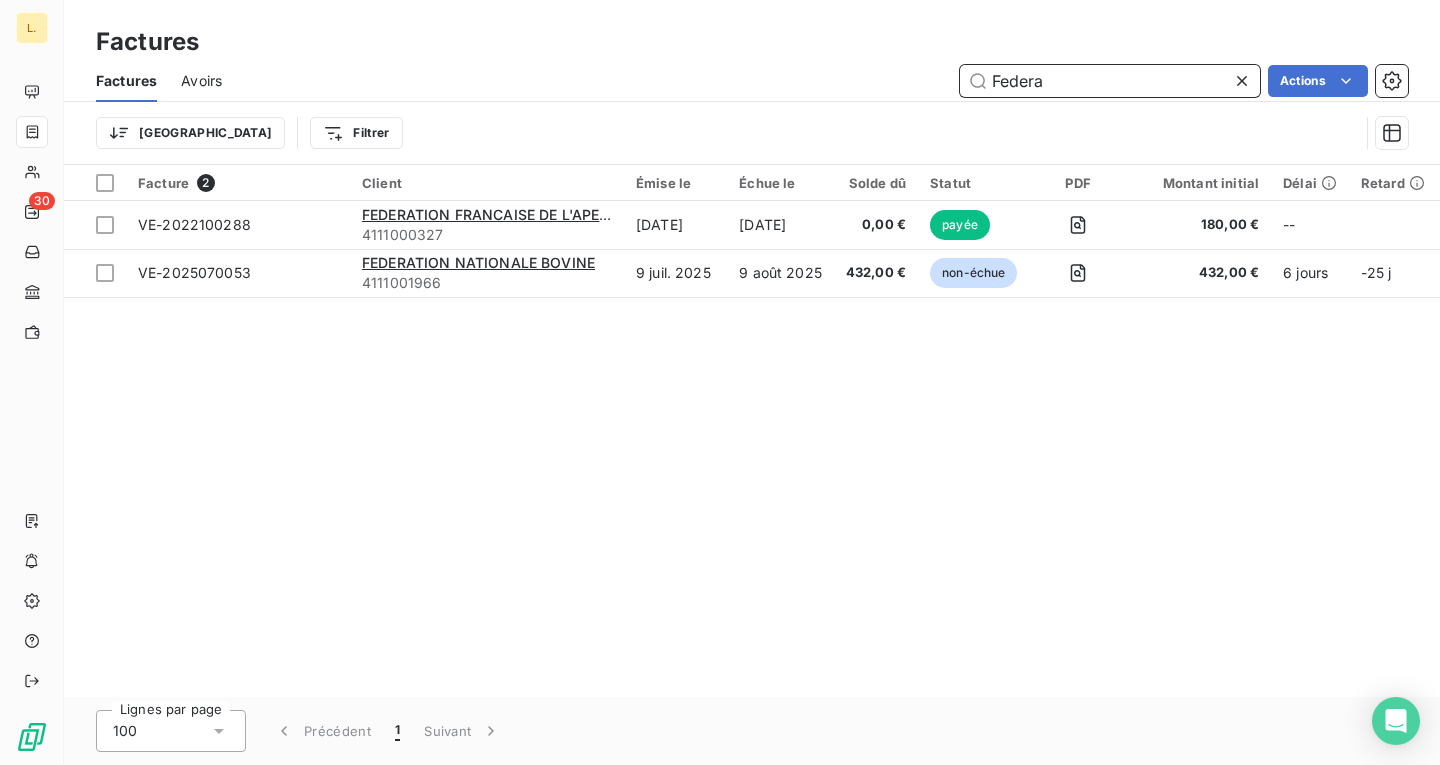 drag, startPoint x: 1052, startPoint y: 77, endPoint x: 851, endPoint y: 58, distance: 201.89601 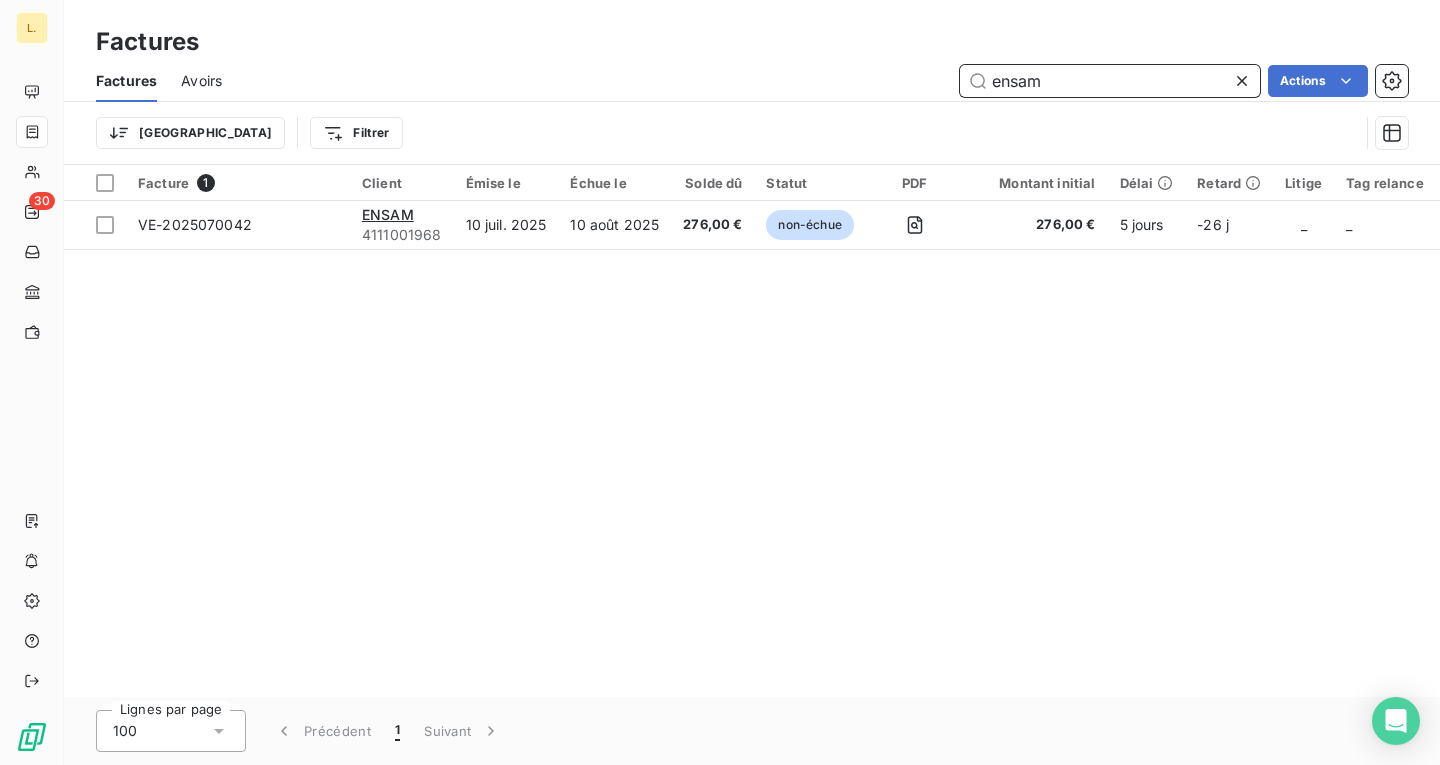 drag, startPoint x: 1018, startPoint y: 75, endPoint x: 877, endPoint y: 65, distance: 141.35417 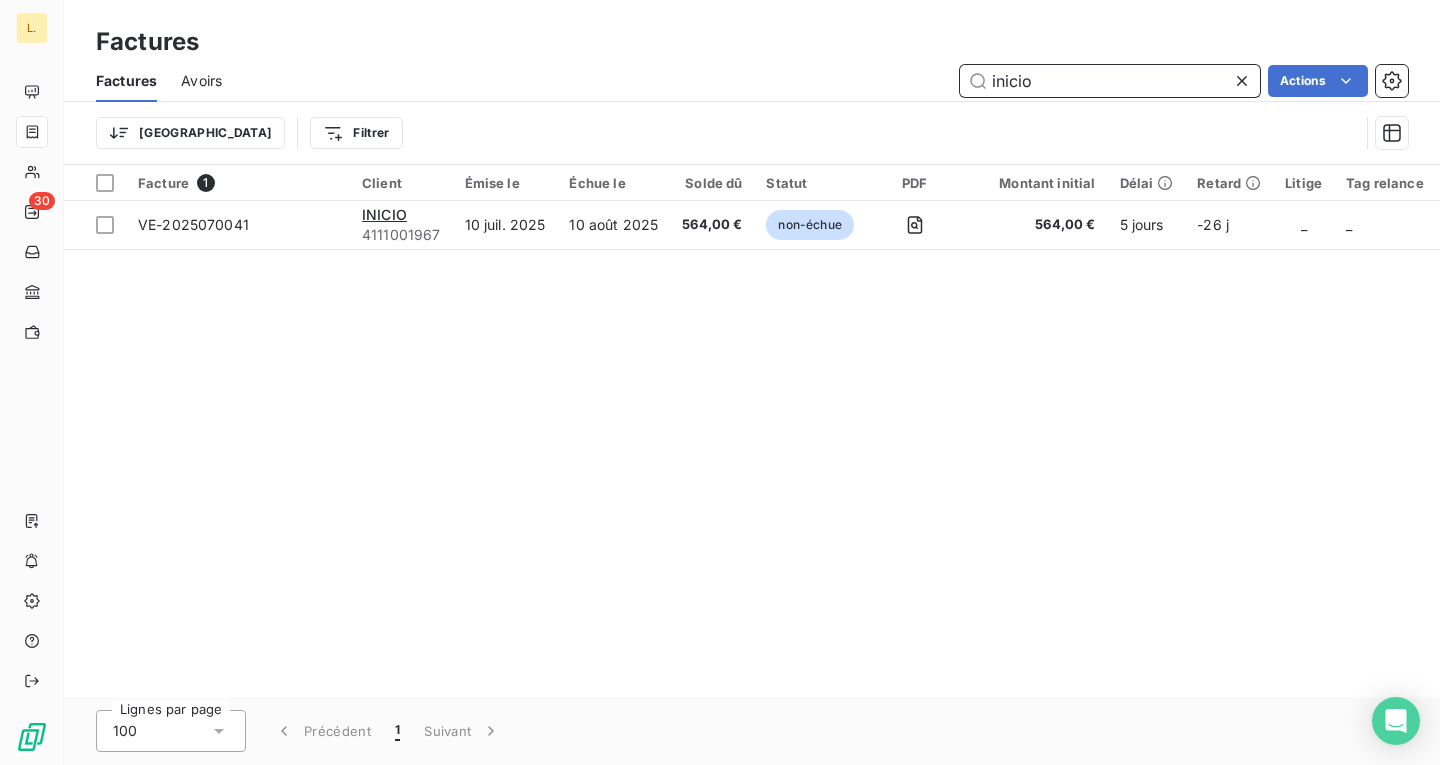 type on "inicio" 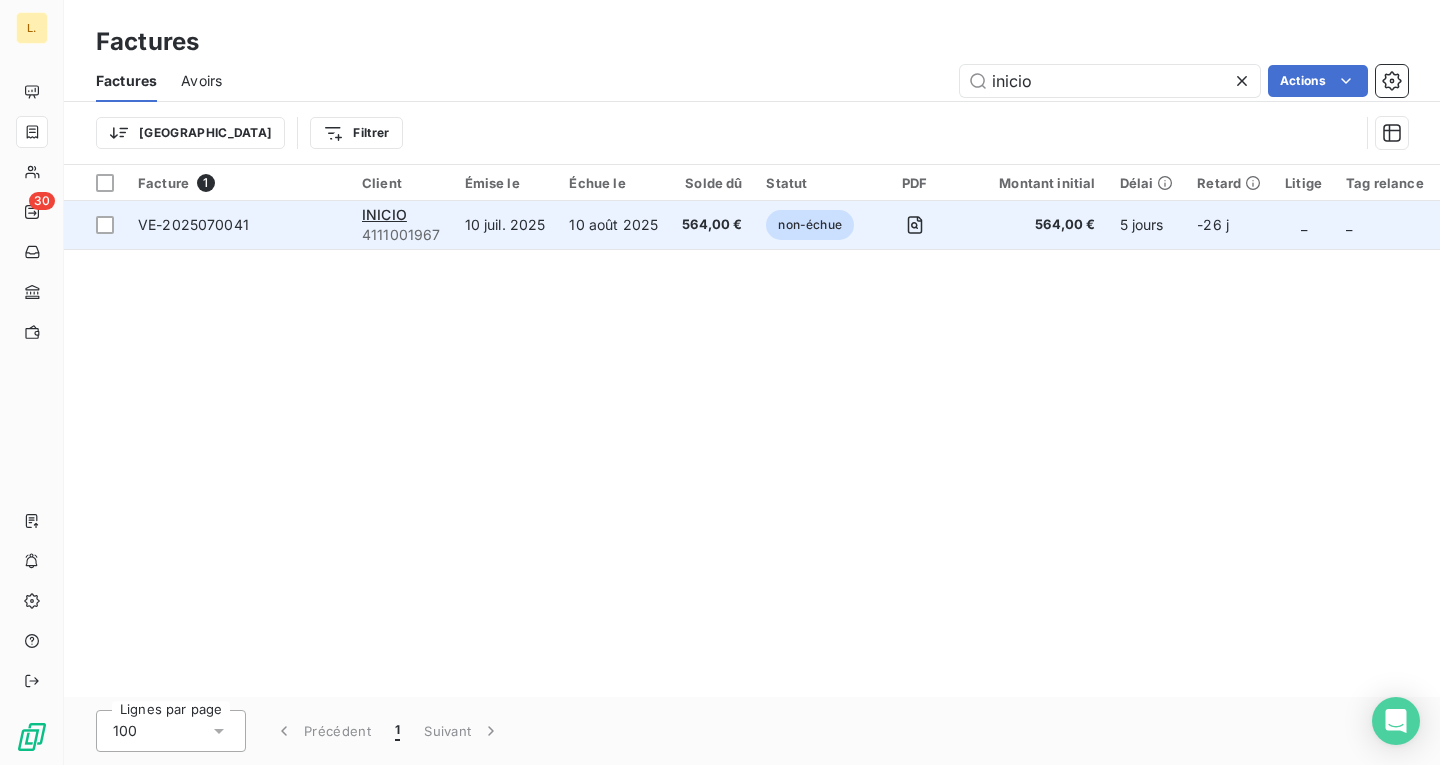 click on "564,00 €" at bounding box center (1035, 225) 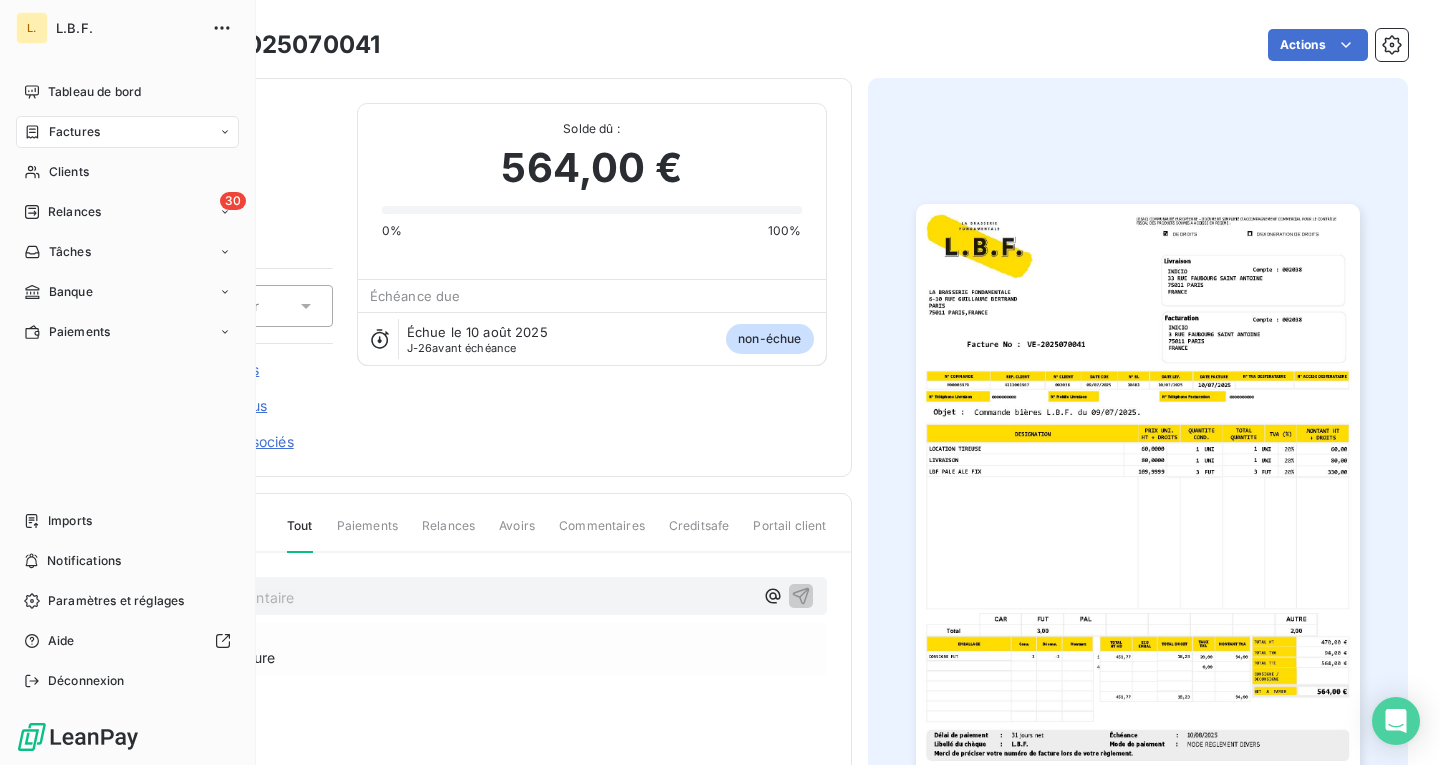 click on "Factures" at bounding box center [62, 132] 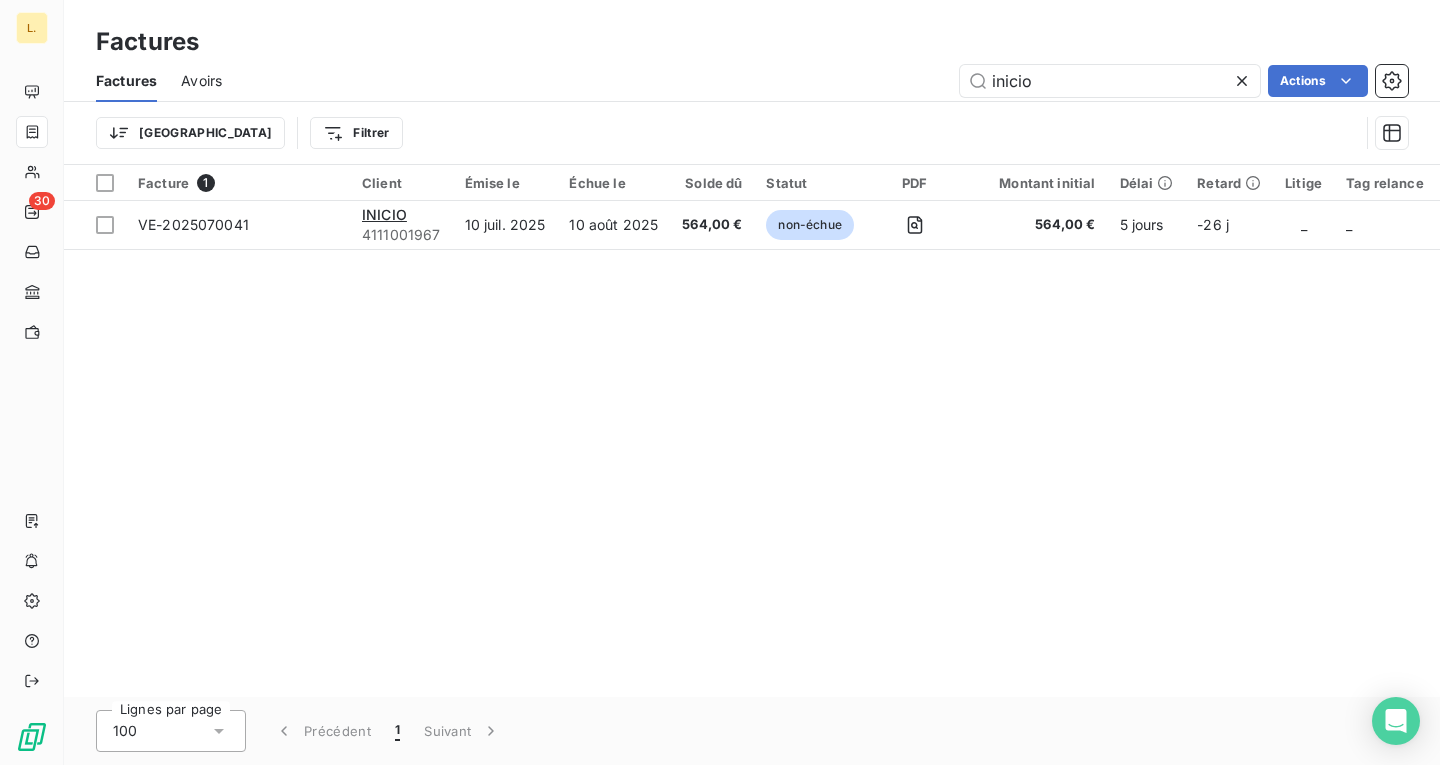 drag, startPoint x: 1092, startPoint y: 87, endPoint x: 839, endPoint y: 87, distance: 253 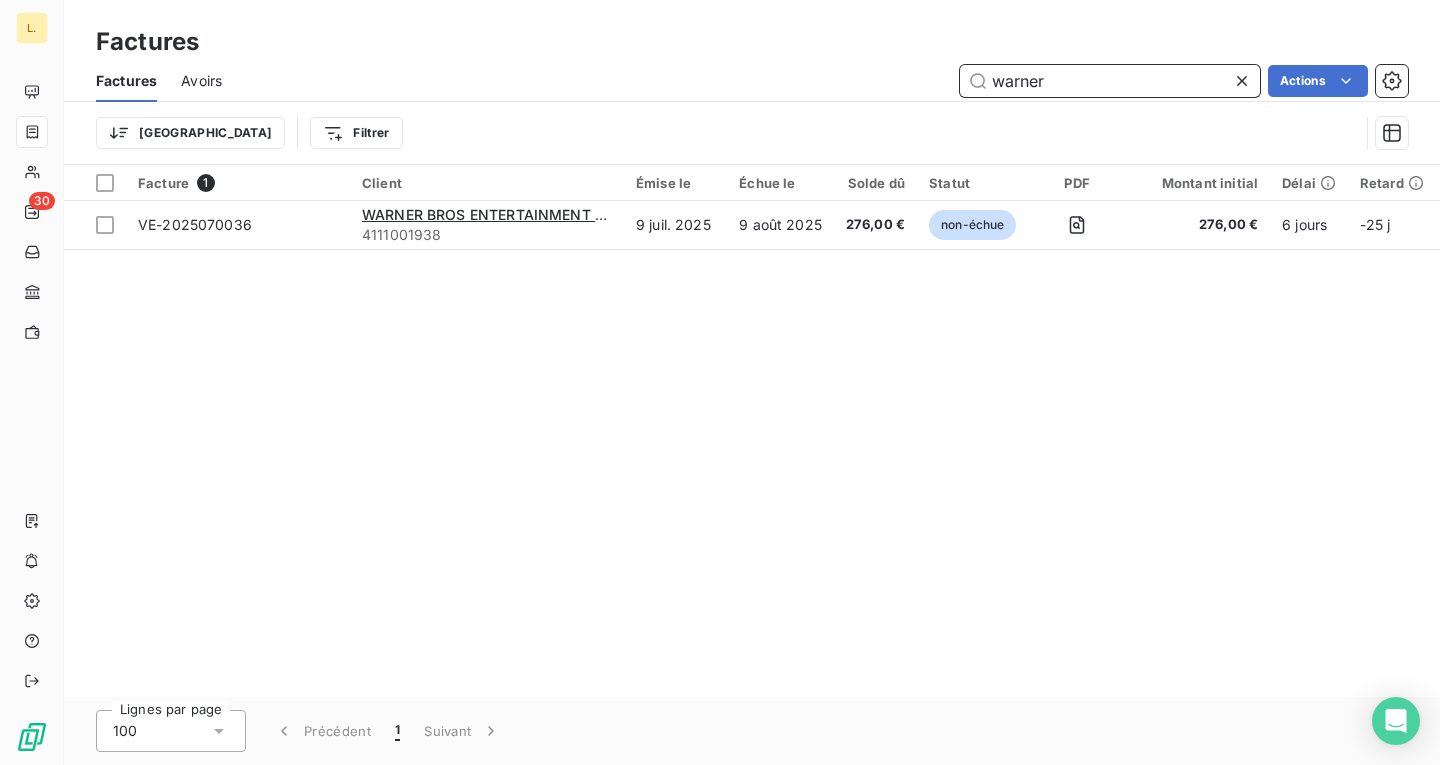 drag, startPoint x: 1071, startPoint y: 81, endPoint x: 796, endPoint y: 56, distance: 276.13403 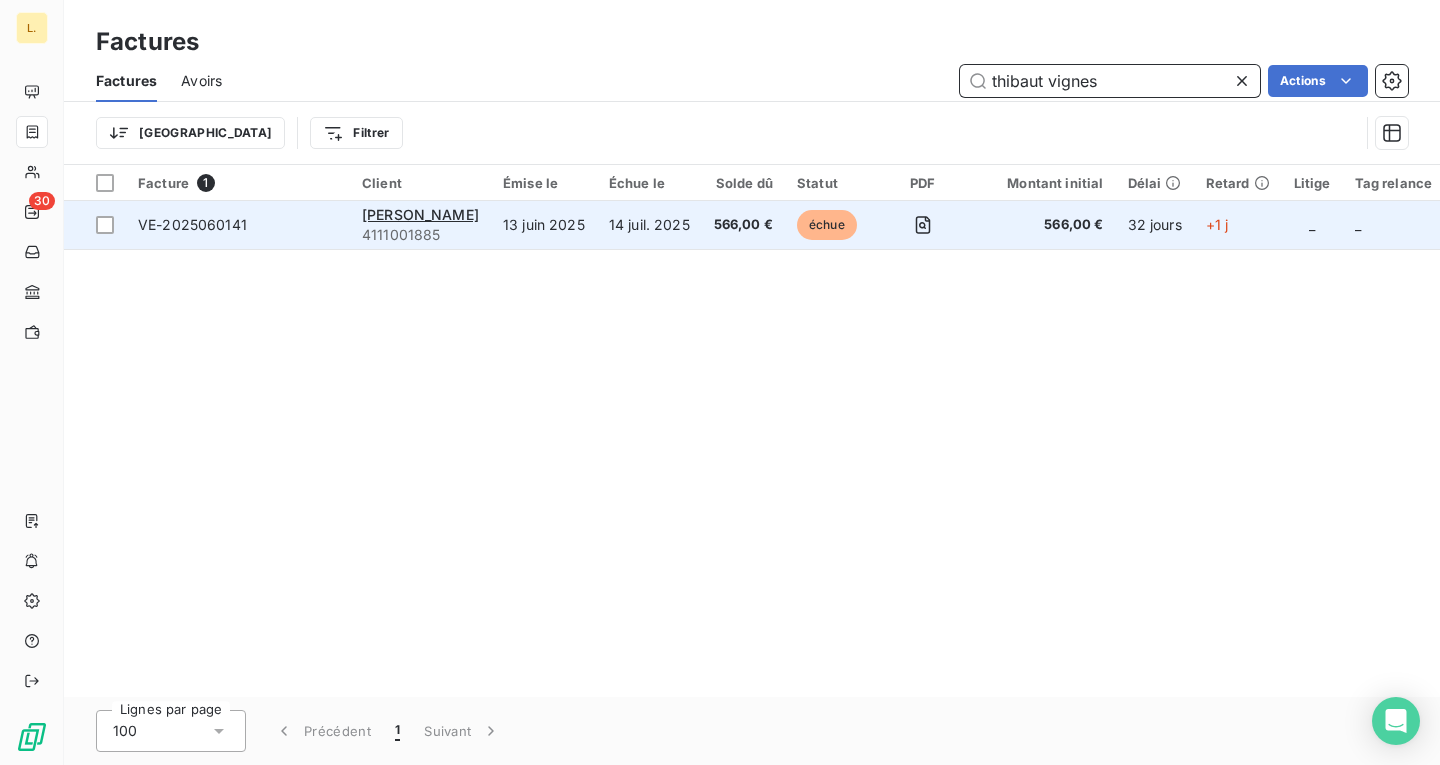 type on "thibaut vignes" 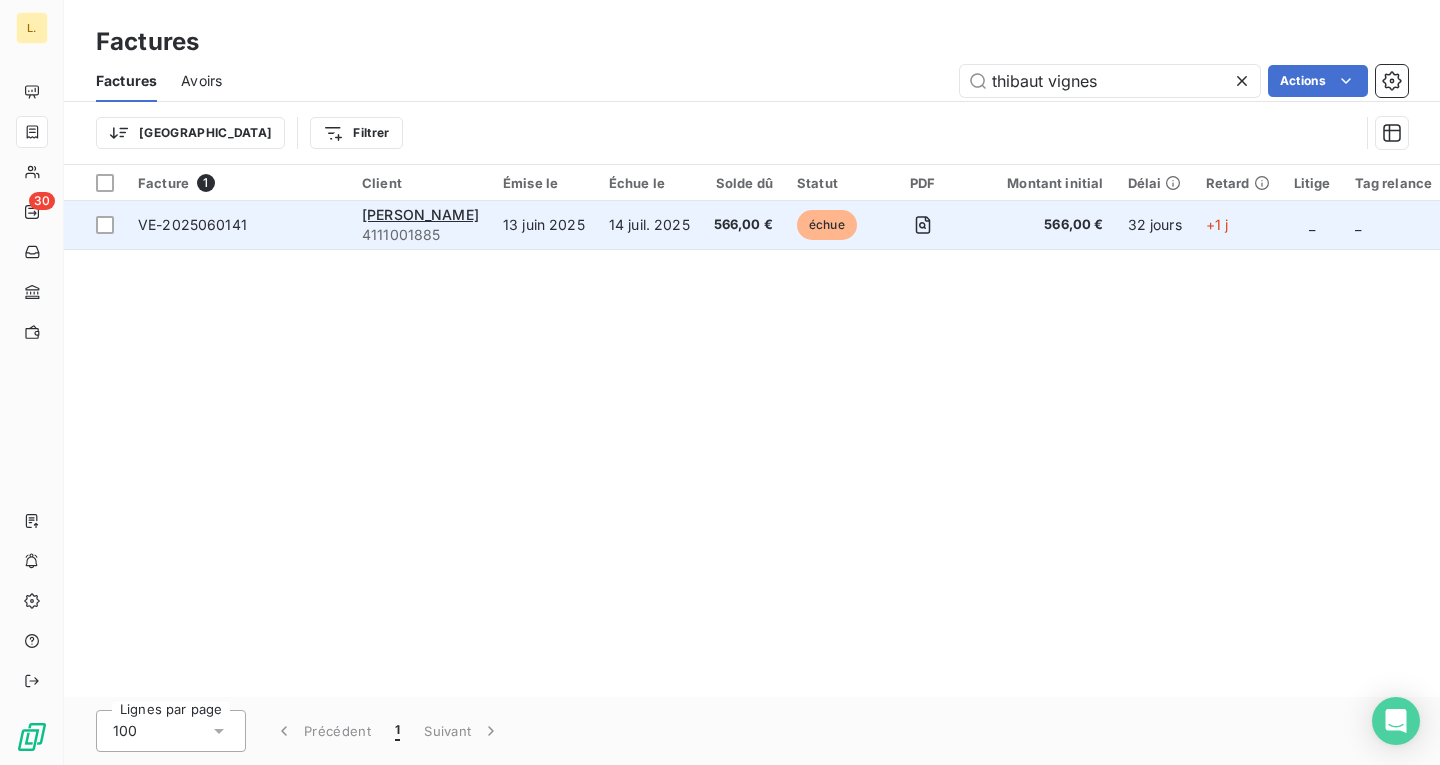 click on "566,00 €" at bounding box center (743, 225) 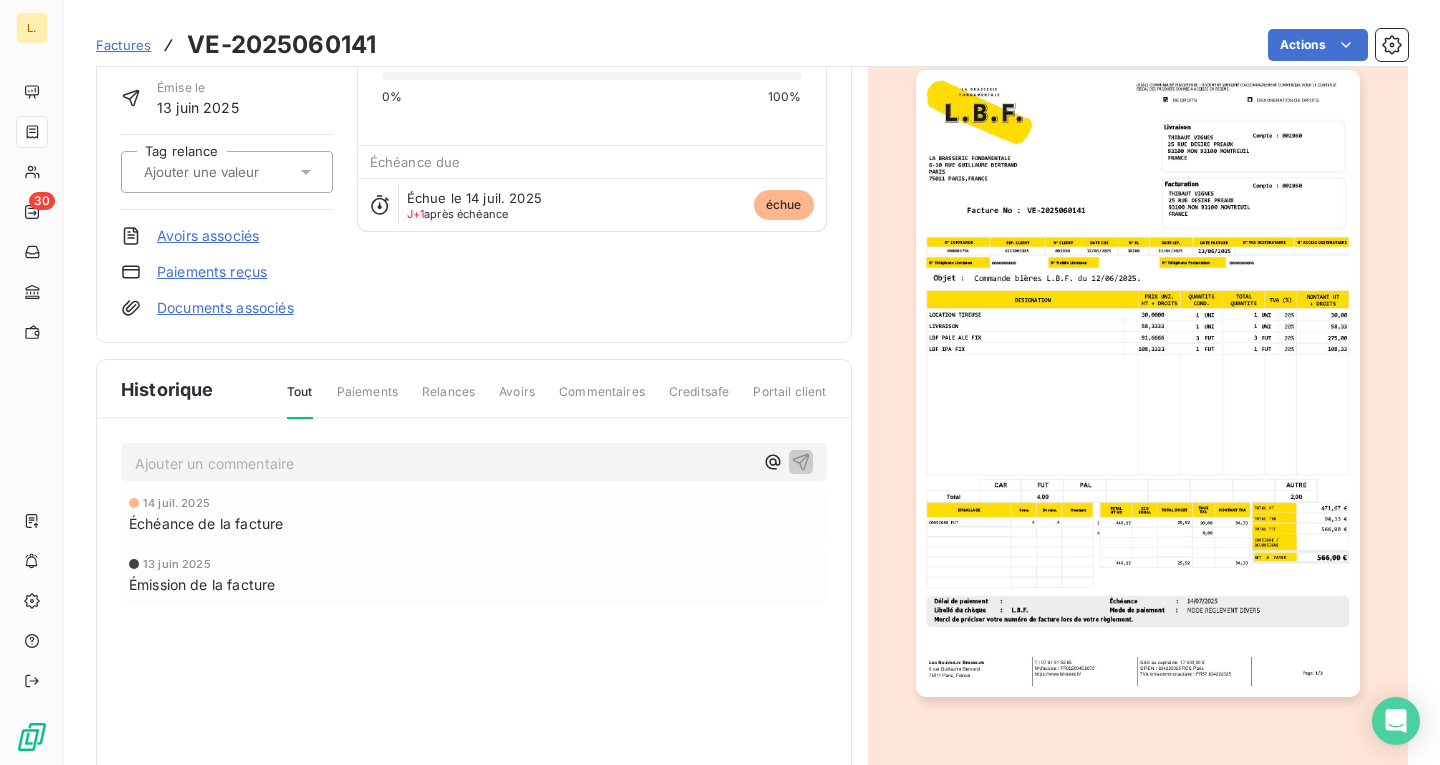 scroll, scrollTop: 101, scrollLeft: 0, axis: vertical 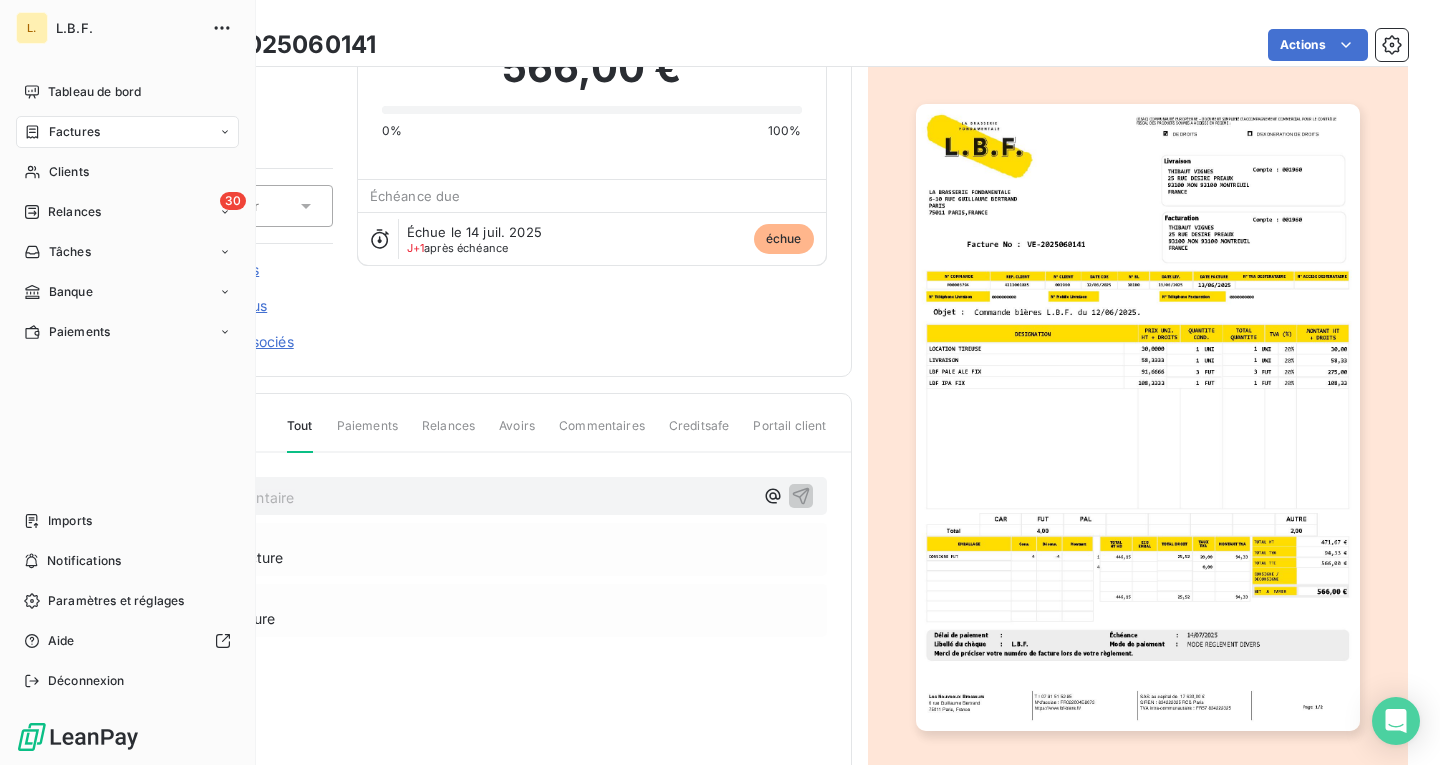 click on "Factures" at bounding box center (127, 132) 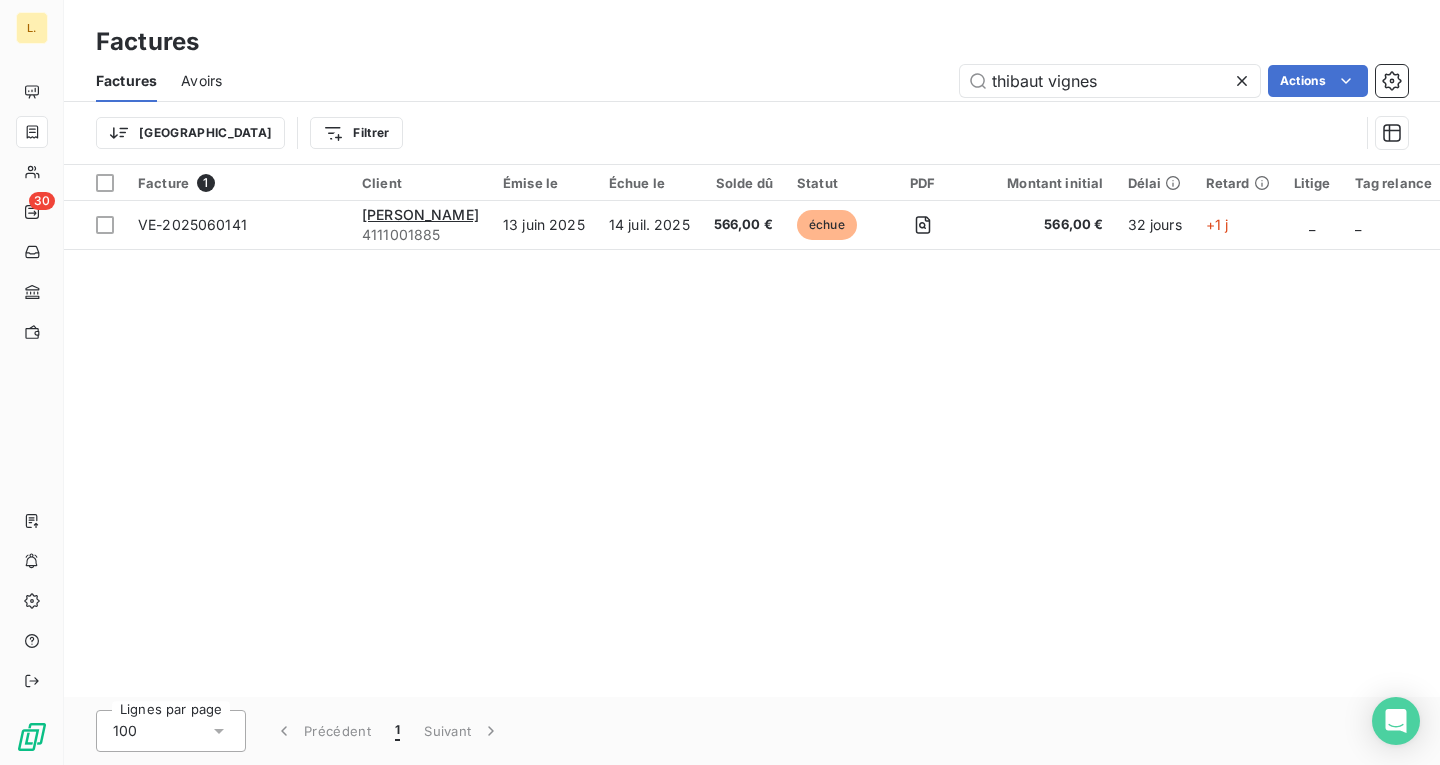 drag, startPoint x: 1149, startPoint y: 72, endPoint x: 819, endPoint y: 64, distance: 330.09695 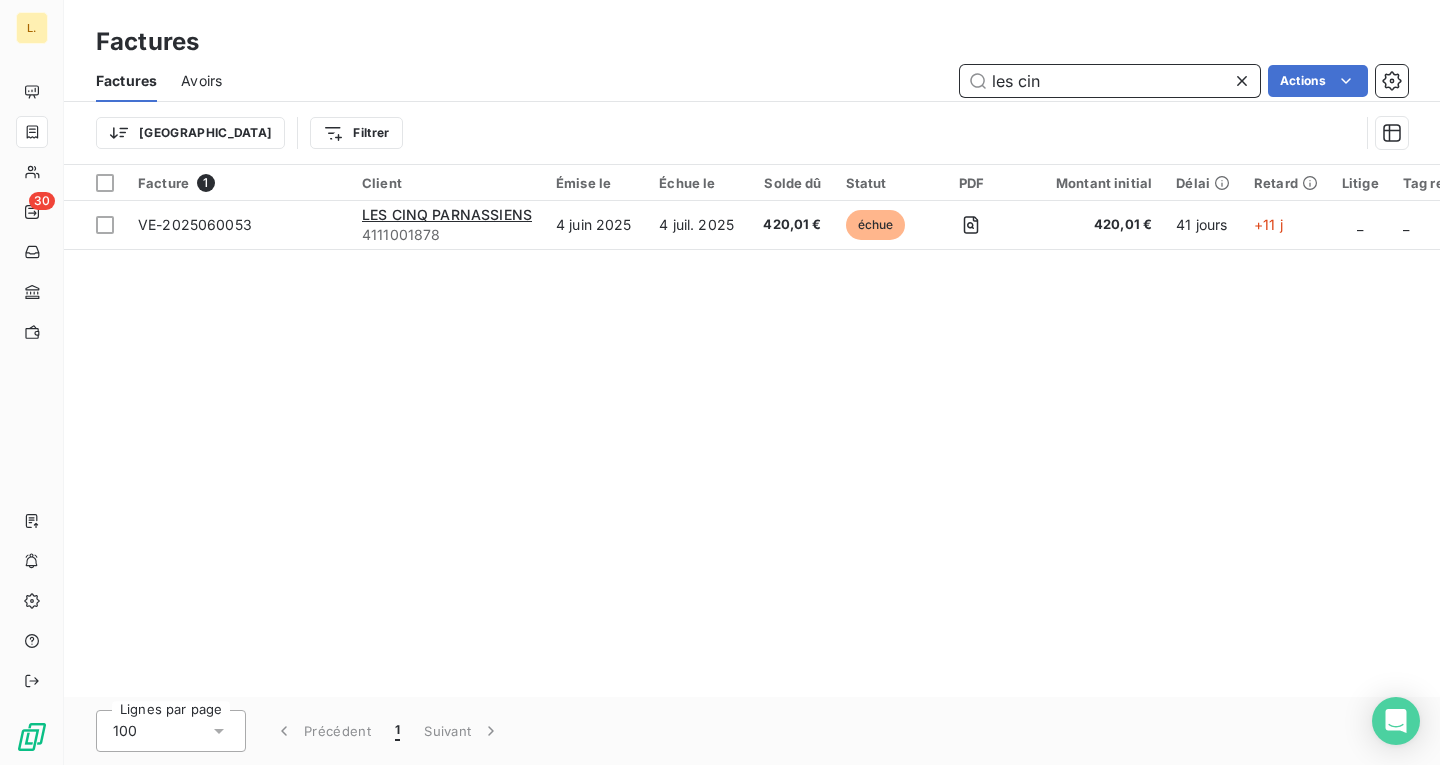 drag, startPoint x: 1080, startPoint y: 87, endPoint x: 794, endPoint y: 88, distance: 286.00174 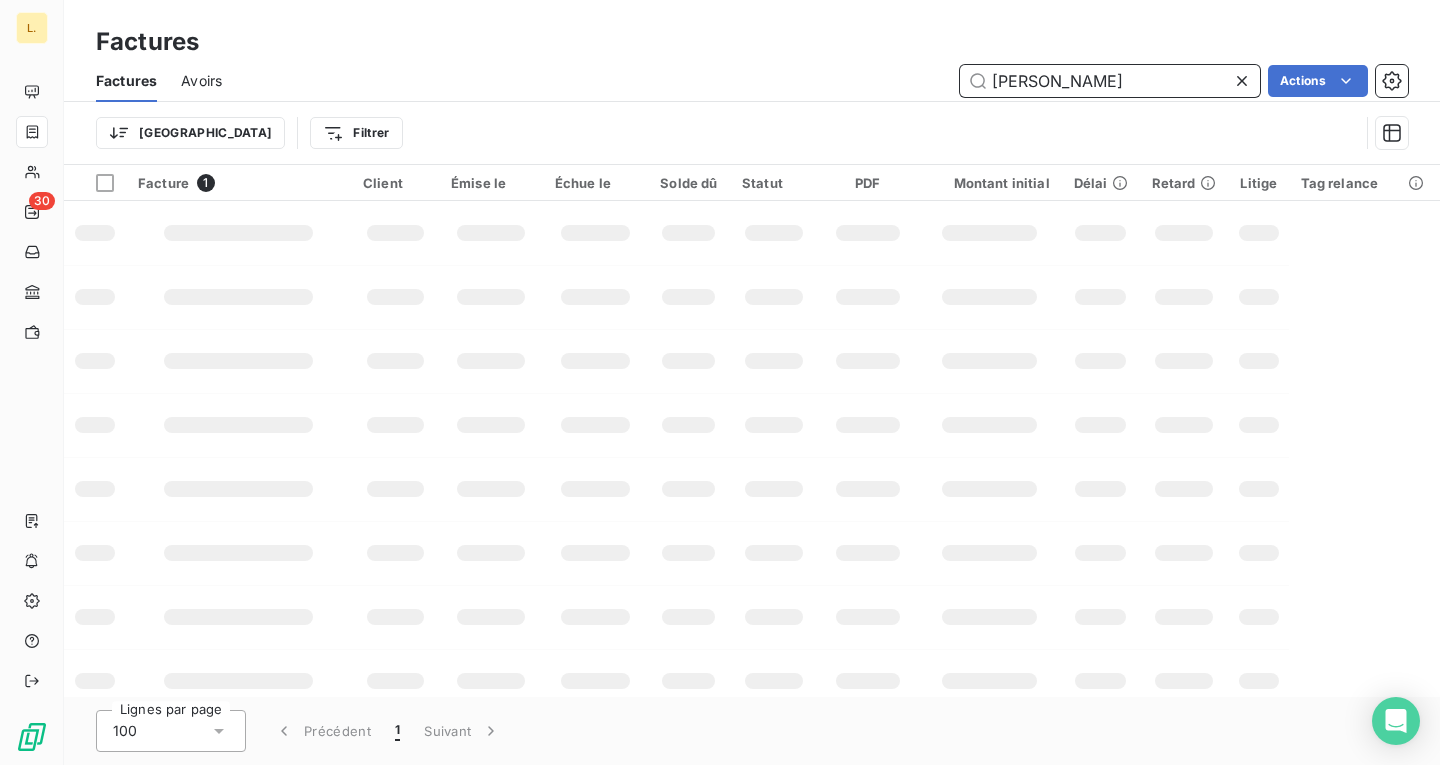 click on "[PERSON_NAME]" at bounding box center (1110, 81) 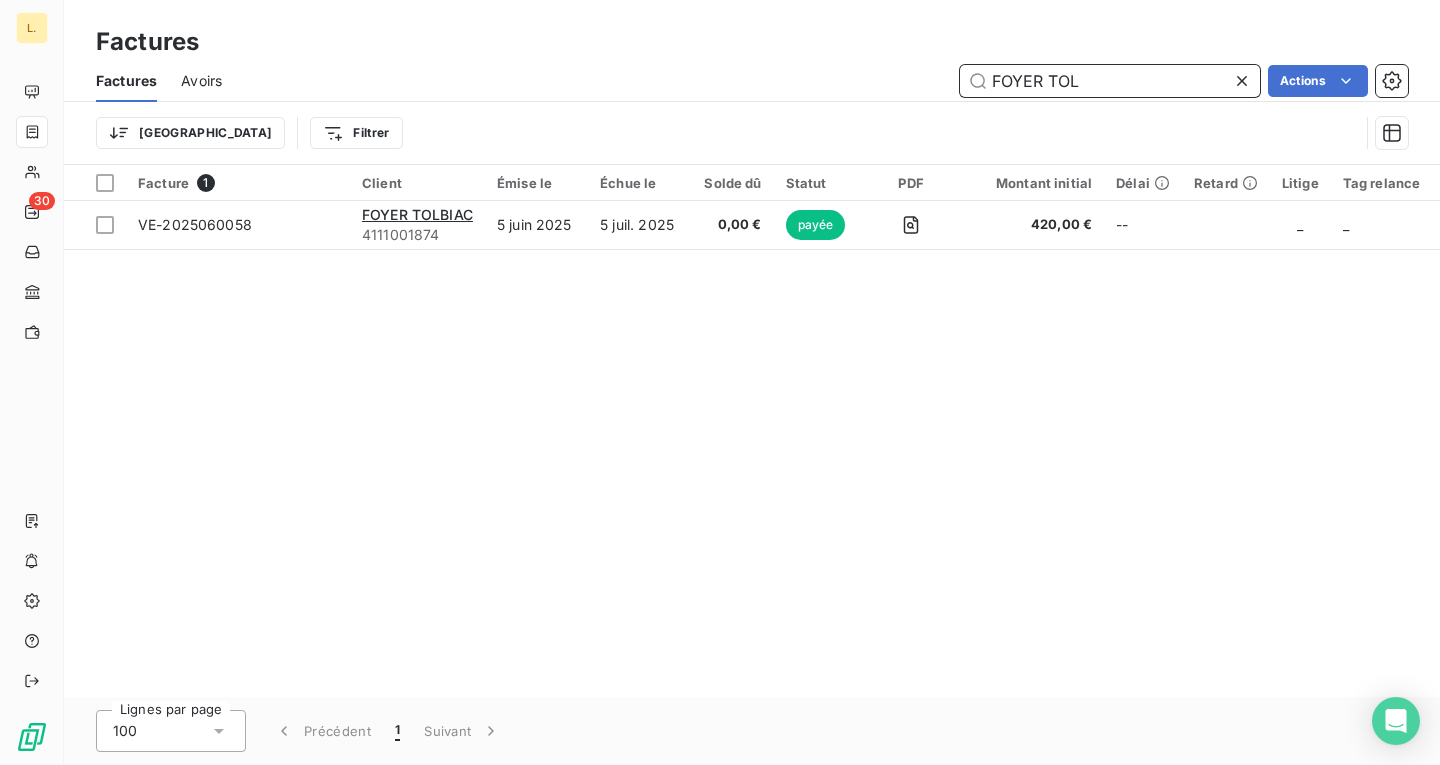 drag, startPoint x: 1088, startPoint y: 74, endPoint x: 868, endPoint y: 73, distance: 220.00227 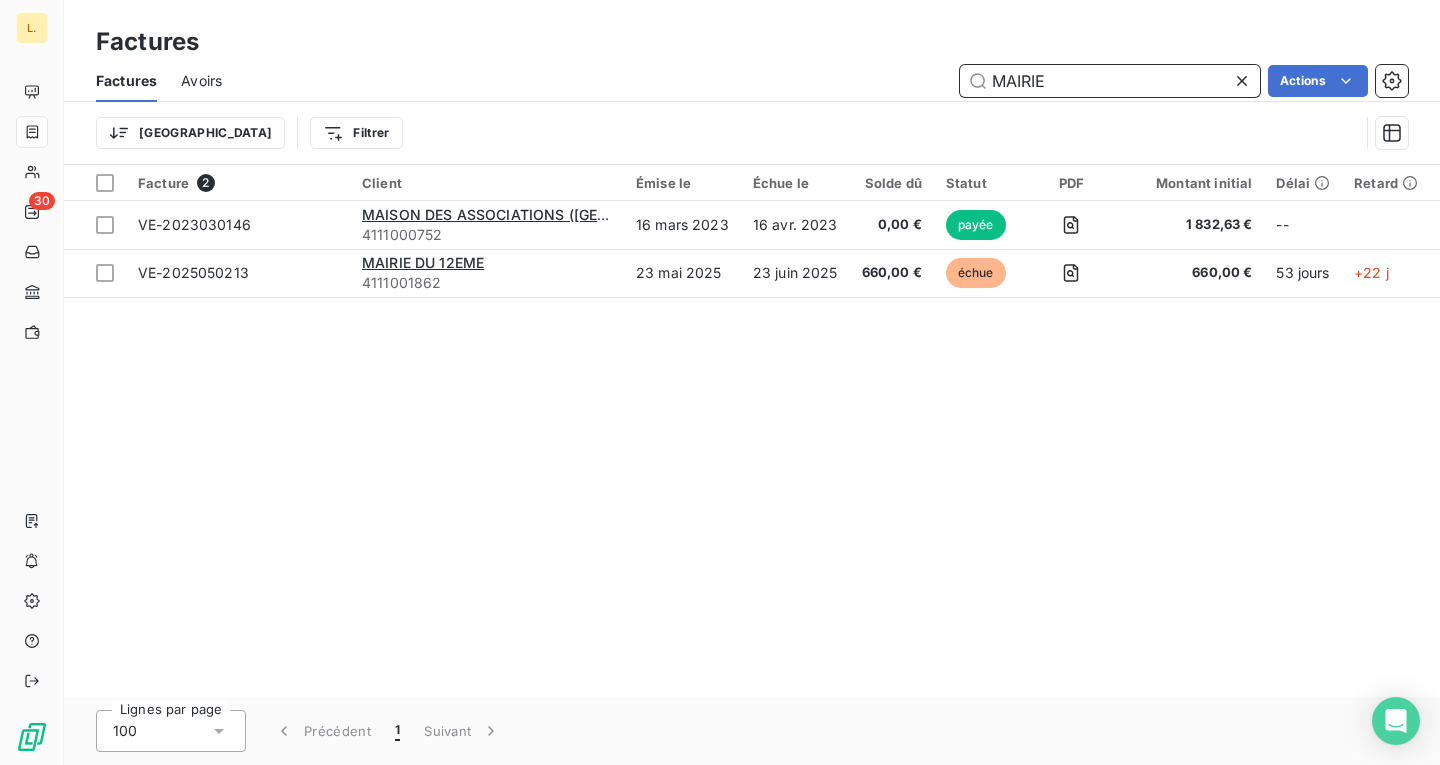 drag, startPoint x: 1126, startPoint y: 80, endPoint x: 853, endPoint y: 72, distance: 273.1172 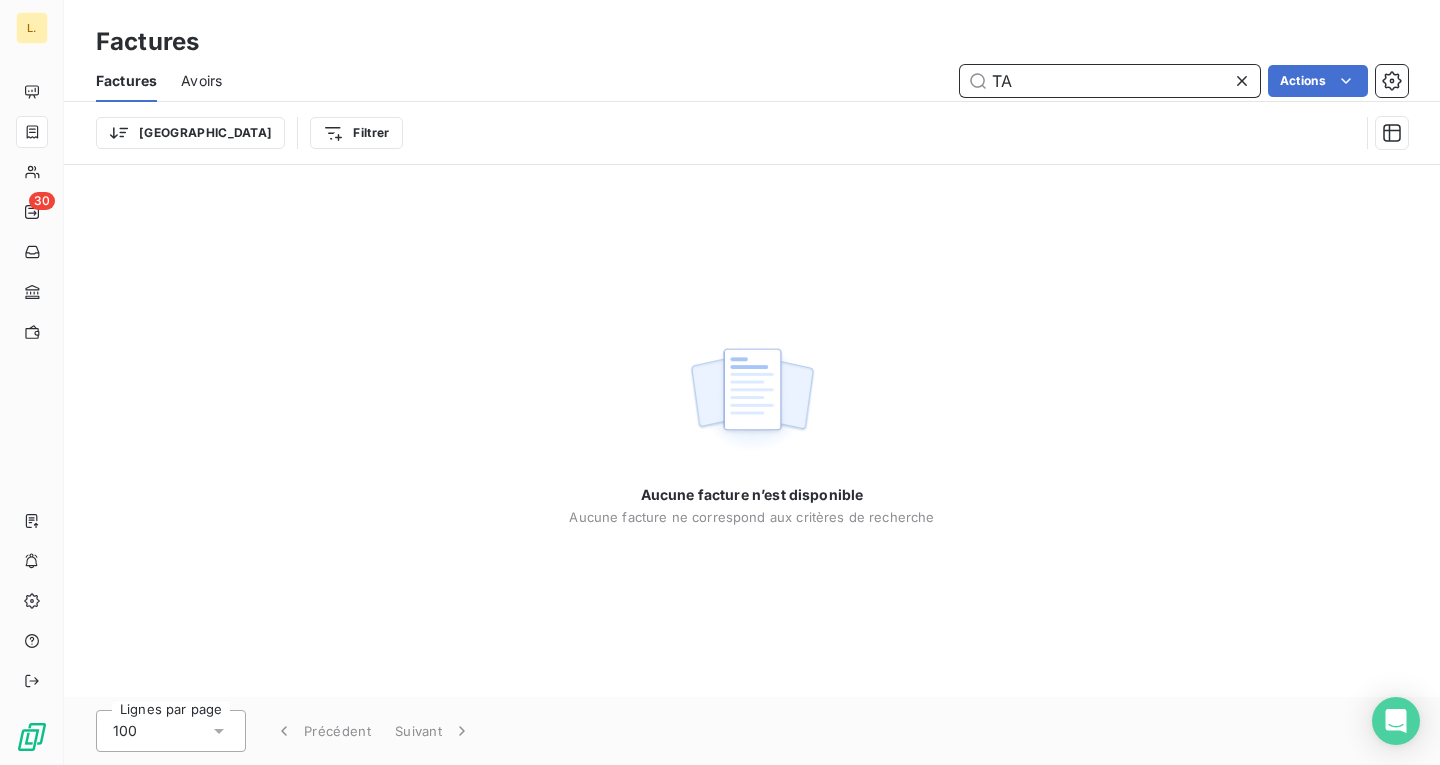 type on "T" 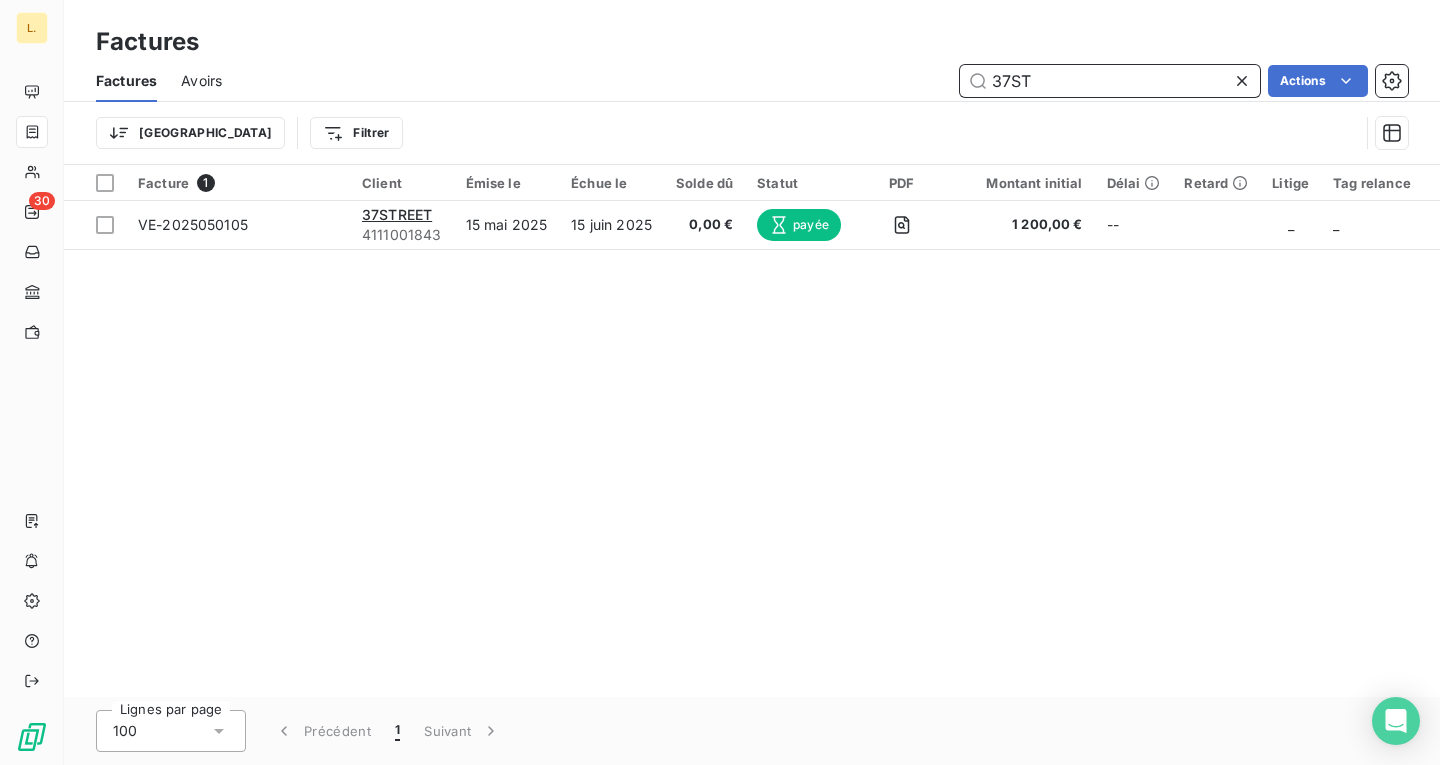drag, startPoint x: 1062, startPoint y: 75, endPoint x: 851, endPoint y: 54, distance: 212.04245 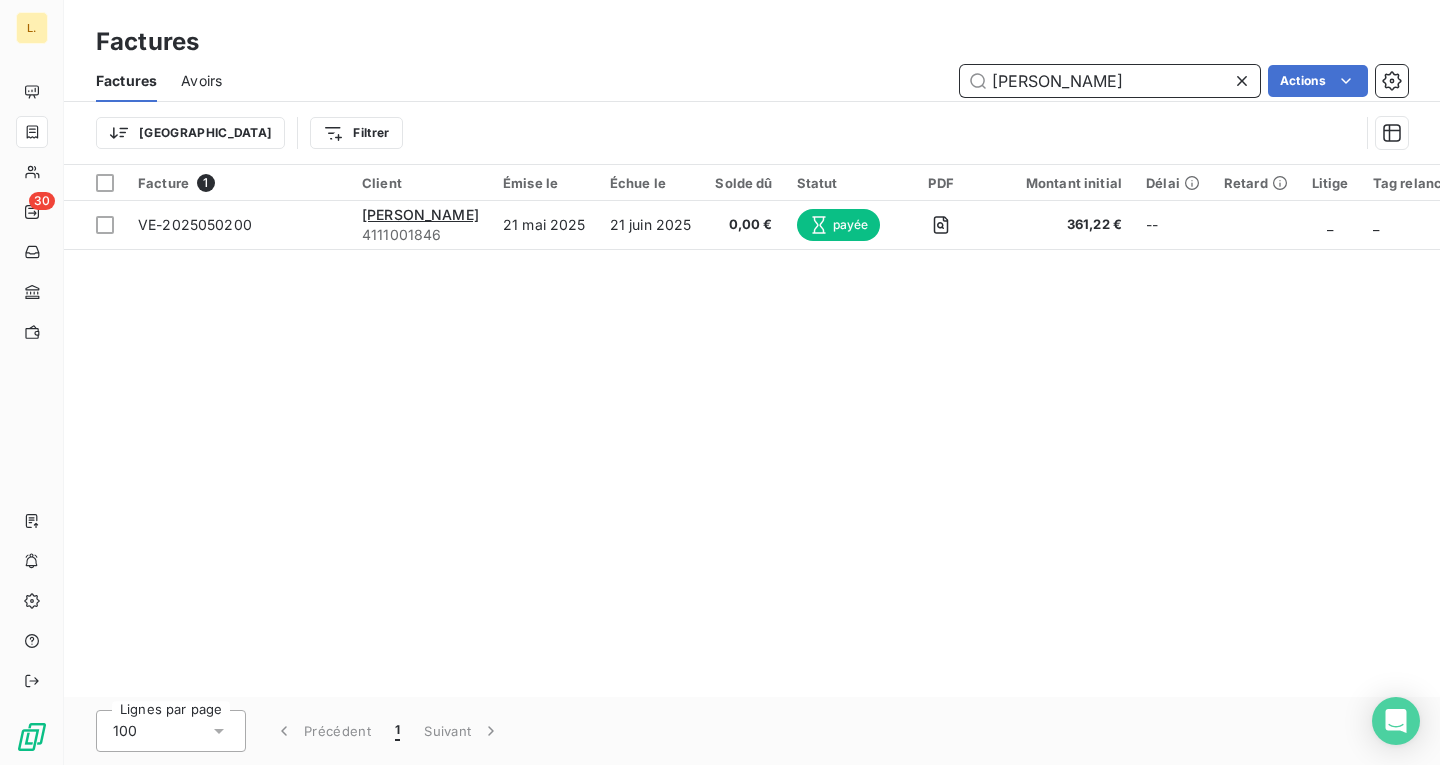 drag, startPoint x: 997, startPoint y: 76, endPoint x: 979, endPoint y: 75, distance: 18.027756 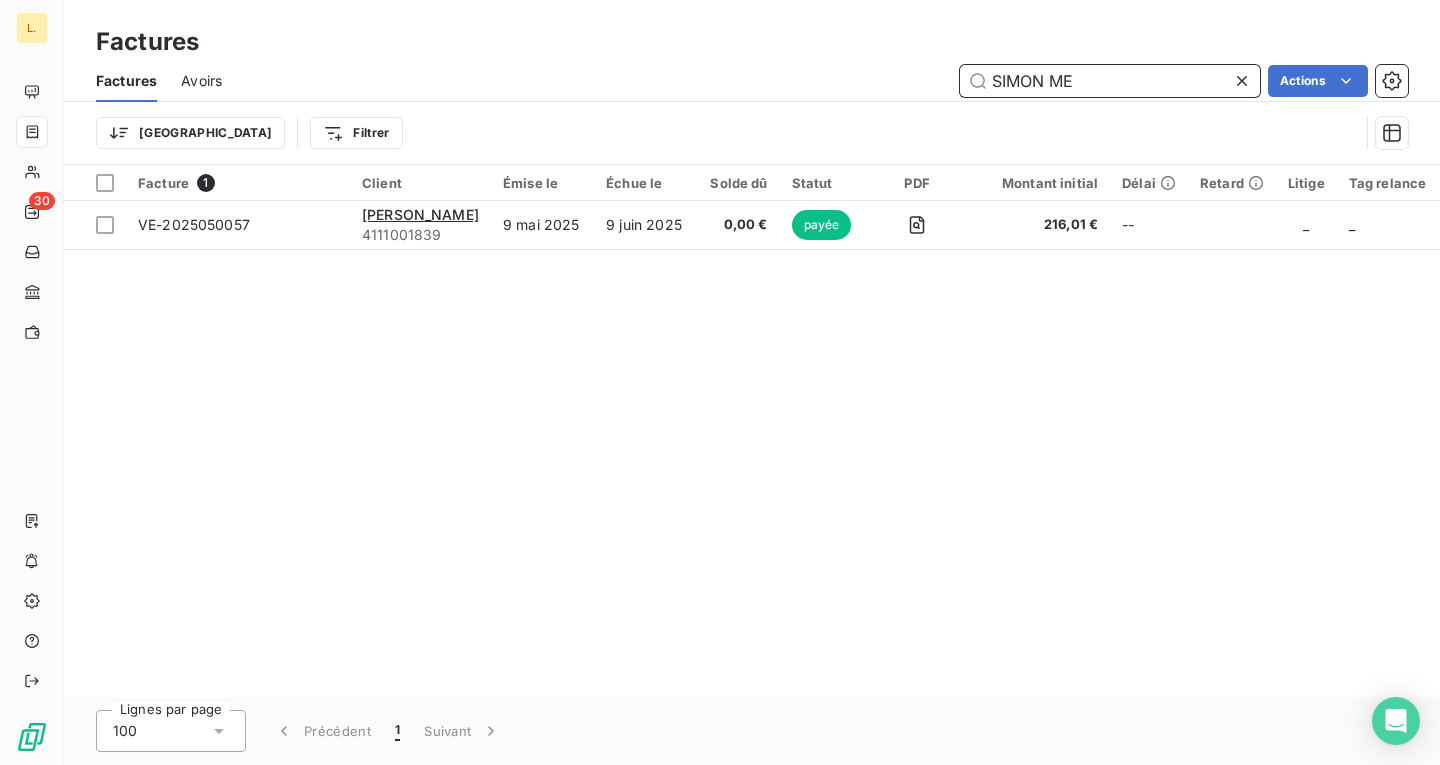 drag, startPoint x: 1061, startPoint y: 77, endPoint x: 832, endPoint y: 67, distance: 229.21823 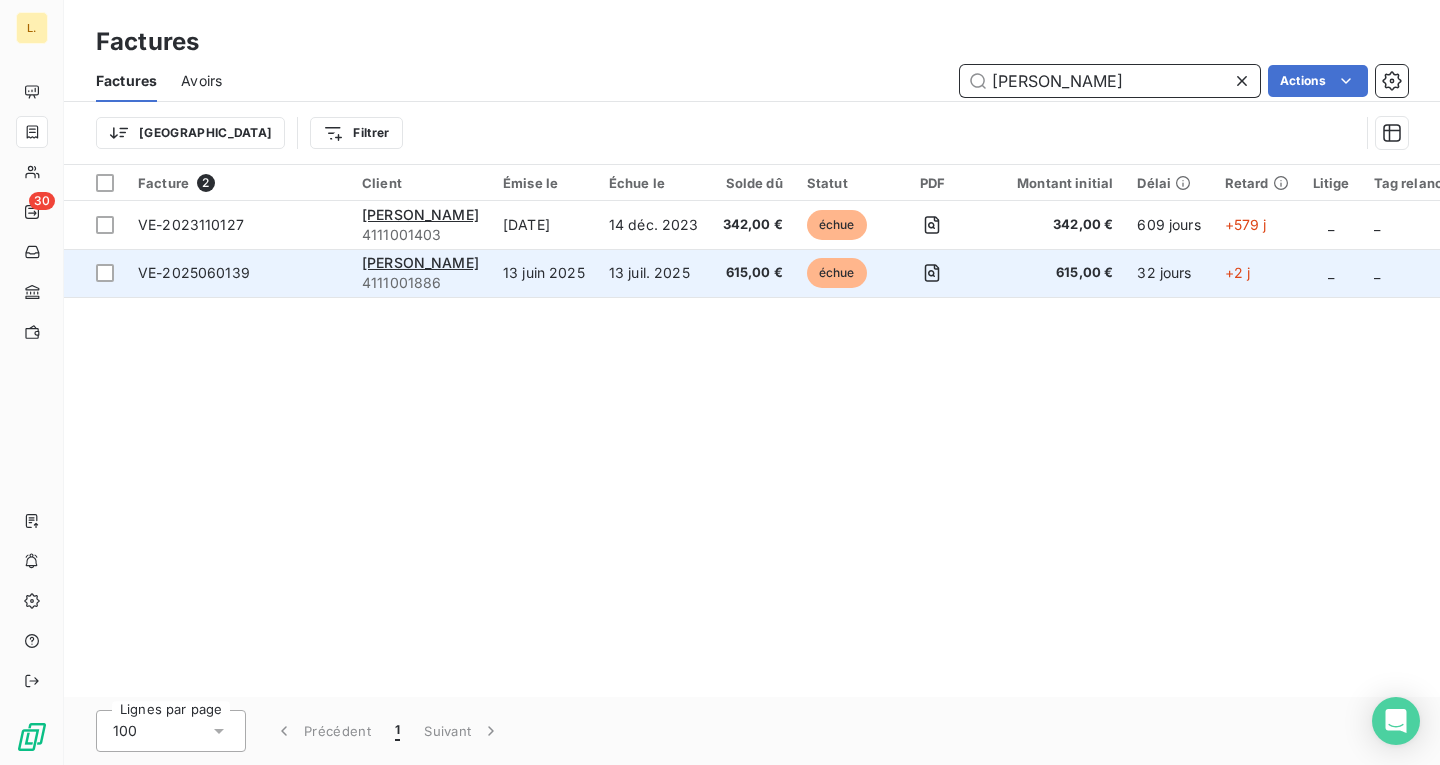type on "[PERSON_NAME]" 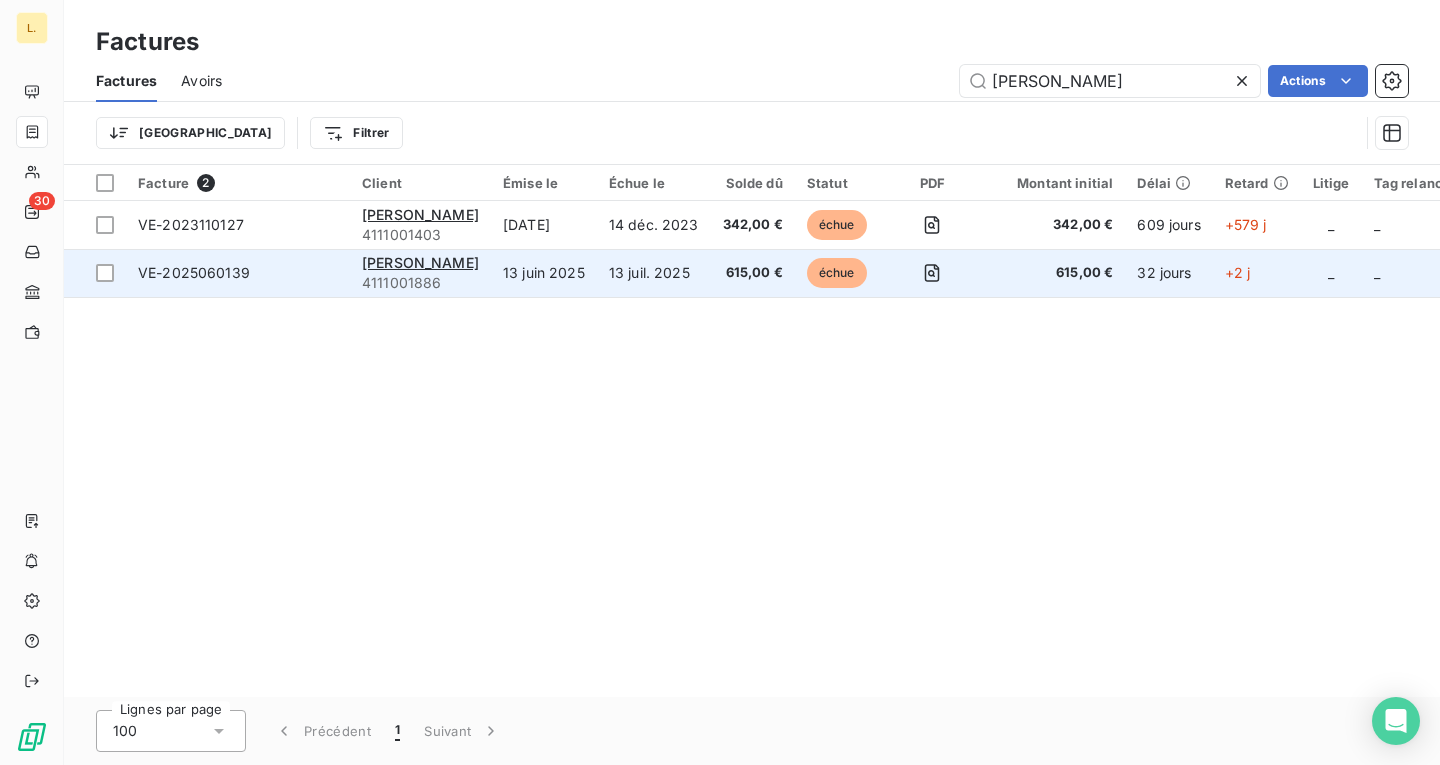 click on "615,00 €" at bounding box center [753, 273] 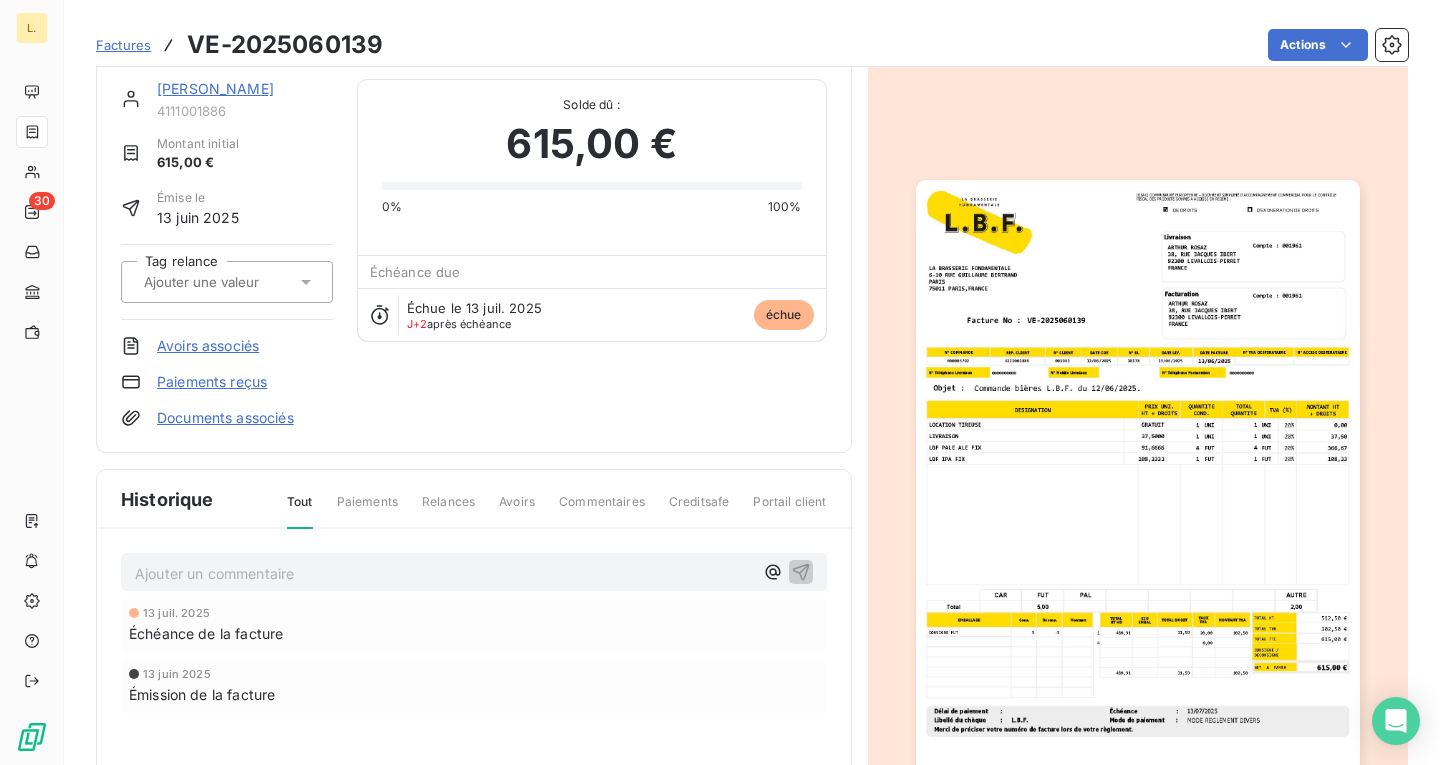 scroll, scrollTop: 0, scrollLeft: 0, axis: both 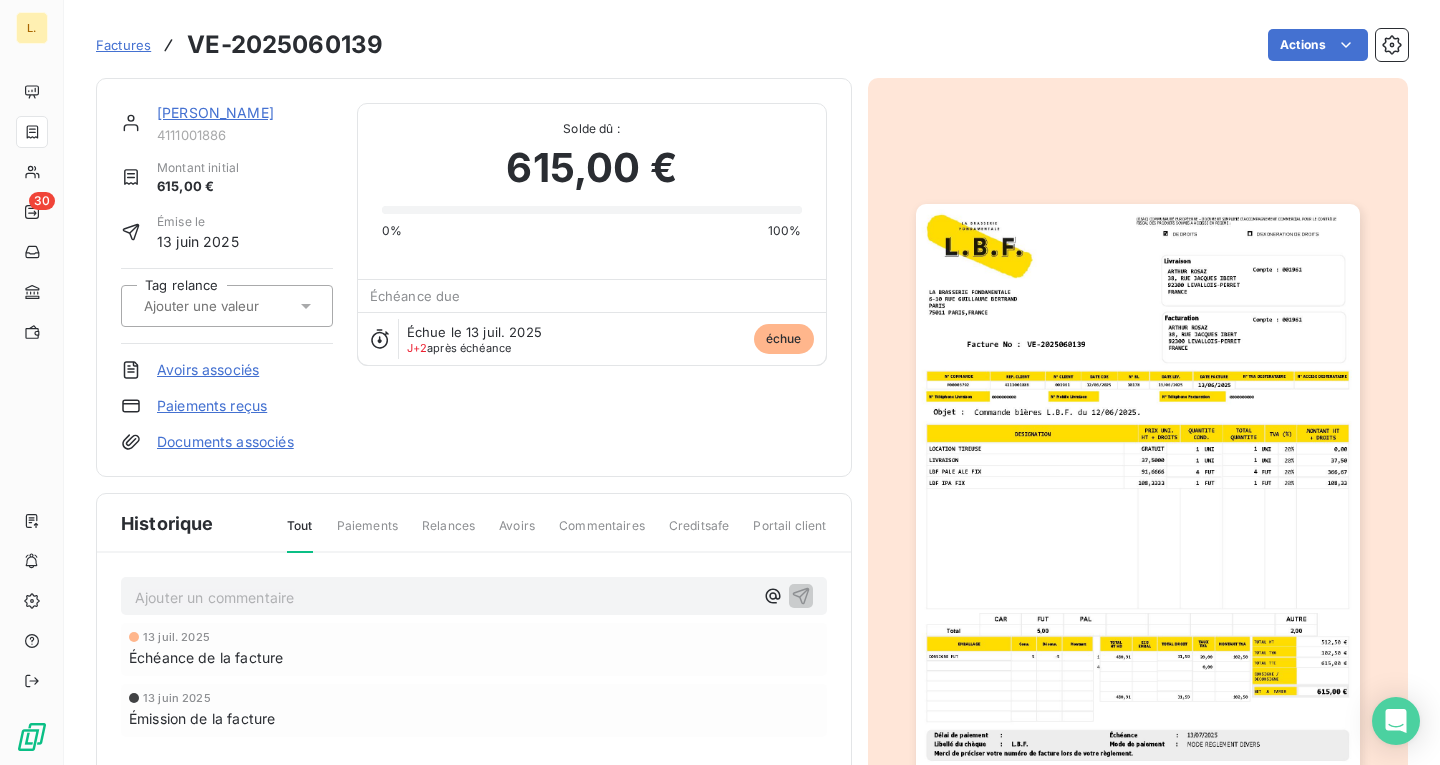 click at bounding box center (1138, 517) 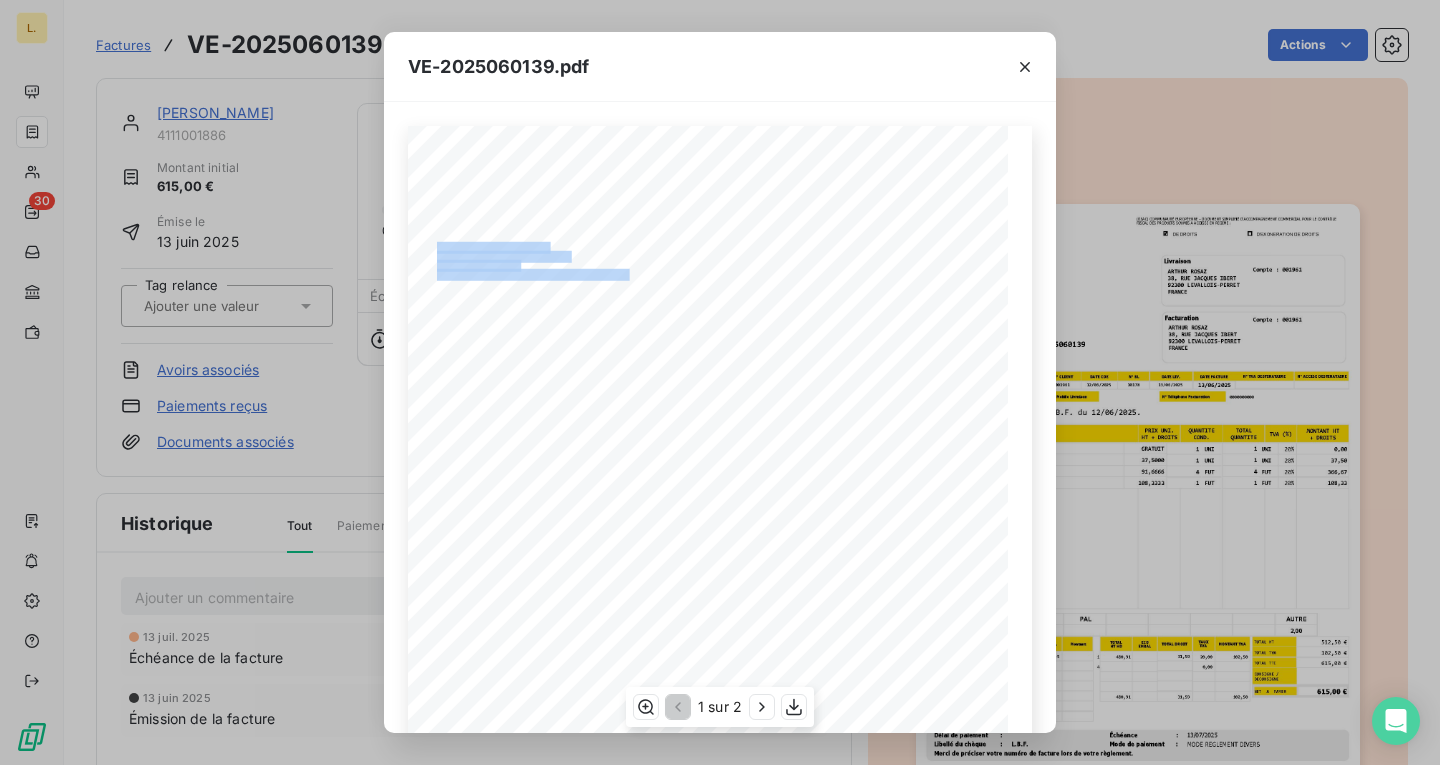click on "LA BRASSERIE FONDAMENTALE [STREET_ADDRESS][PERSON_NAME] VE-2025060139 Facture No : Objet :   Commande biËres L.B.F. du [DATE]. (DSAC) COMMUNAUT... EUROP...ENNE - DOCUMENT SIMPLIFI... D'ACCOMPAGNEMENT COMMERCIAL POUR LE CONTR‘LE FISCAL DES PRODUITS SOUMIS A ACCISES EN REGIME : Facturation Livraison [PERSON_NAME] [STREET_ADDRESS][PERSON_NAME] [PERSON_NAME] [STREET_ADDRESS][PERSON_NAME] D'EXONERATION DE DROITS Compte : 001961 Compte : 001961 DE DROITS N∞ TVA DESTINATAIRE   N∞ ACCISE DESTINATAIRE DATE FACTURE [DATE] [DATE] N∞ BL 10178 DATE LIV. DATE CDE [DATE] N∞ CLIENT 001961 REF. CLIENT 4111001886 N∞ COMMANDE F00003792 N∞ TÈlÈphone Livraison   [PHONE_NUMBER]   N∞ Mobile Livraison   N∞ TÈlÈphone Facturation   0000000000 MONTANT HT + DROITS PRIX UNI. HT + DROITS TOTAL QUANTITE   TVA (%) DESIGNATION   QUANTITE COND. 1   0,00 GRATUIT LOCATION TIREUSE   UNI   20% 1   UNI 1   37,50 37,5000 LIVRAISON   UNI   20% 1   UNI" at bounding box center (720, 550) 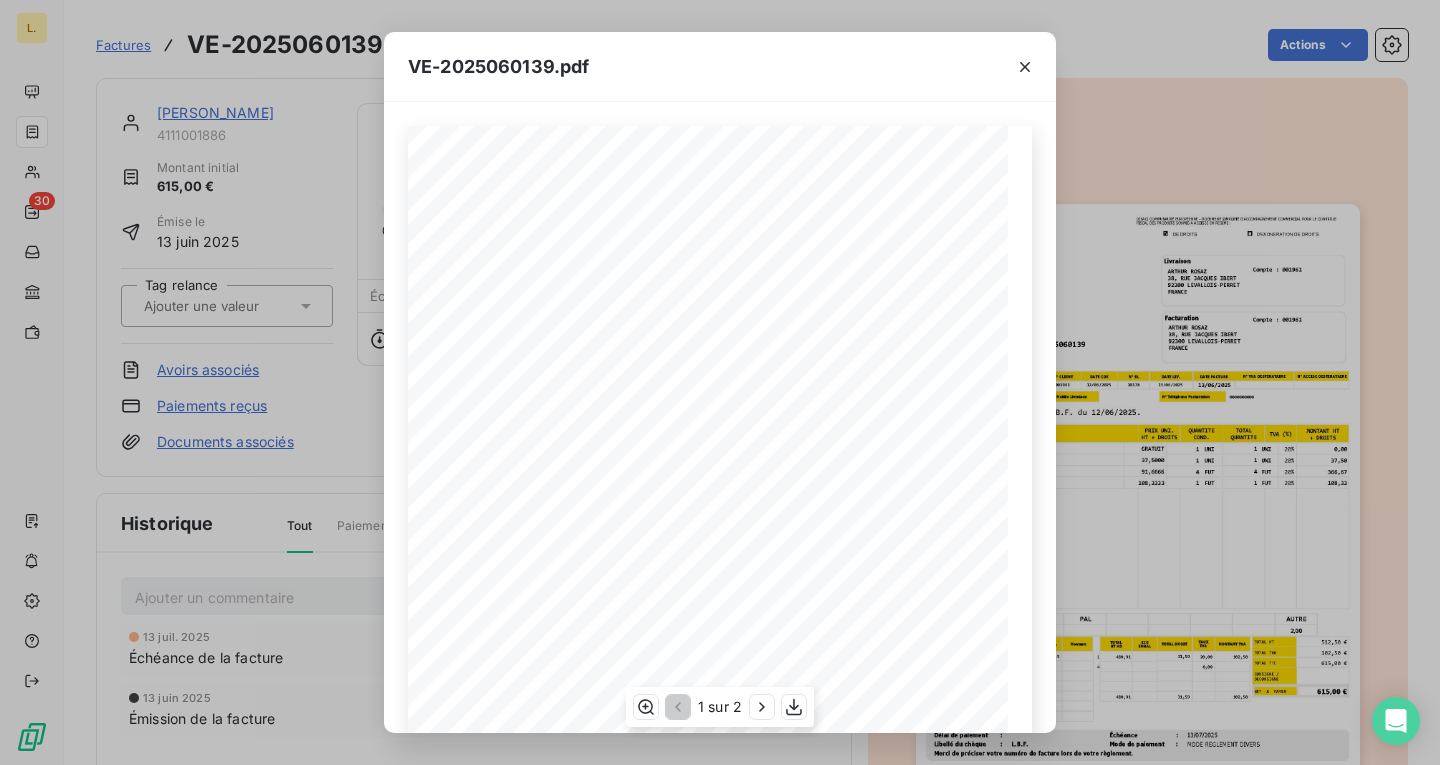 click on "VE-2025060139" at bounding box center [611, 316] 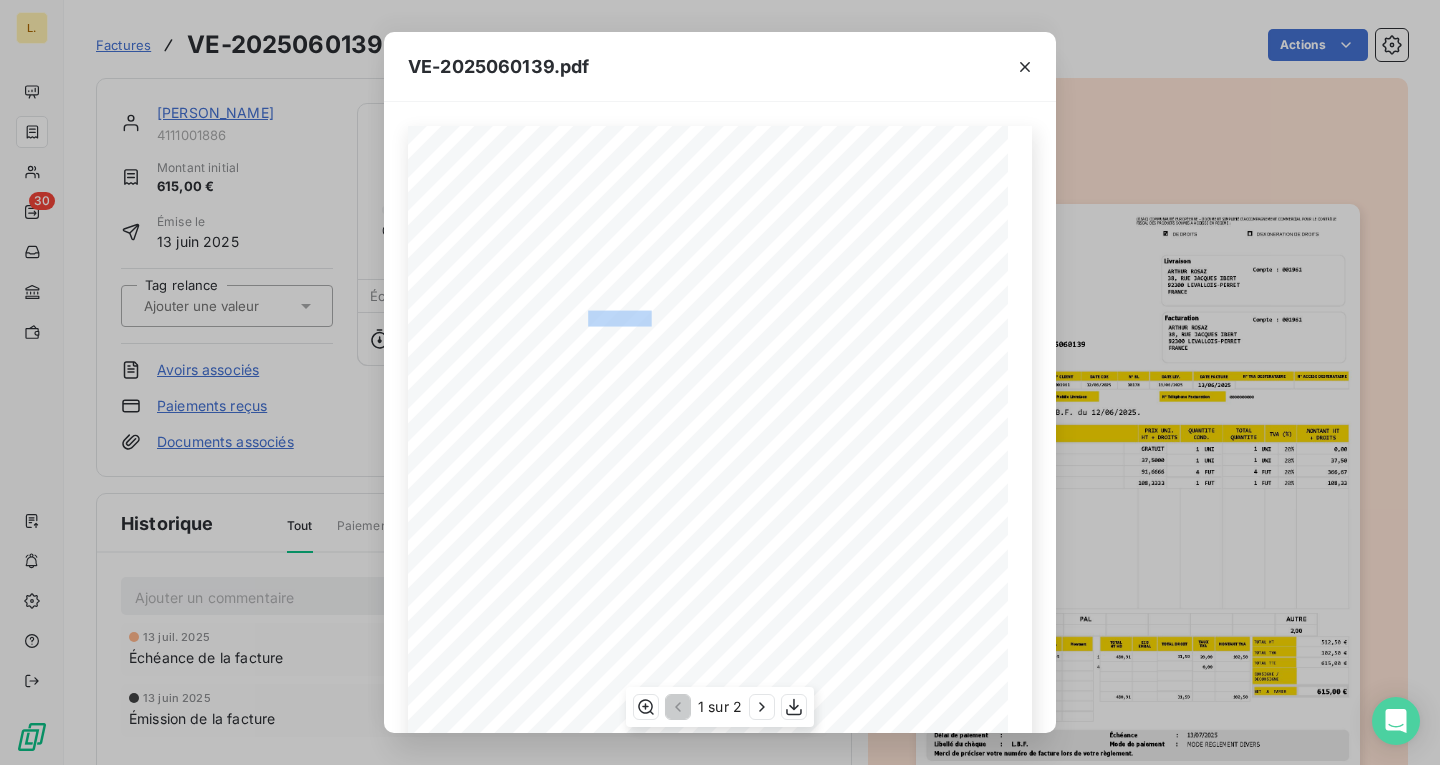 click on "VE-2025060139" at bounding box center (611, 316) 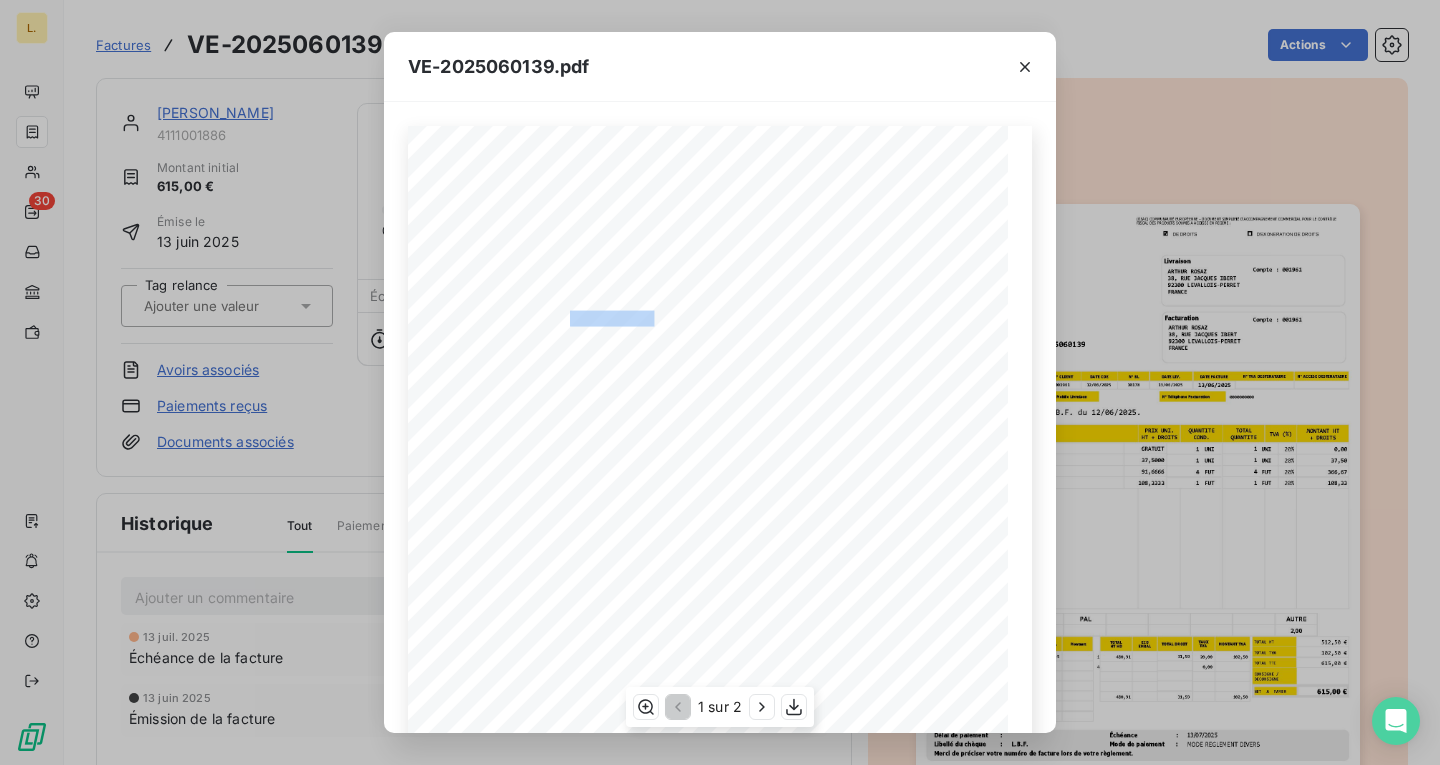 click on "VE-2025060139" at bounding box center (611, 316) 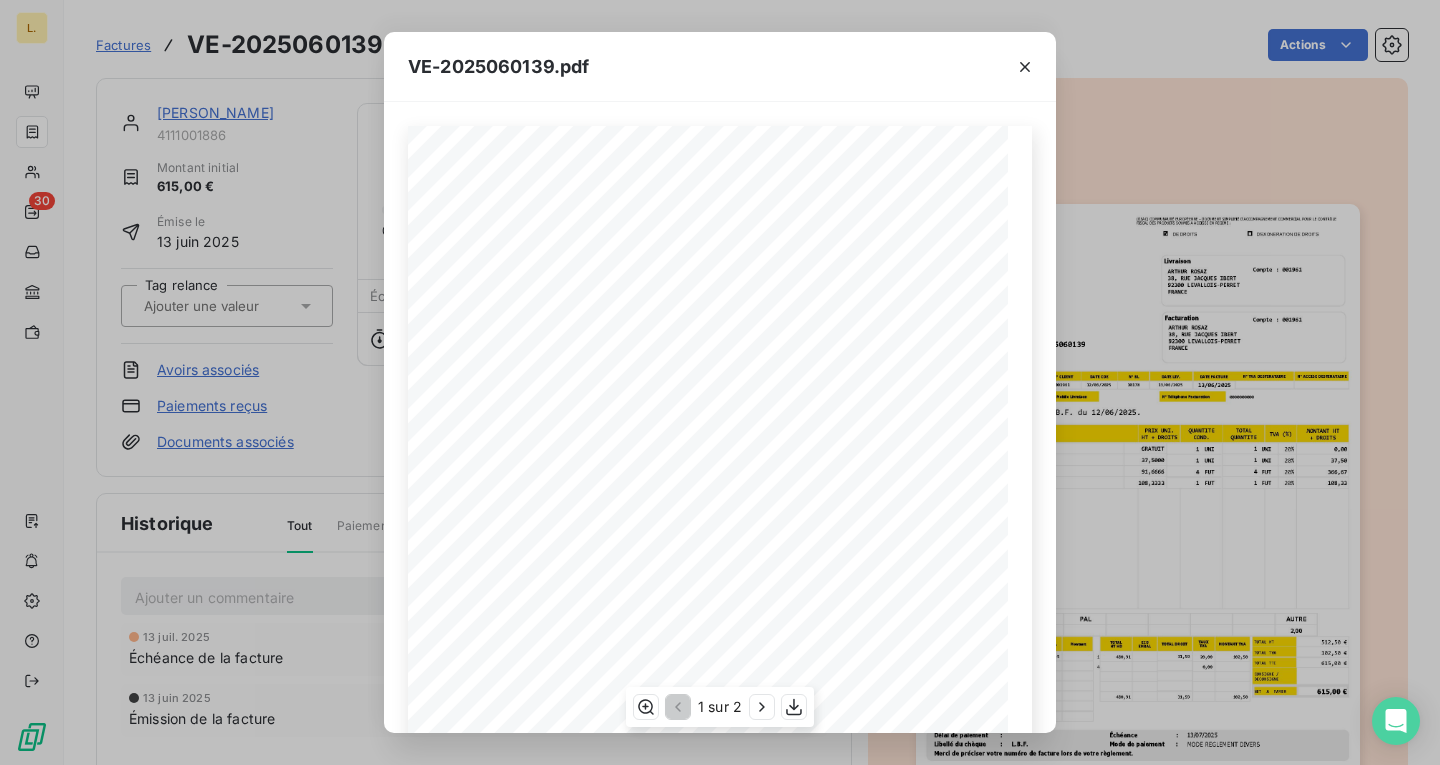 click on "LA BRASSERIE FONDAMENTALE [STREET_ADDRESS][PERSON_NAME] VE-2025060139 Facture No : Objet :   Commande biËres L.B.F. du [DATE]. (DSAC) COMMUNAUT... EUROP...ENNE - DOCUMENT SIMPLIFI... D'ACCOMPAGNEMENT COMMERCIAL POUR LE CONTR‘LE FISCAL DES PRODUITS SOUMIS A ACCISES EN REGIME : Facturation Livraison [PERSON_NAME] [STREET_ADDRESS][PERSON_NAME] [PERSON_NAME] [STREET_ADDRESS][PERSON_NAME] D'EXONERATION DE DROITS Compte : 001961 Compte : 001961 DE DROITS N∞ TVA DESTINATAIRE   N∞ ACCISE DESTINATAIRE DATE FACTURE [DATE] [DATE] N∞ BL 10178 DATE LIV. DATE CDE [DATE] N∞ CLIENT 001961 REF. CLIENT 4111001886 N∞ COMMANDE F00003792 N∞ TÈlÈphone Livraison   [PHONE_NUMBER]   N∞ Mobile Livraison   N∞ TÈlÈphone Facturation   0000000000 MONTANT HT + DROITS PRIX UNI. HT + DROITS TOTAL QUANTITE   TVA (%) DESIGNATION   QUANTITE COND. 1   0,00 GRATUIT LOCATION TIREUSE   UNI   20% 1   UNI 1   37,50 37,5000 LIVRAISON   UNI   20% 1   UNI" at bounding box center [720, 550] 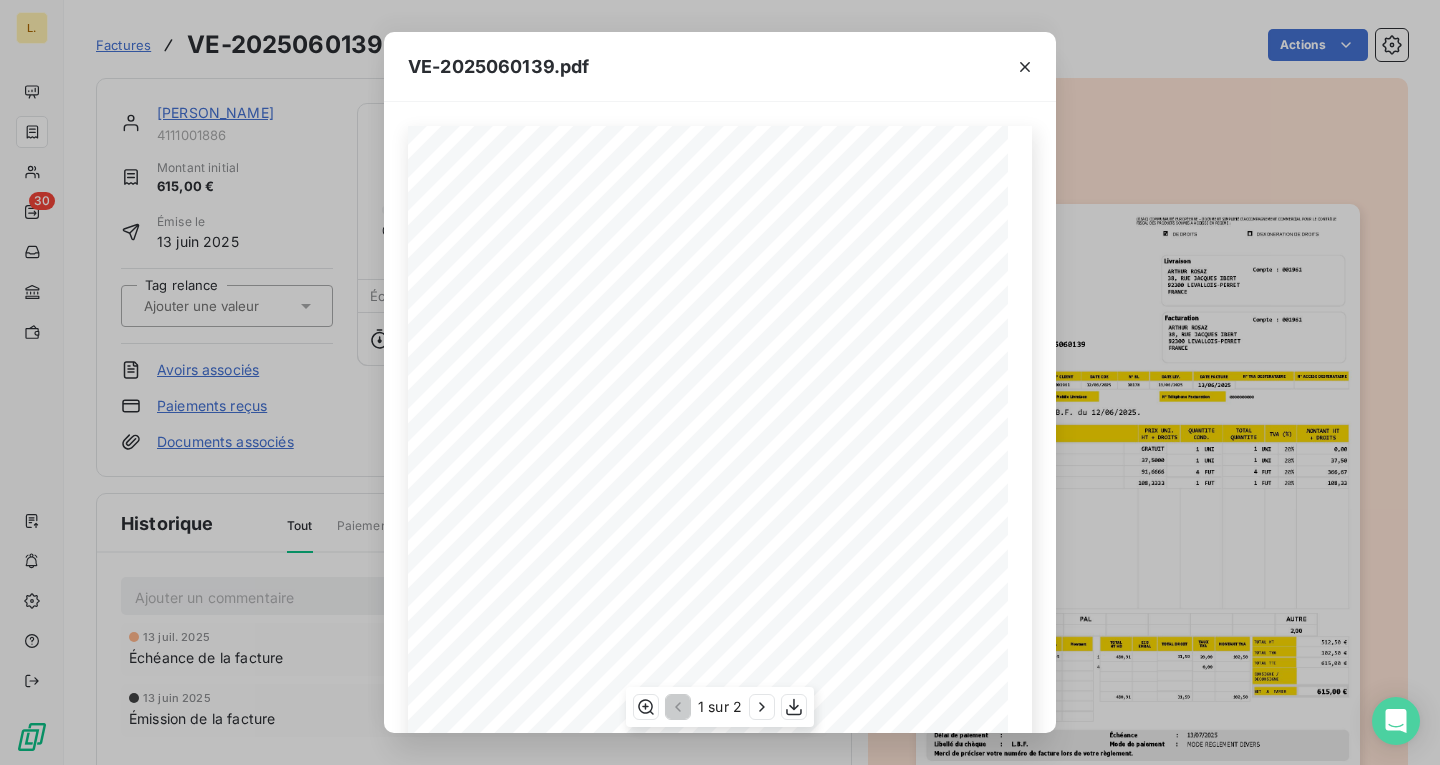 click on "LA BRASSERIE FONDAMENTALE [STREET_ADDRESS][PERSON_NAME] VE-2025060139 Facture No : Objet :   Commande biËres L.B.F. du [DATE]. (DSAC) COMMUNAUT... EUROP...ENNE - DOCUMENT SIMPLIFI... D'ACCOMPAGNEMENT COMMERCIAL POUR LE CONTR‘LE FISCAL DES PRODUITS SOUMIS A ACCISES EN REGIME : Facturation Livraison [PERSON_NAME] [STREET_ADDRESS][PERSON_NAME] [PERSON_NAME] [STREET_ADDRESS][PERSON_NAME] D'EXONERATION DE DROITS Compte : 001961 Compte : 001961 DE DROITS N∞ TVA DESTINATAIRE   N∞ ACCISE DESTINATAIRE DATE FACTURE [DATE] [DATE] N∞ BL 10178 DATE LIV. DATE CDE [DATE] N∞ CLIENT 001961 REF. CLIENT 4111001886 N∞ COMMANDE F00003792 N∞ TÈlÈphone Livraison   [PHONE_NUMBER]   N∞ Mobile Livraison   N∞ TÈlÈphone Facturation   0000000000 MONTANT HT + DROITS PRIX UNI. HT + DROITS TOTAL QUANTITE   TVA (%) DESIGNATION   QUANTITE COND. 1   0,00 GRATUIT LOCATION TIREUSE   UNI   20% 1   UNI 1   37,50 37,5000 LIVRAISON   UNI   20% 1   UNI" at bounding box center [720, 550] 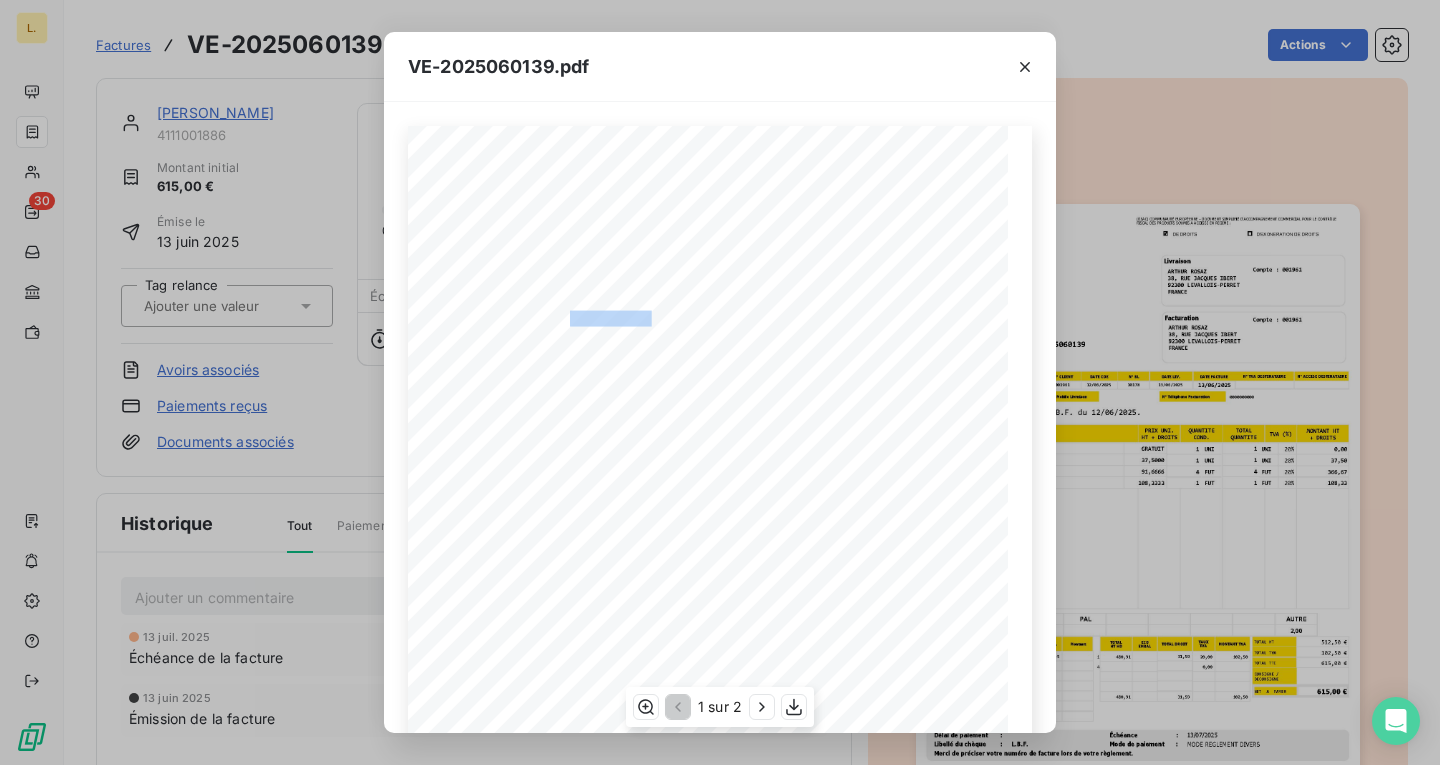 drag, startPoint x: 641, startPoint y: 316, endPoint x: 608, endPoint y: 321, distance: 33.37664 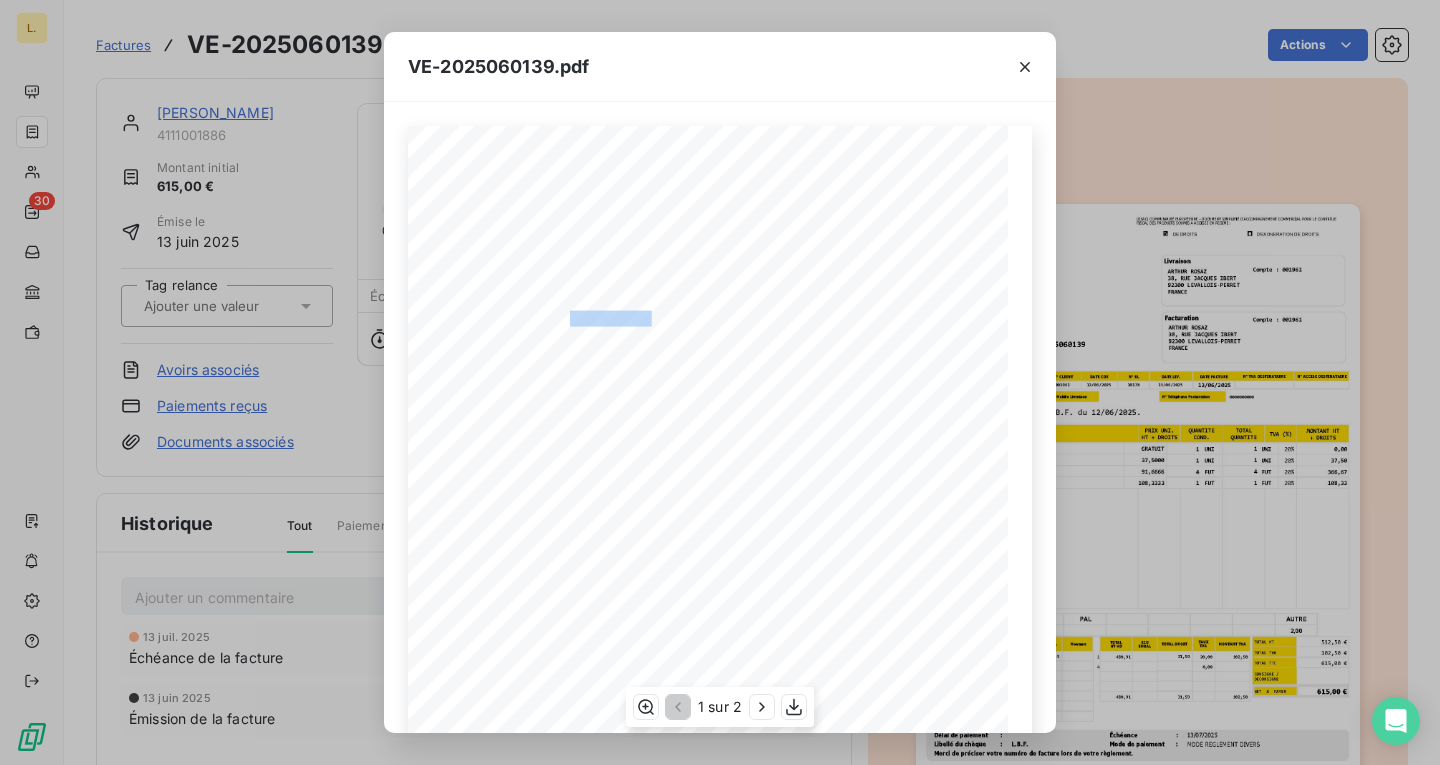 click on "VE-2025060139" at bounding box center (611, 316) 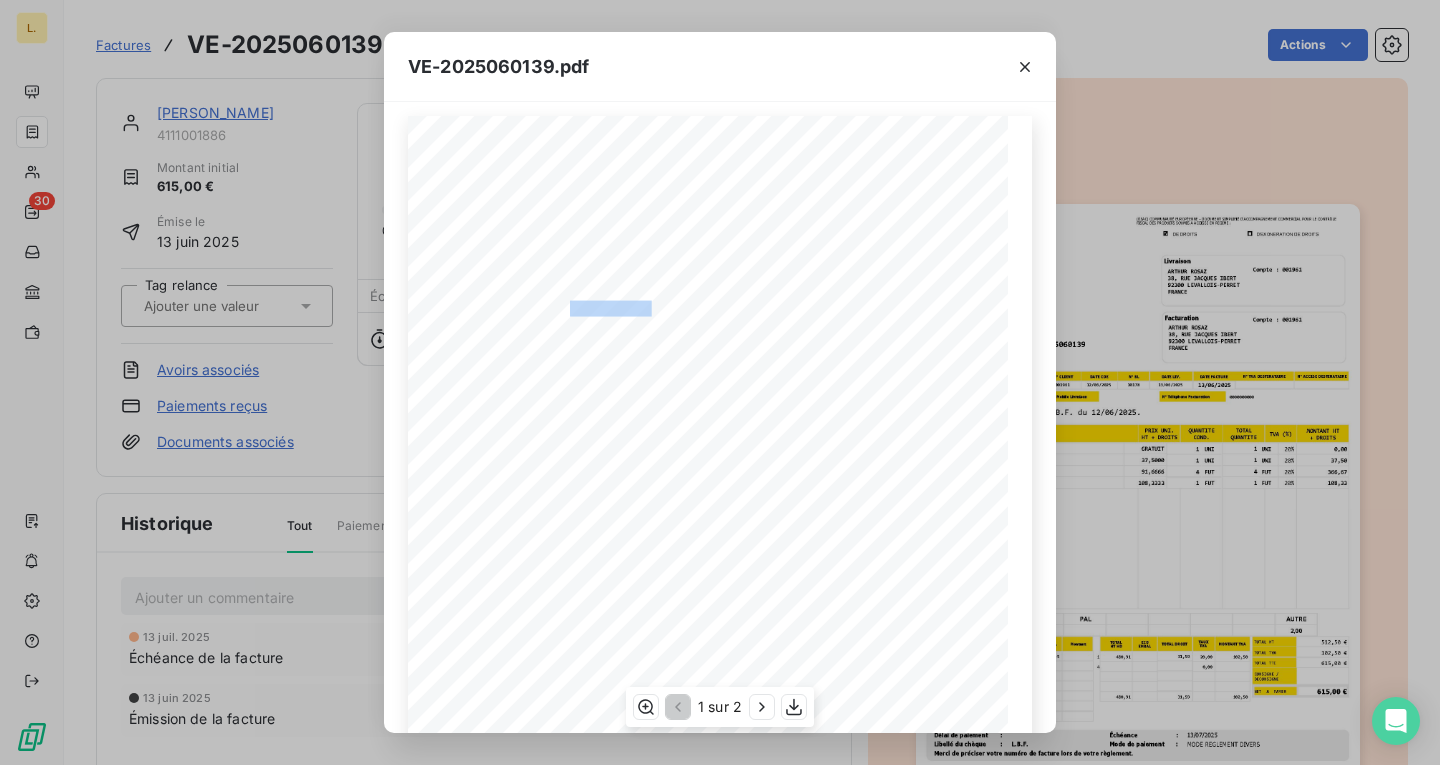scroll, scrollTop: 0, scrollLeft: 0, axis: both 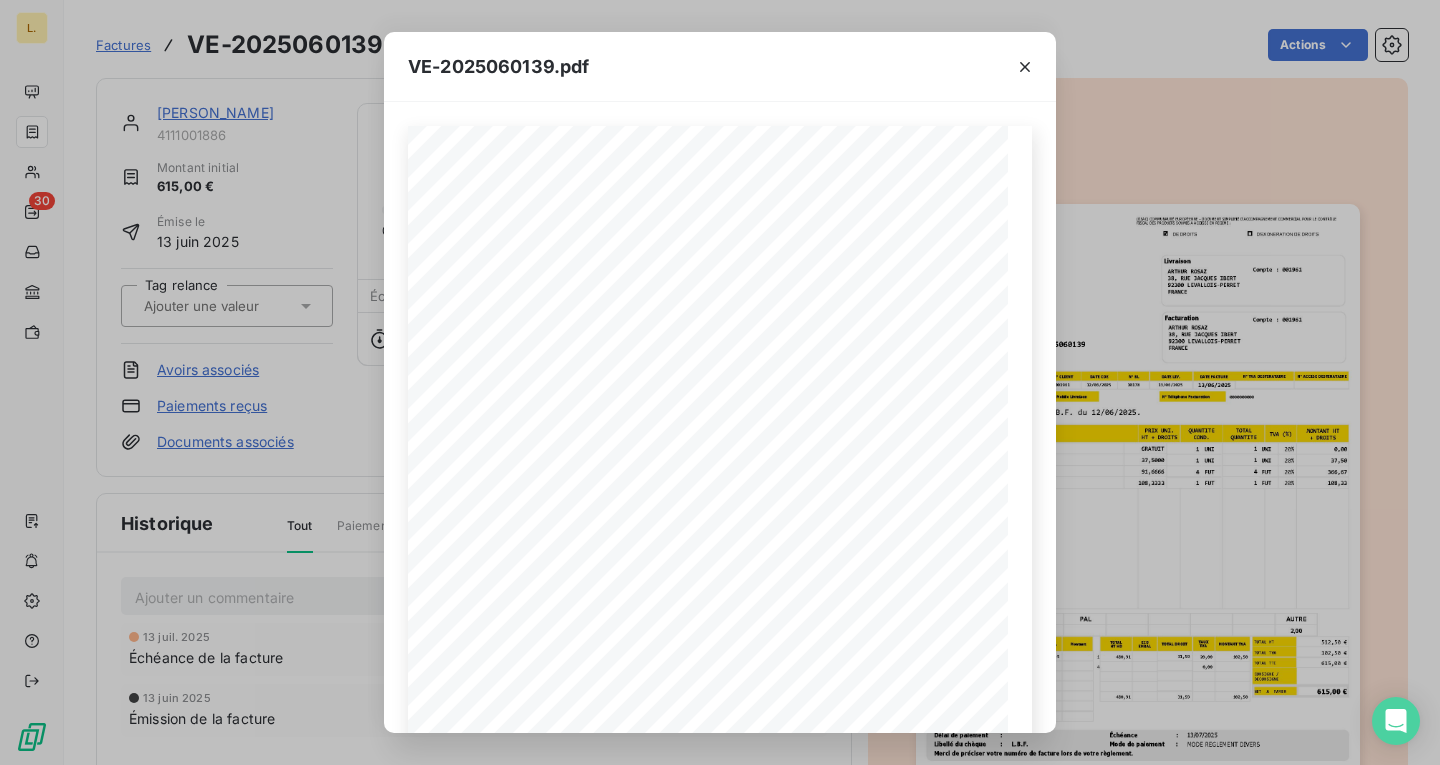drag, startPoint x: 1164, startPoint y: 260, endPoint x: 1150, endPoint y: 275, distance: 20.518284 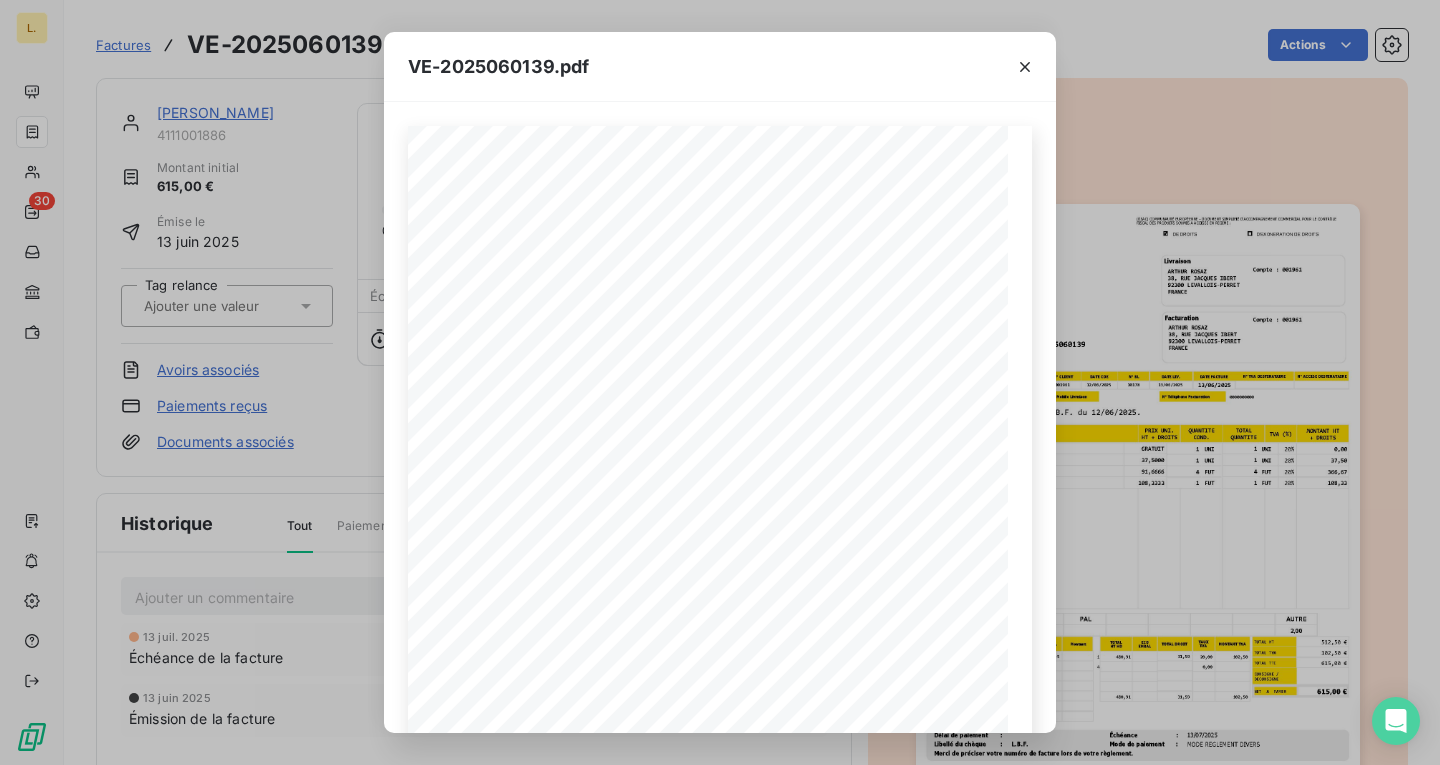 click on "VE-2025060139.pdf LA BRASSERIE FONDAMENTALE [STREET_ADDRESS][PERSON_NAME] VE-2025060139 Facture No : Objet :   Commande biËres L.B.F. du [DATE]. (DSAC) COMMUNAUT... EUROP...ENNE - DOCUMENT SIMPLIFI... D'ACCOMPAGNEMENT COMMERCIAL POUR LE CONTR‘LE FISCAL DES PRODUITS SOUMIS A ACCISES EN REGIME : Facturation Livraison [PERSON_NAME] [STREET_ADDRESS][PERSON_NAME] [PERSON_NAME] [STREET_ADDRESS][PERSON_NAME] D'EXONERATION DE DROITS Compte : 001961 Compte : 001961 DE DROITS N∞ TVA DESTINATAIRE   N∞ ACCISE DESTINATAIRE DATE FACTURE [DATE] [DATE] N∞ BL 10178 DATE LIV. DATE CDE [DATE] N∞ CLIENT 001961 REF. CLIENT 4111001886 N∞ COMMANDE F00003792 N∞ TÈlÈphone Livraison   [PHONE_NUMBER]   N∞ Mobile Livraison   N∞ TÈlÈphone Facturation   0000000000 MONTANT HT + DROITS PRIX UNI. HT + DROITS TOTAL QUANTITE   TVA (%) DESIGNATION   QUANTITE COND. 1   0,00 GRATUIT LOCATION TIREUSE   UNI   20% 1   UNI 1   37,50 37,5000 LIVRAISON" at bounding box center [720, 382] 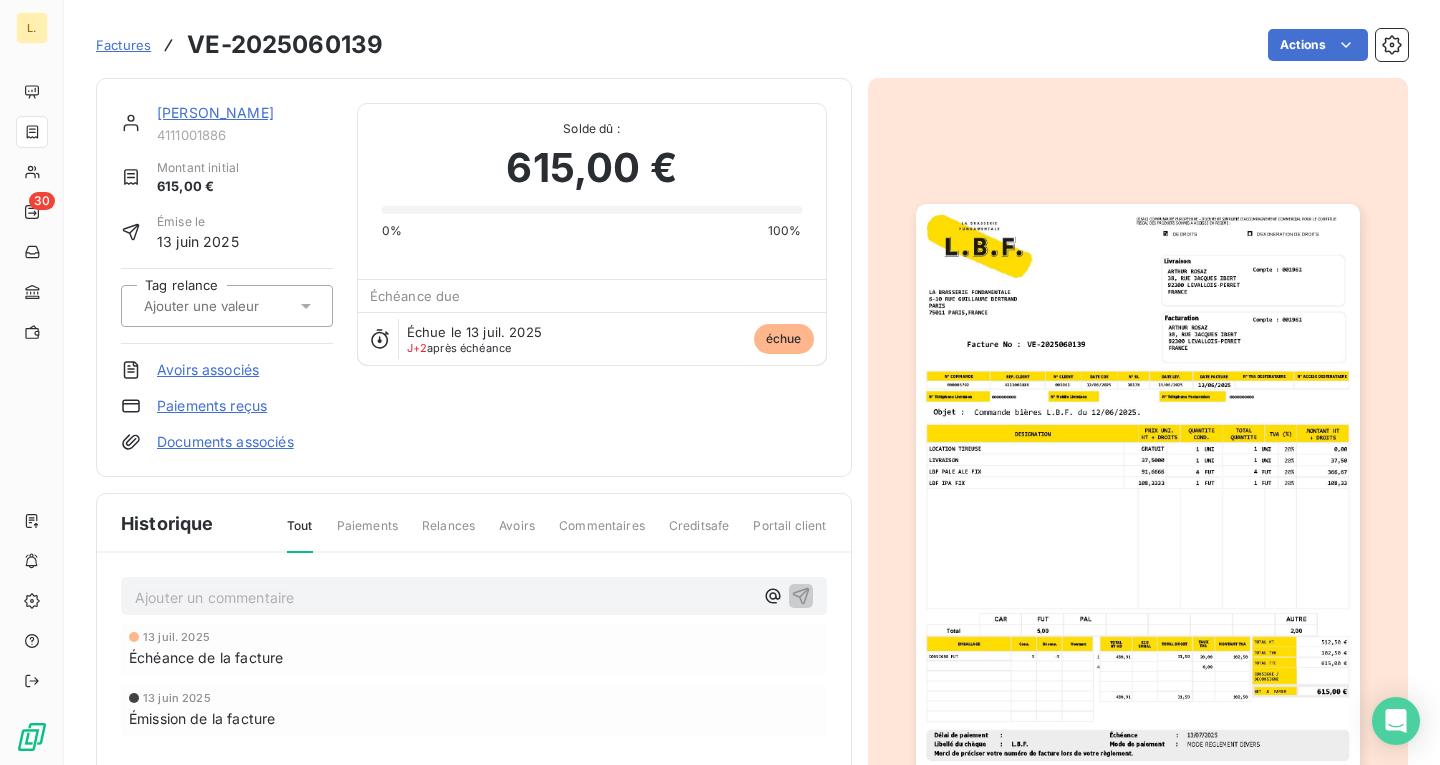 click on "échue" at bounding box center [784, 339] 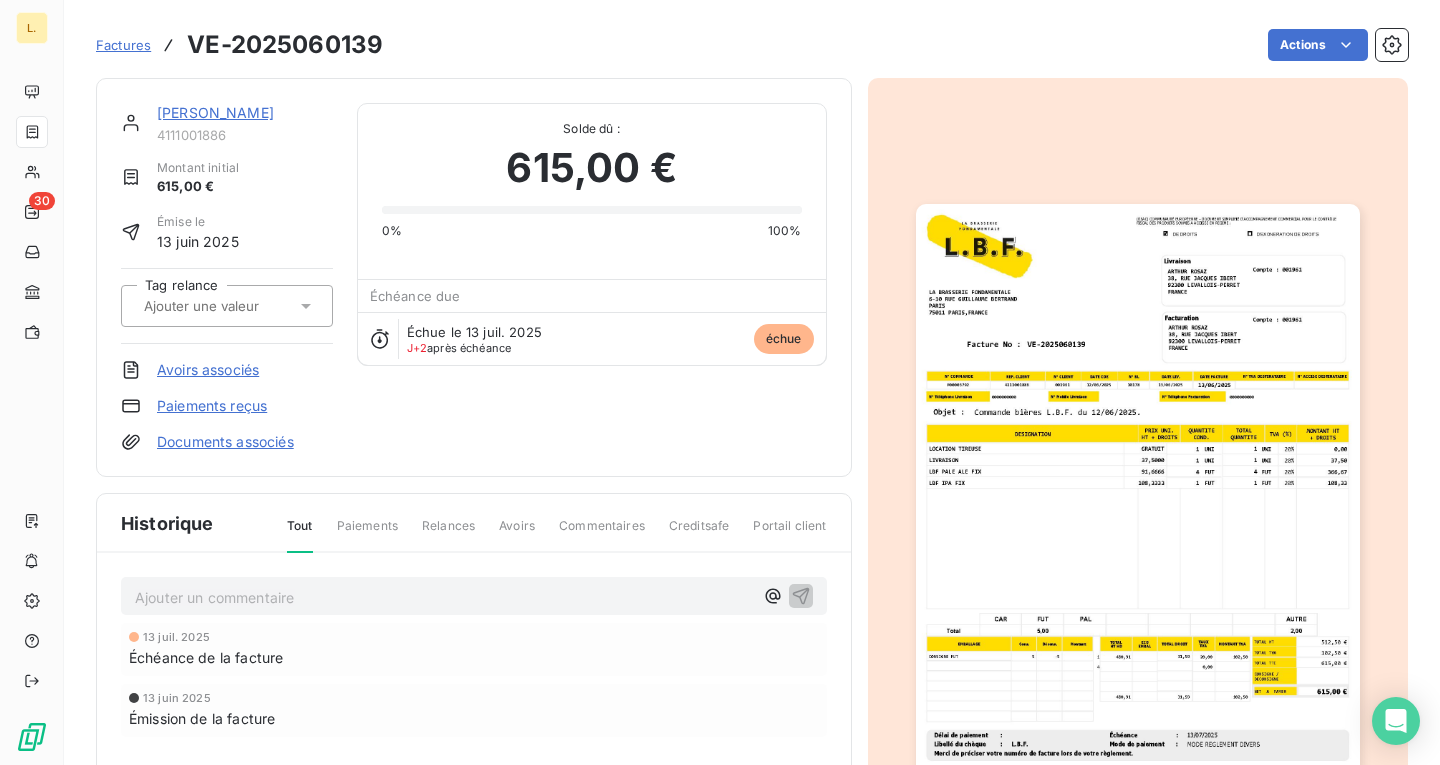 click on "Avoirs associés" at bounding box center [208, 370] 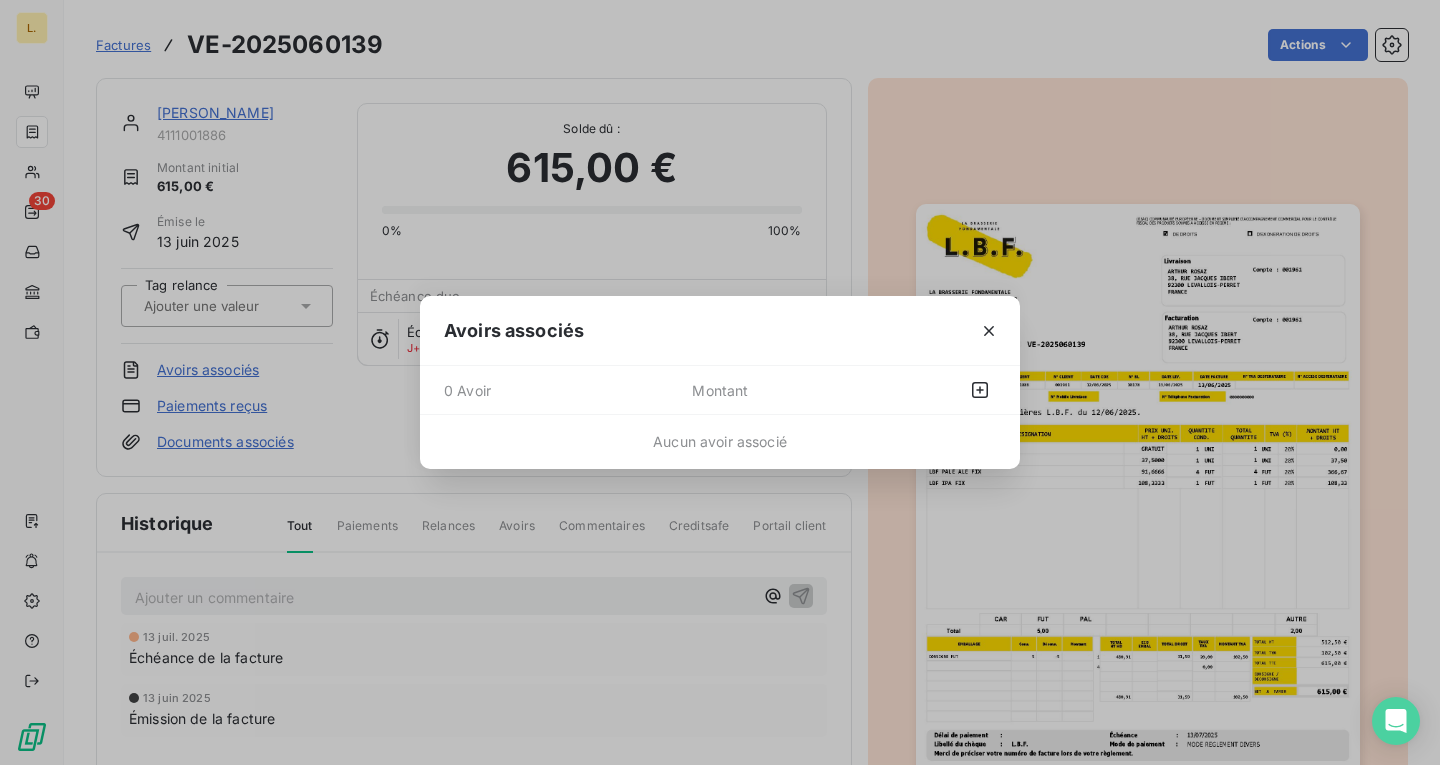 click on "Avoirs associés" at bounding box center (720, 331) 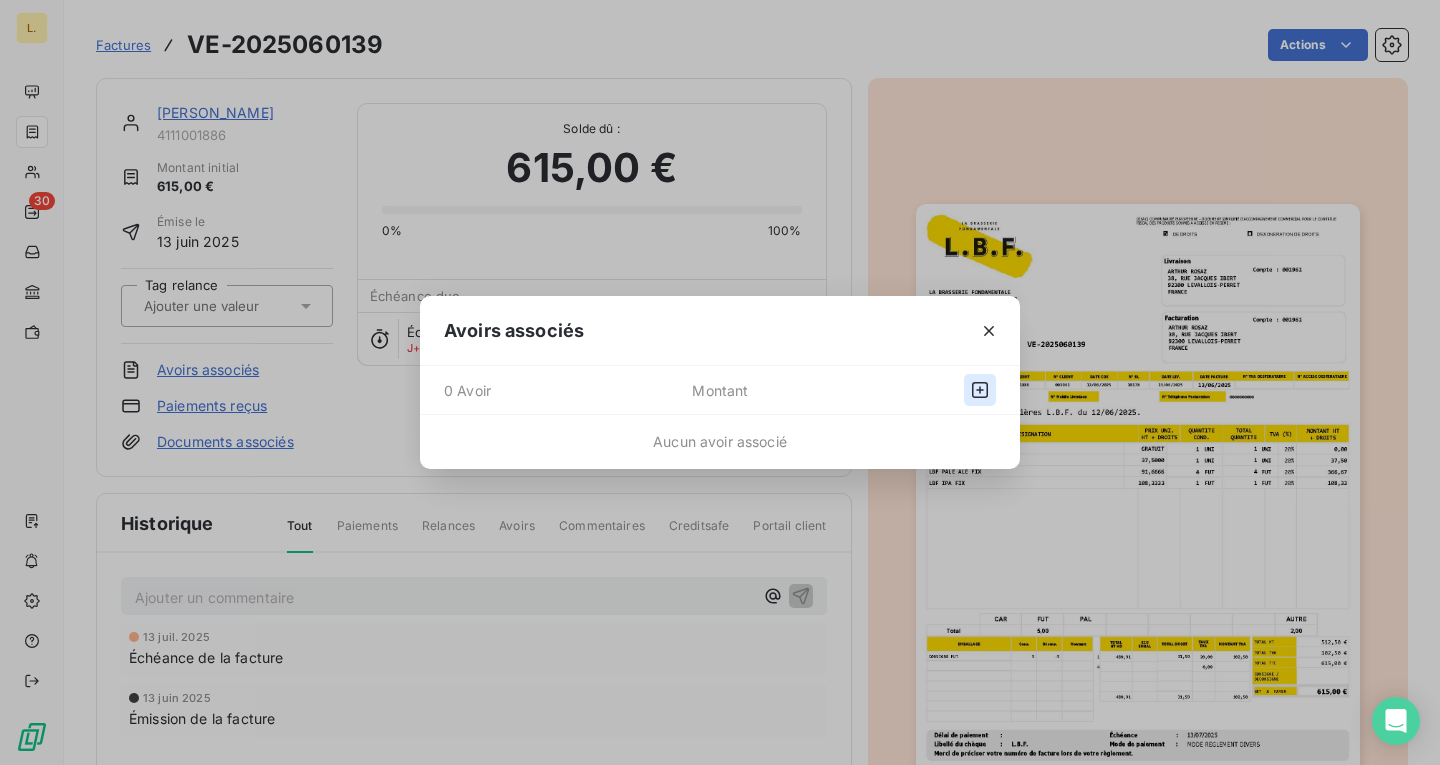 click 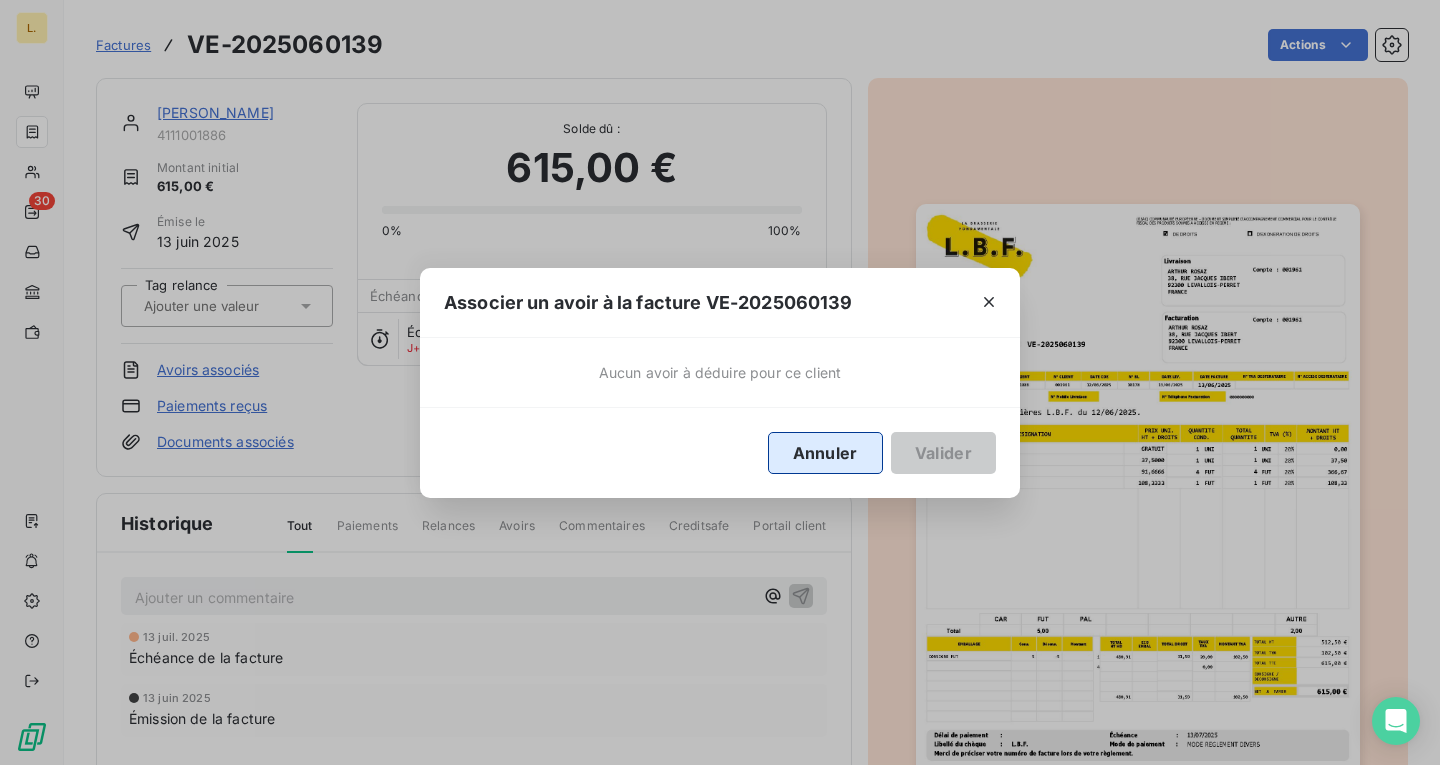 click on "Annuler" at bounding box center [825, 453] 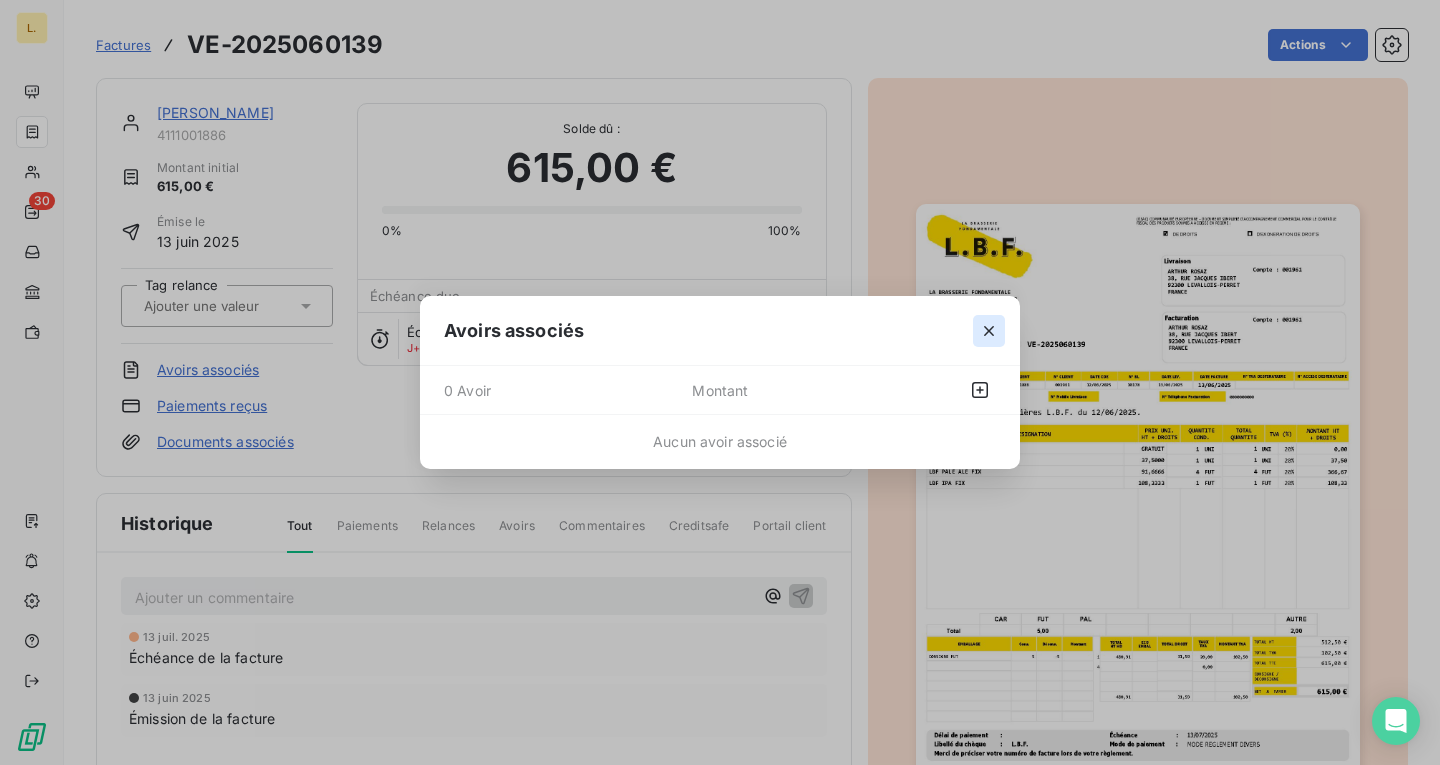 click 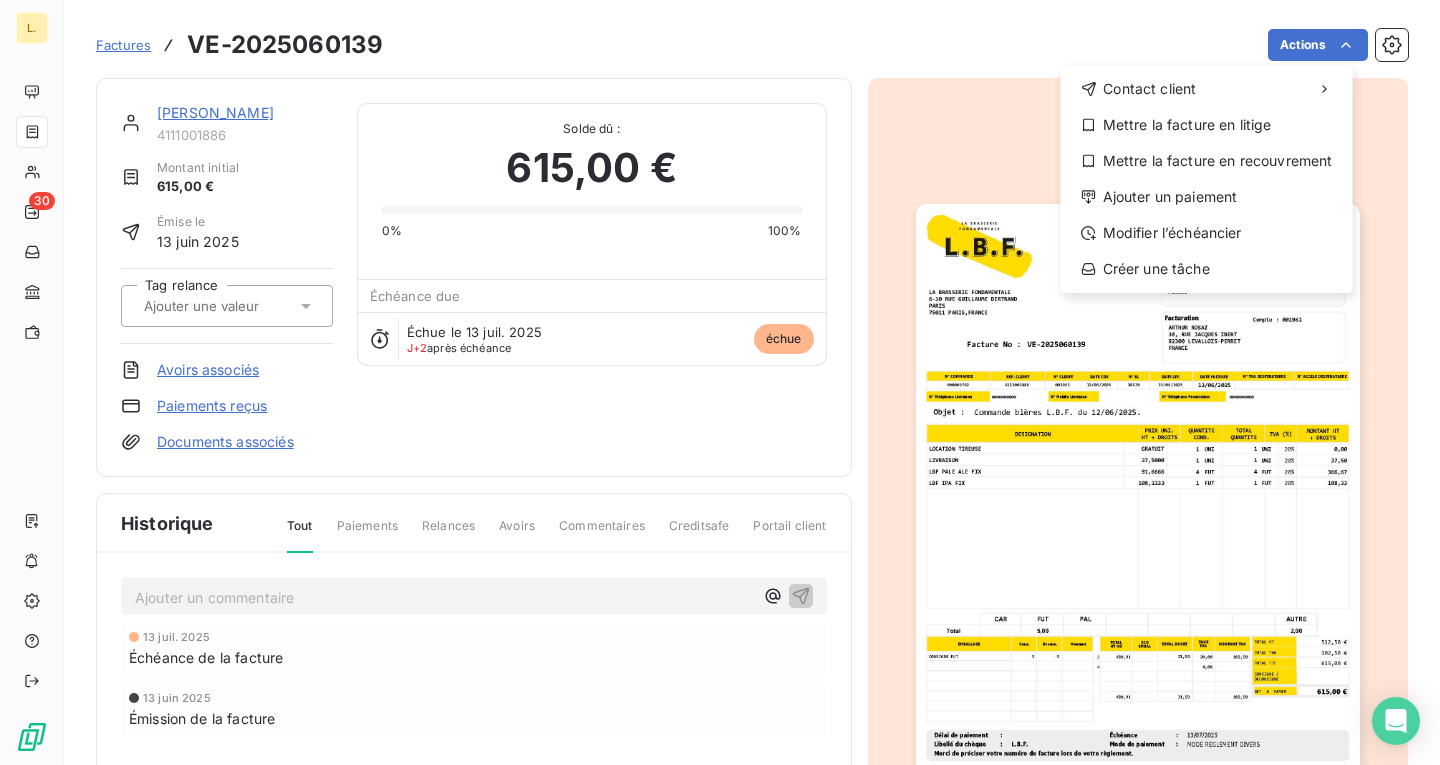 click on "L. 30 Factures VE-2025060139 Actions Contact client Mettre la facture en litige Mettre la facture en recouvrement Ajouter un paiement Modifier l’échéancier Créer une [PERSON_NAME] 4111001886 Montant initial 615,00 € Émise le 13 juin 2025 Tag relance Avoirs associés Paiements reçus Documents associés Solde dû : 615,00 € 0% 100% Échéance due Échue le 13 juil. 2025 J+2  après échéance échue Historique Tout Paiements Relances Avoirs Commentaires Creditsafe Portail client Ajouter un commentaire ﻿ 13 juil. 2025 Échéance de la facture 13 juin 2025 Émission de la facture" at bounding box center [720, 382] 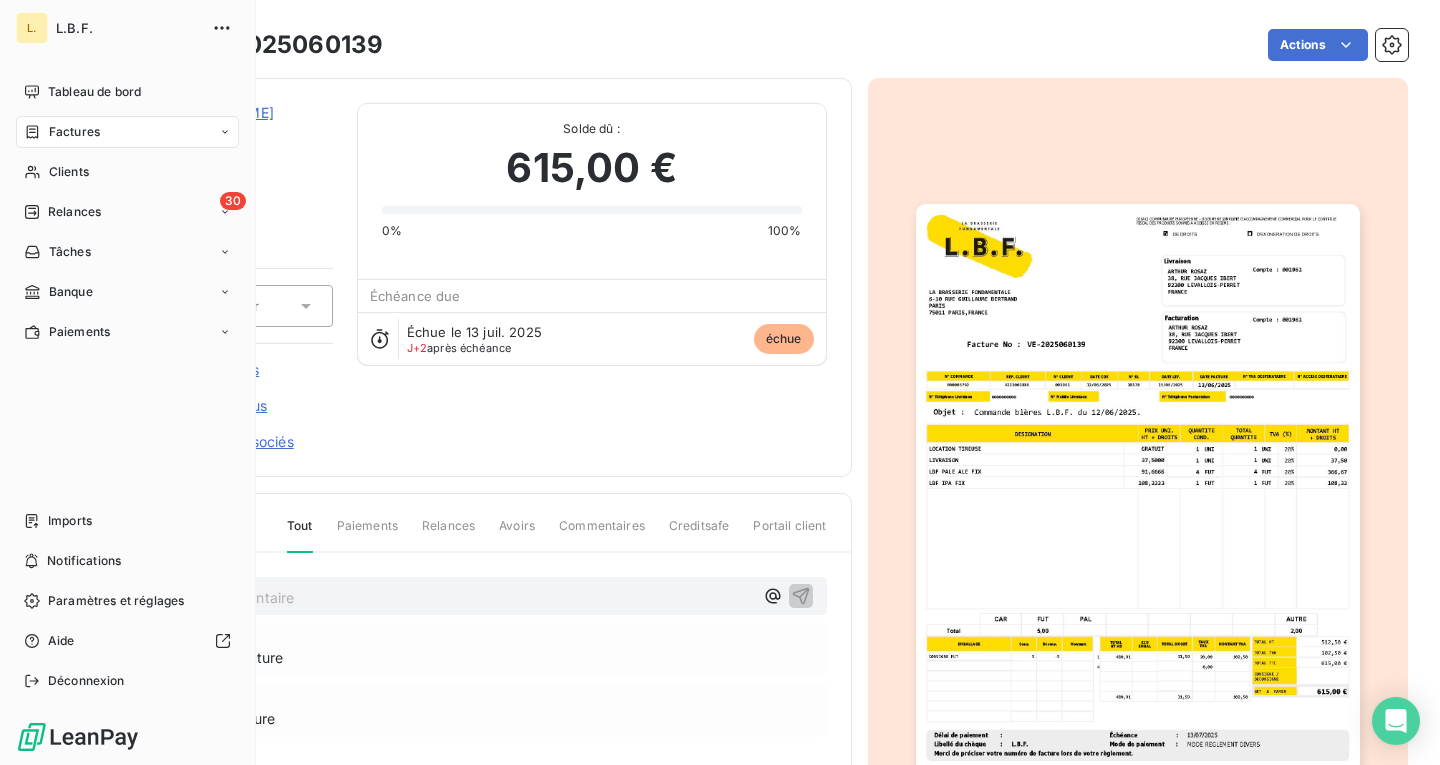 click 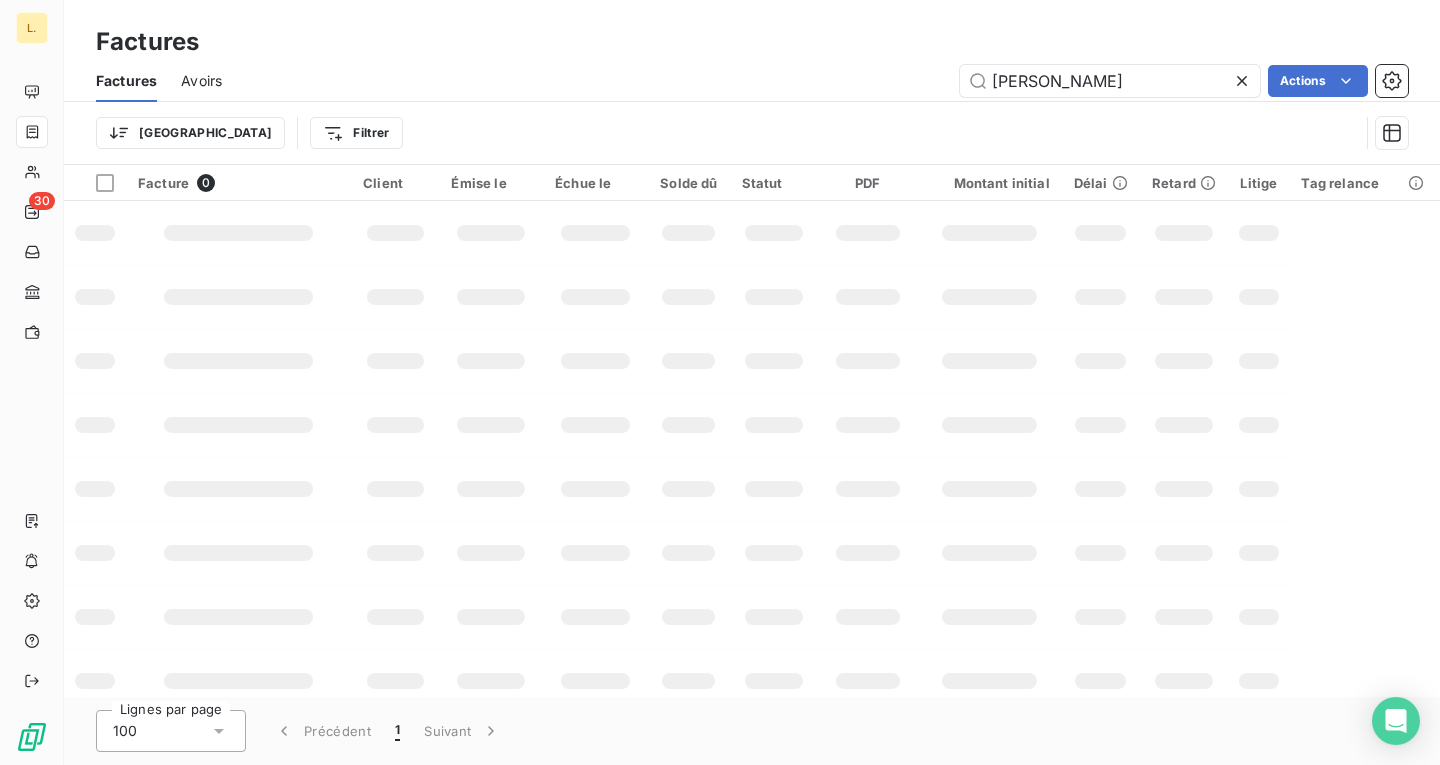drag, startPoint x: 944, startPoint y: 92, endPoint x: 766, endPoint y: 94, distance: 178.01123 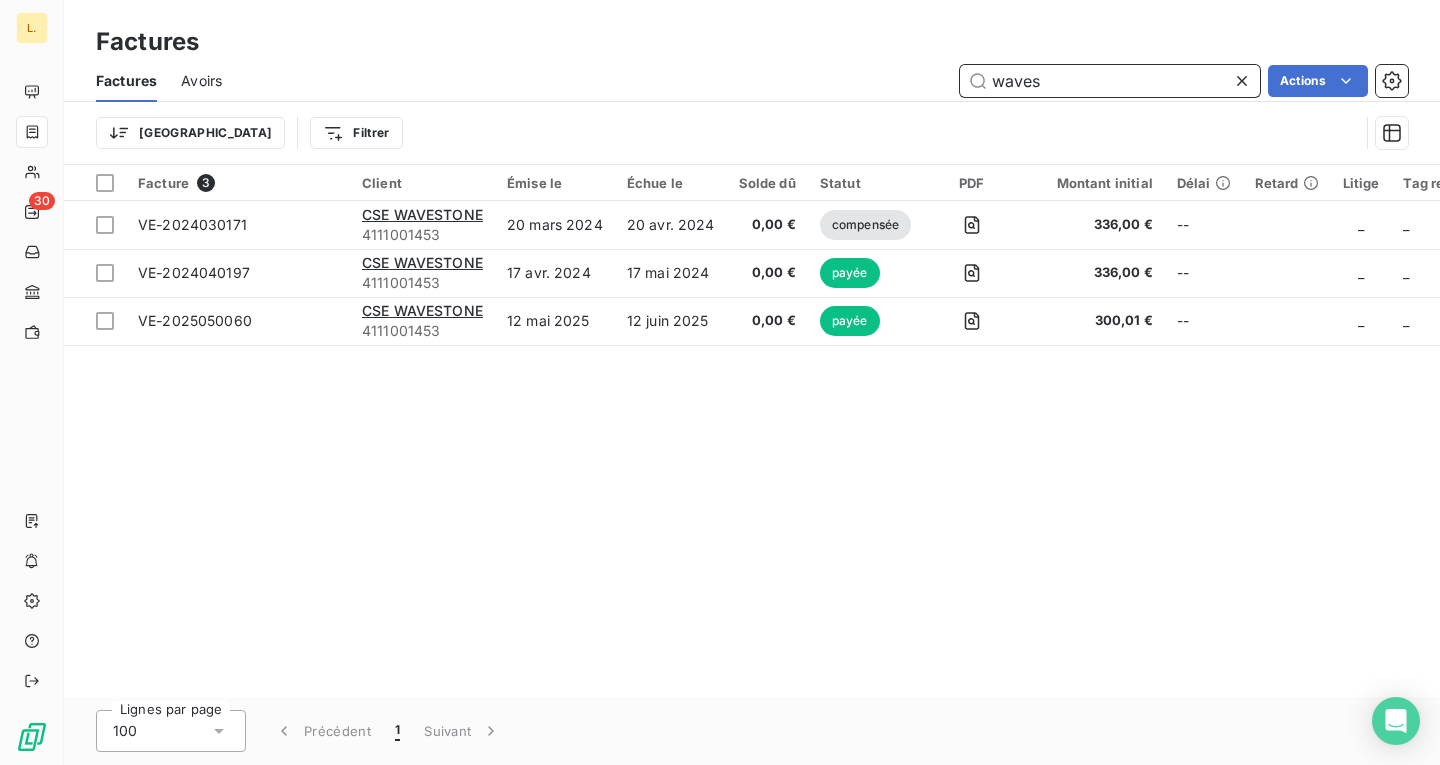 drag, startPoint x: 1076, startPoint y: 94, endPoint x: 847, endPoint y: 72, distance: 230.05434 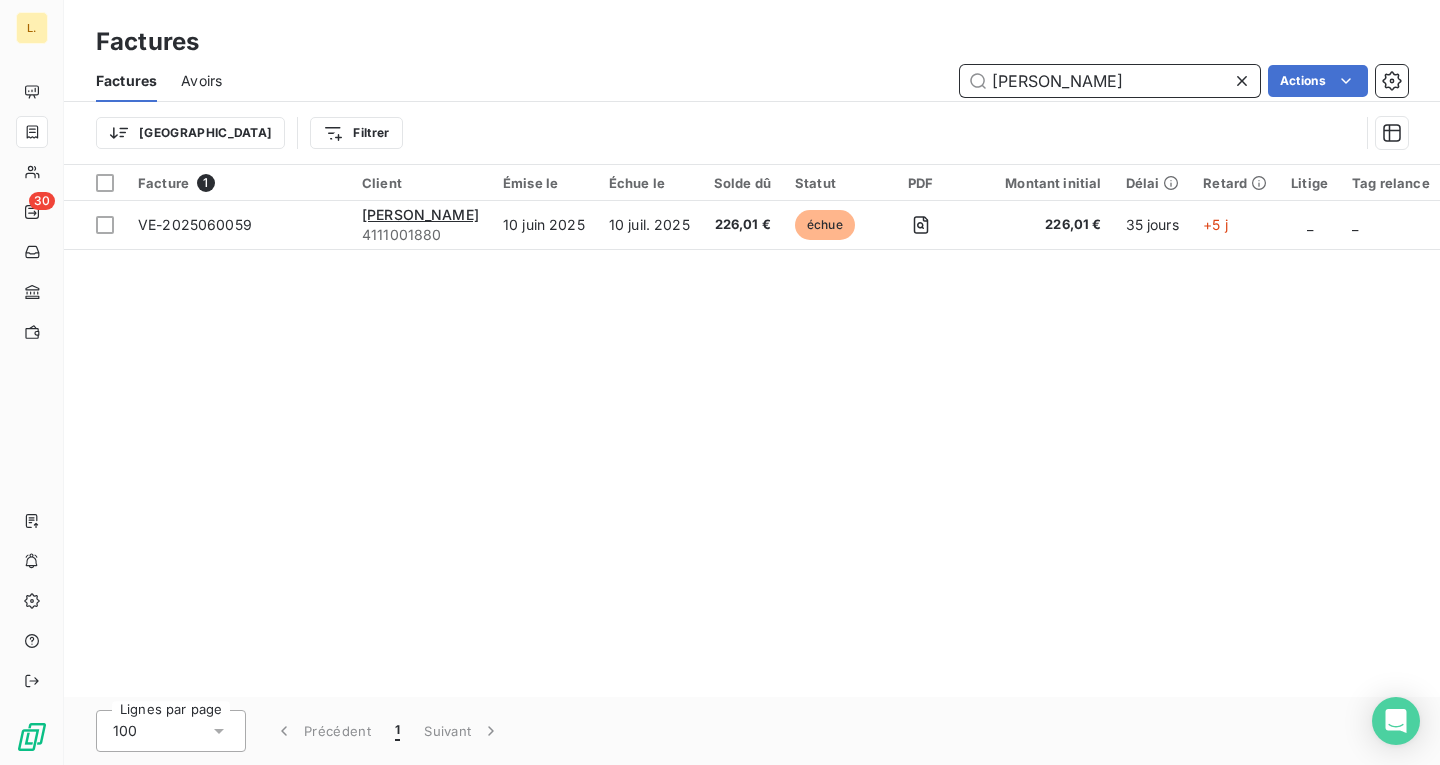 drag, startPoint x: 1113, startPoint y: 80, endPoint x: 833, endPoint y: 66, distance: 280.3498 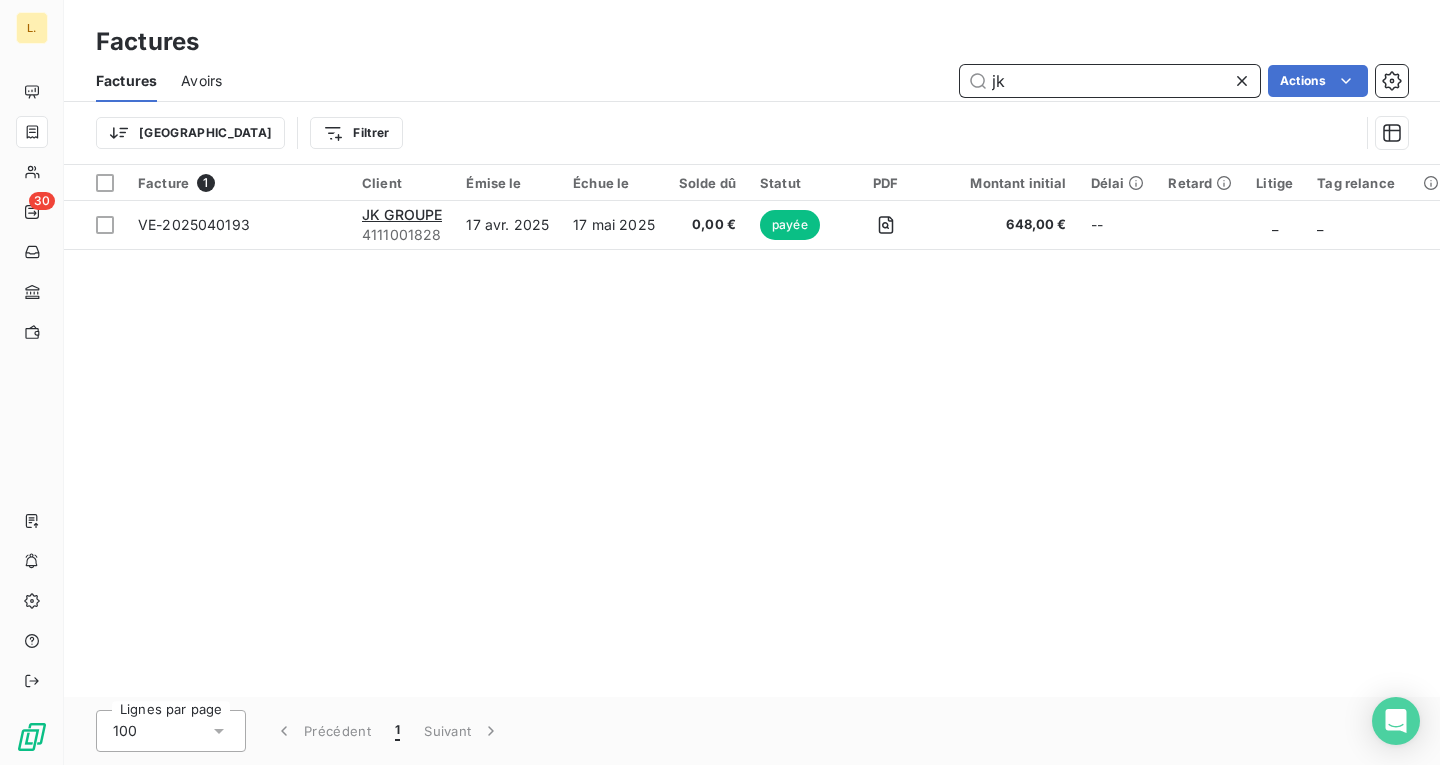 drag, startPoint x: 1037, startPoint y: 82, endPoint x: 865, endPoint y: 69, distance: 172.49059 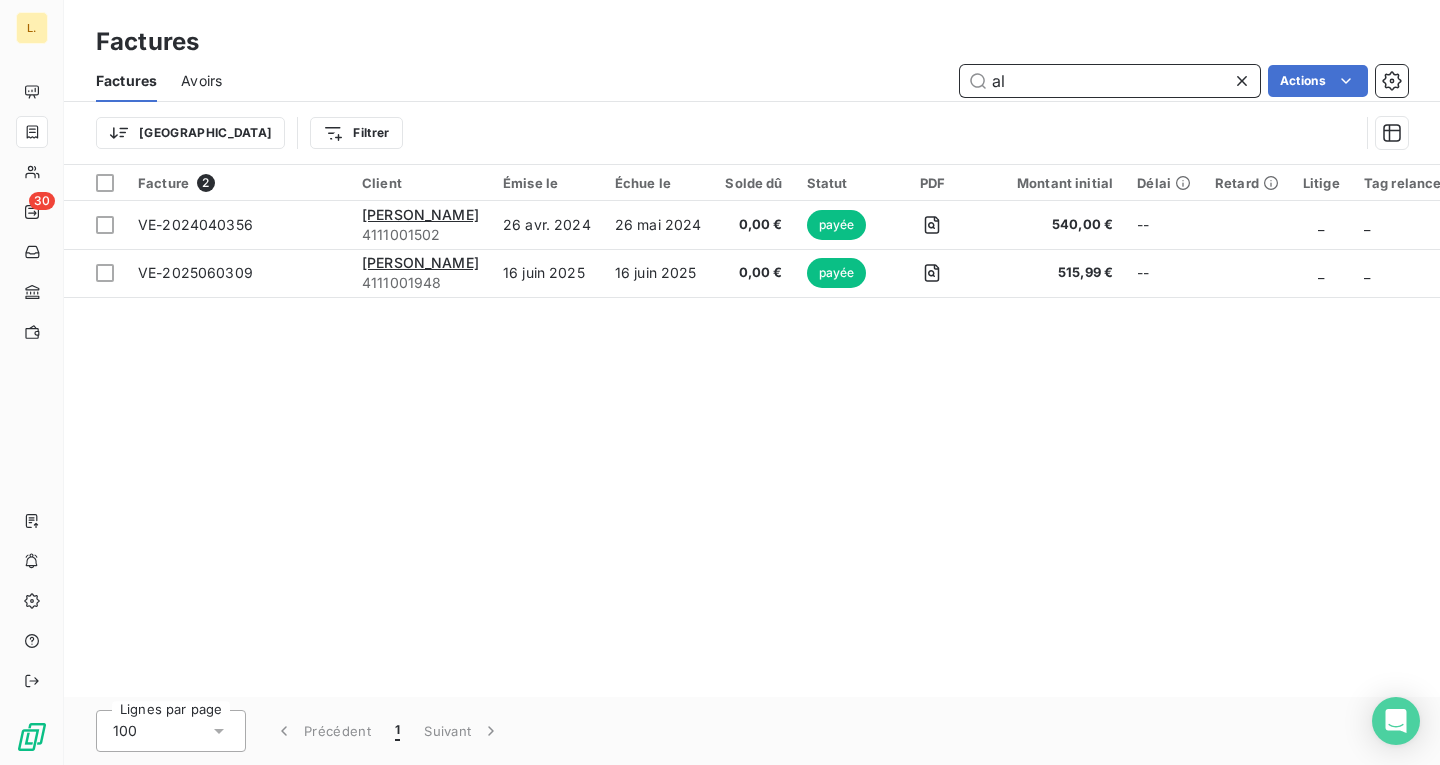 type on "a" 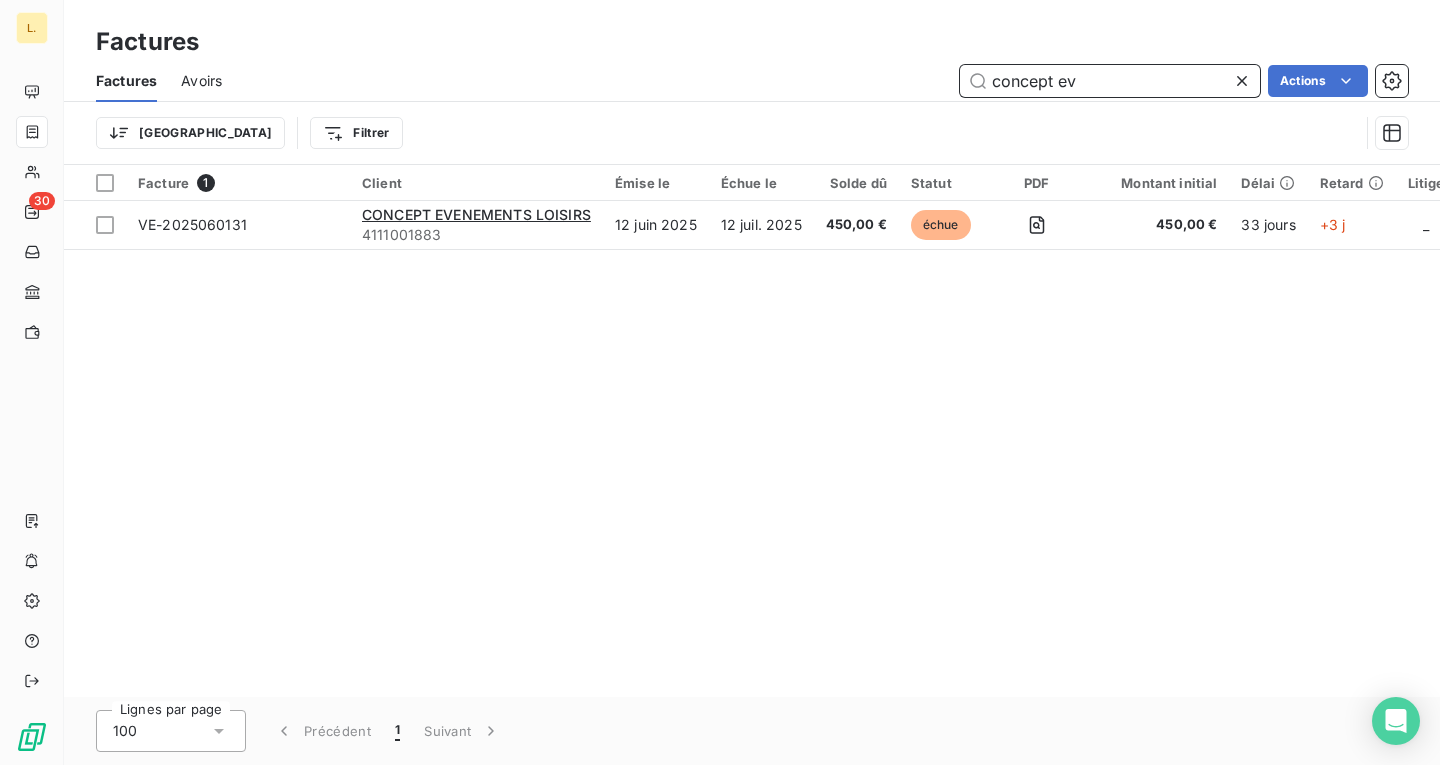 drag, startPoint x: 1031, startPoint y: 72, endPoint x: 817, endPoint y: 49, distance: 215.23244 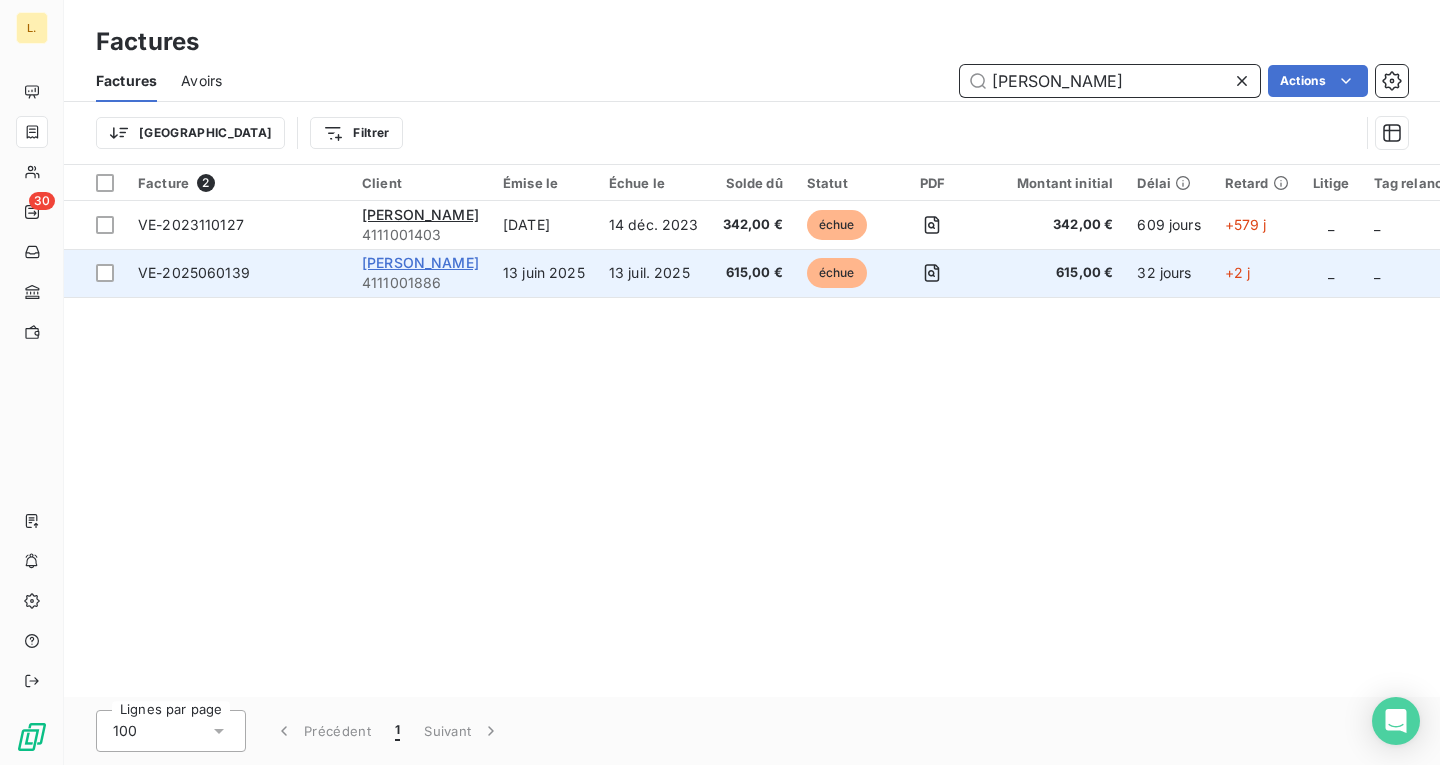 type on "[PERSON_NAME]" 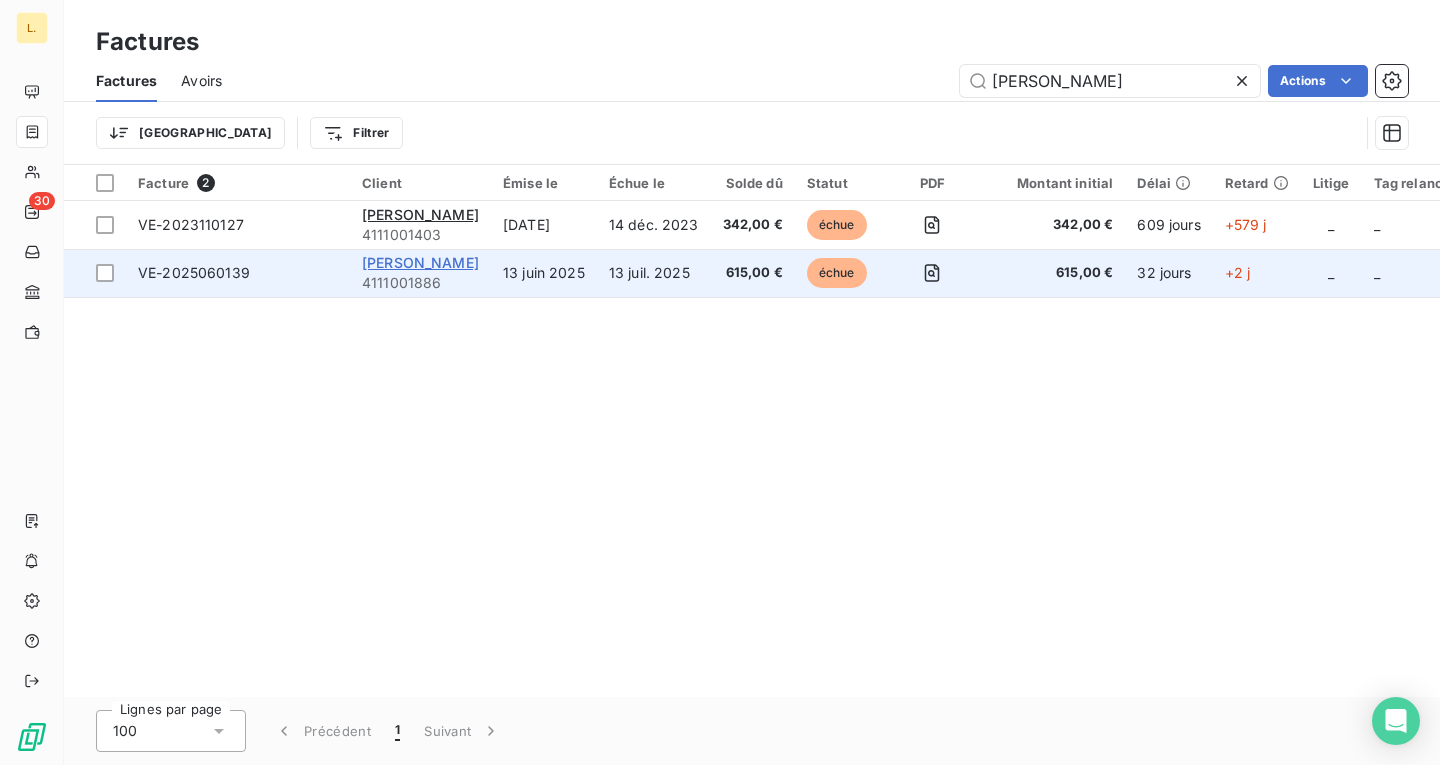 click on "[PERSON_NAME]" at bounding box center (420, 262) 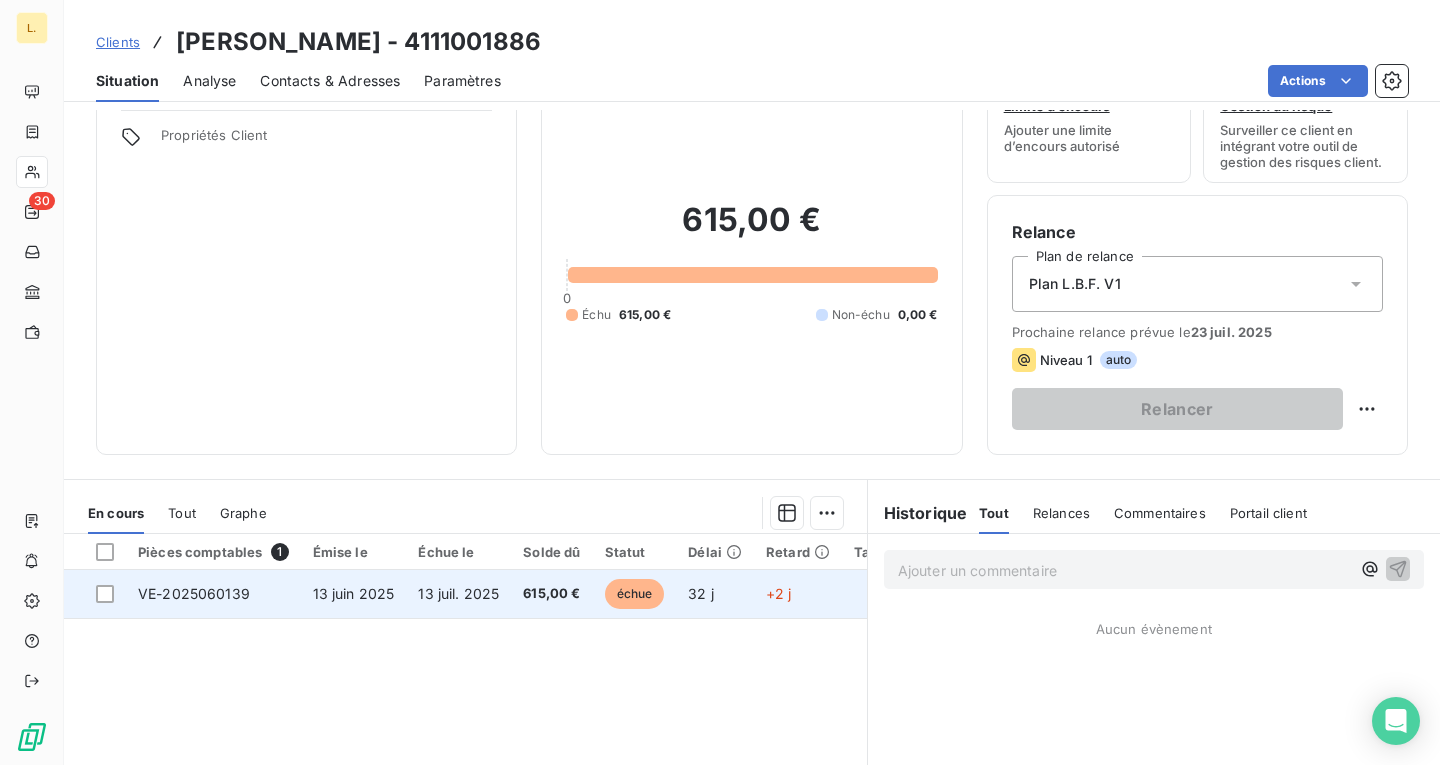 scroll, scrollTop: 100, scrollLeft: 0, axis: vertical 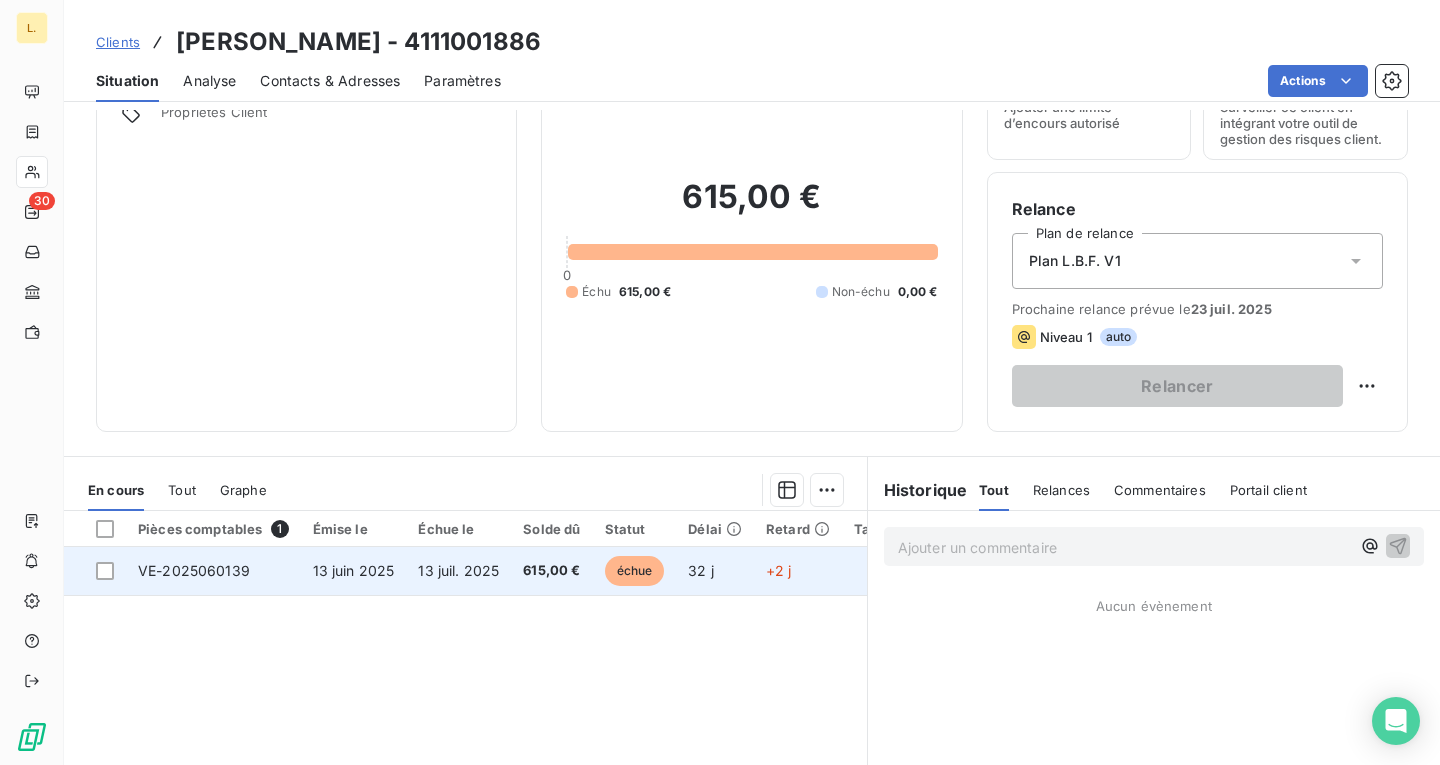 click on "échue" at bounding box center [635, 571] 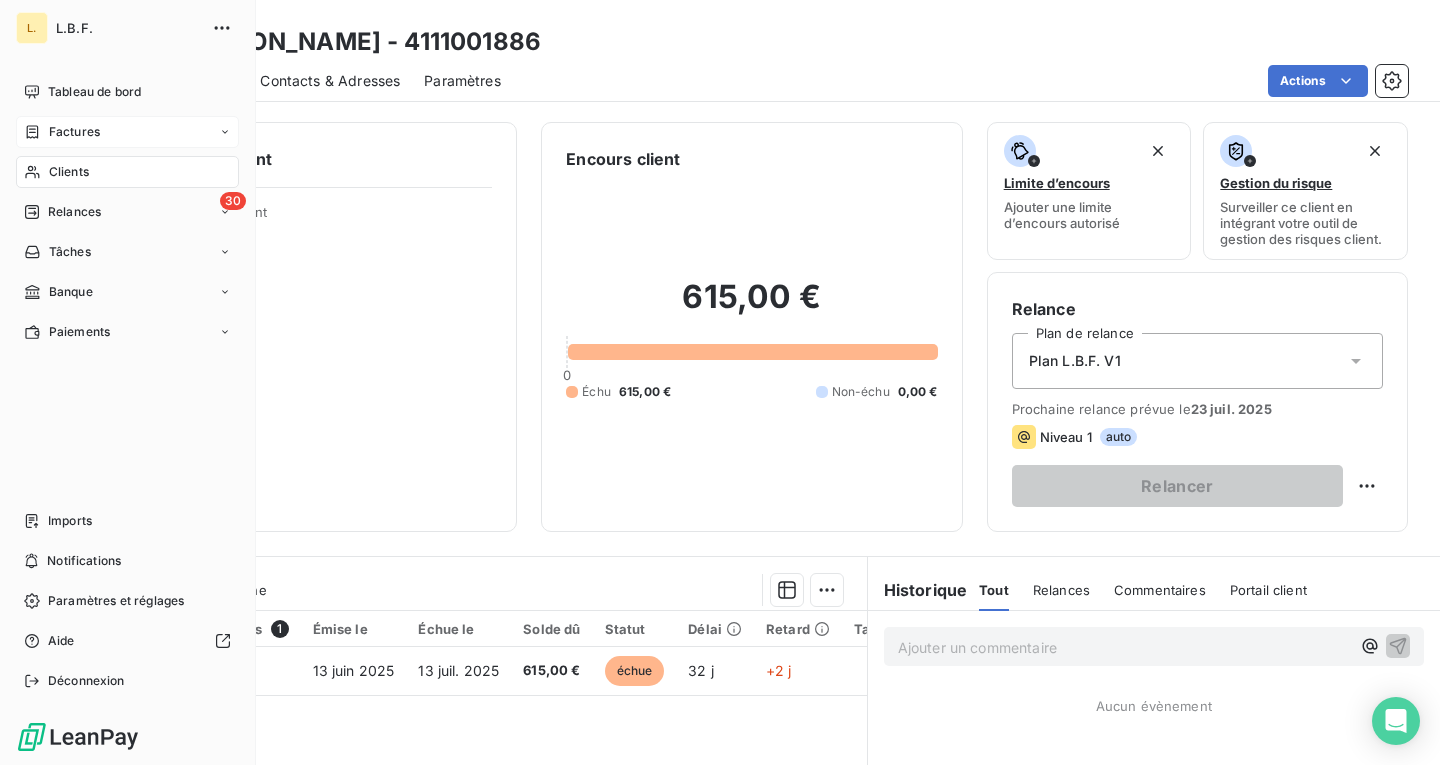 click on "Factures" at bounding box center [74, 132] 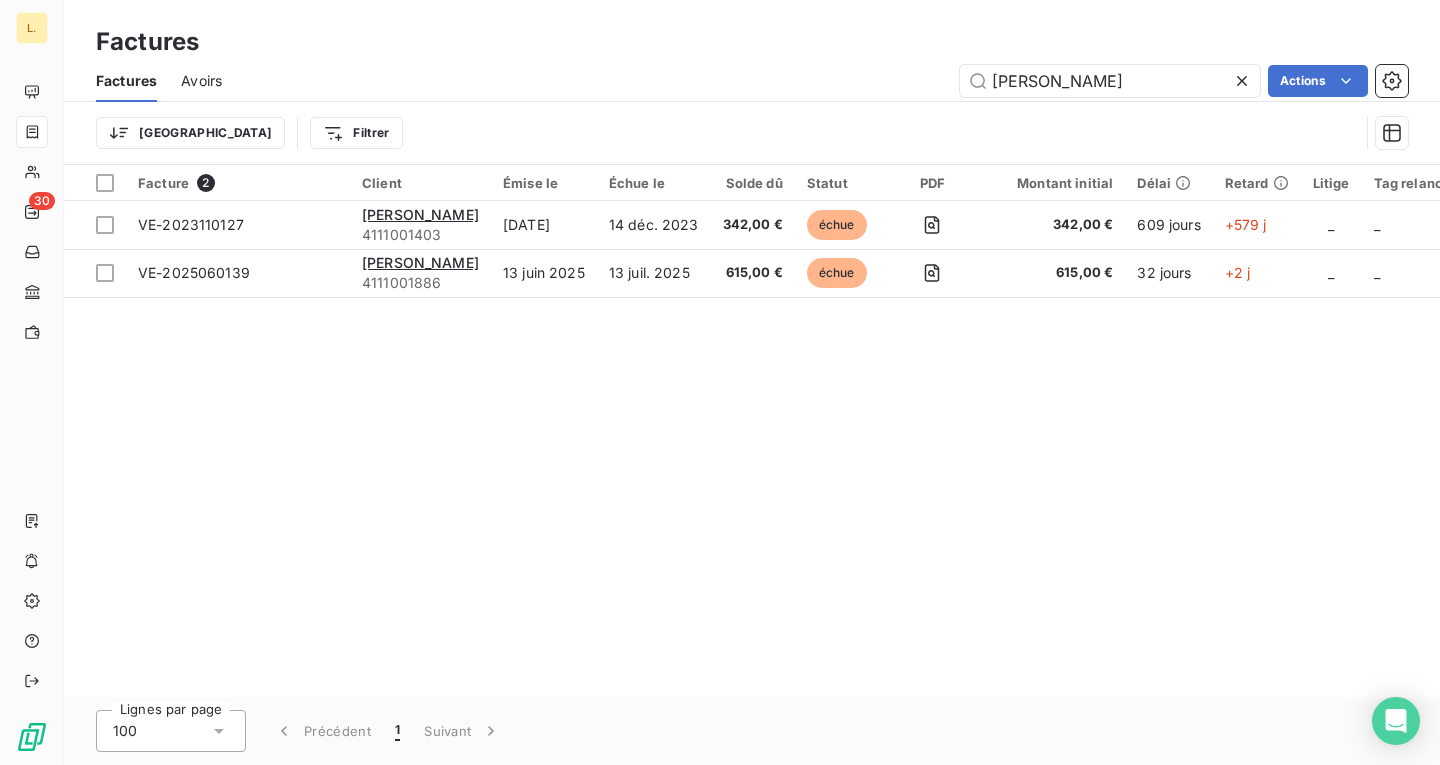 drag, startPoint x: 1085, startPoint y: 81, endPoint x: 882, endPoint y: 91, distance: 203.24615 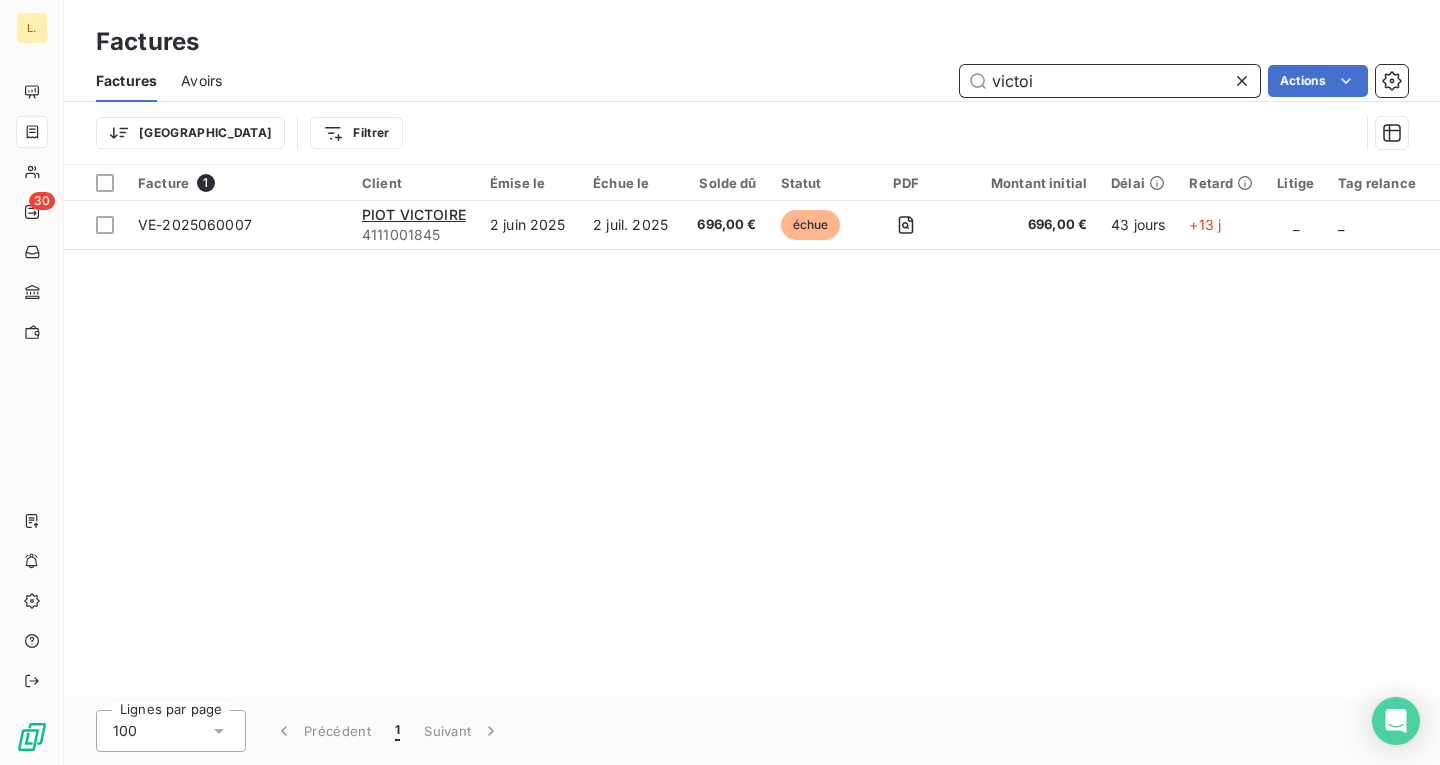 click on "victoi Actions" at bounding box center (827, 81) 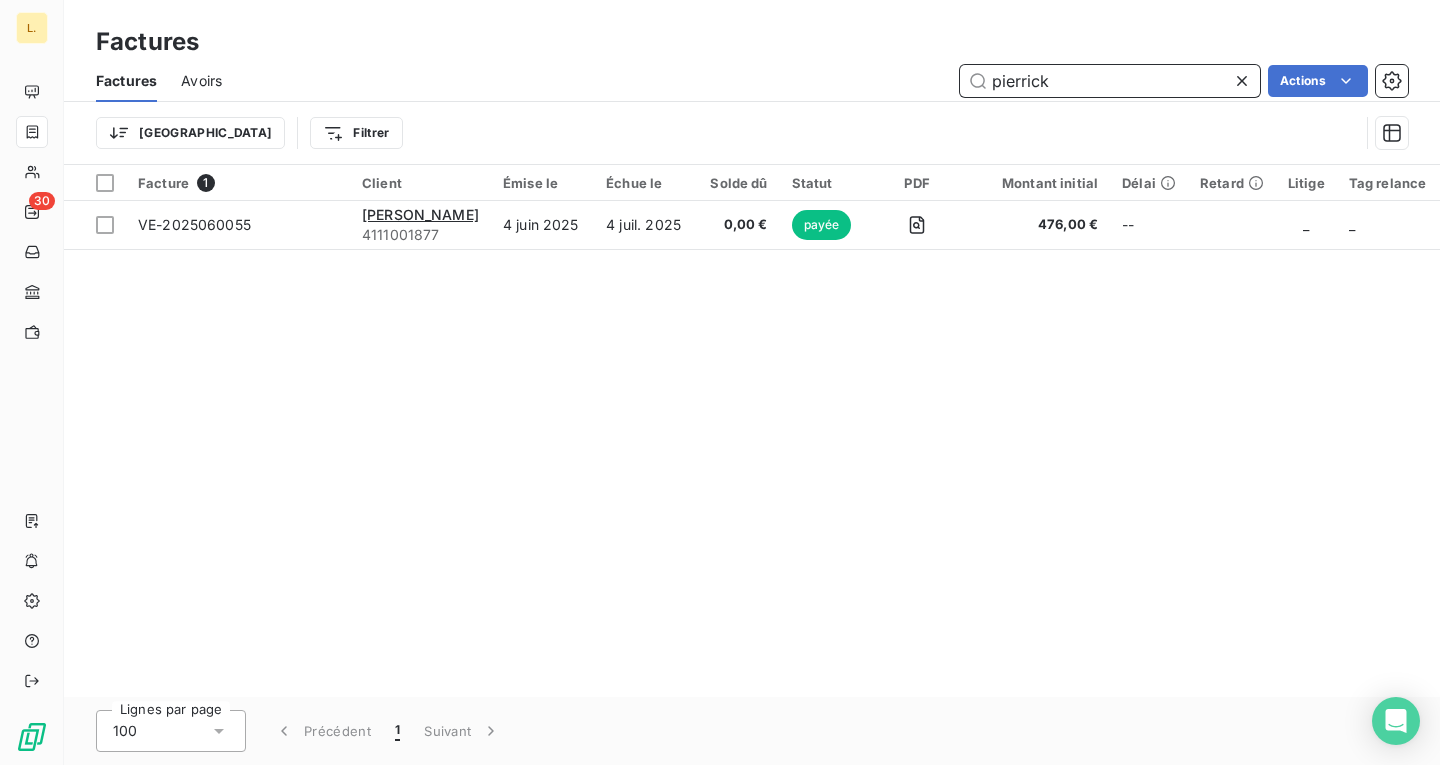 drag, startPoint x: 1071, startPoint y: 81, endPoint x: 723, endPoint y: 83, distance: 348.00574 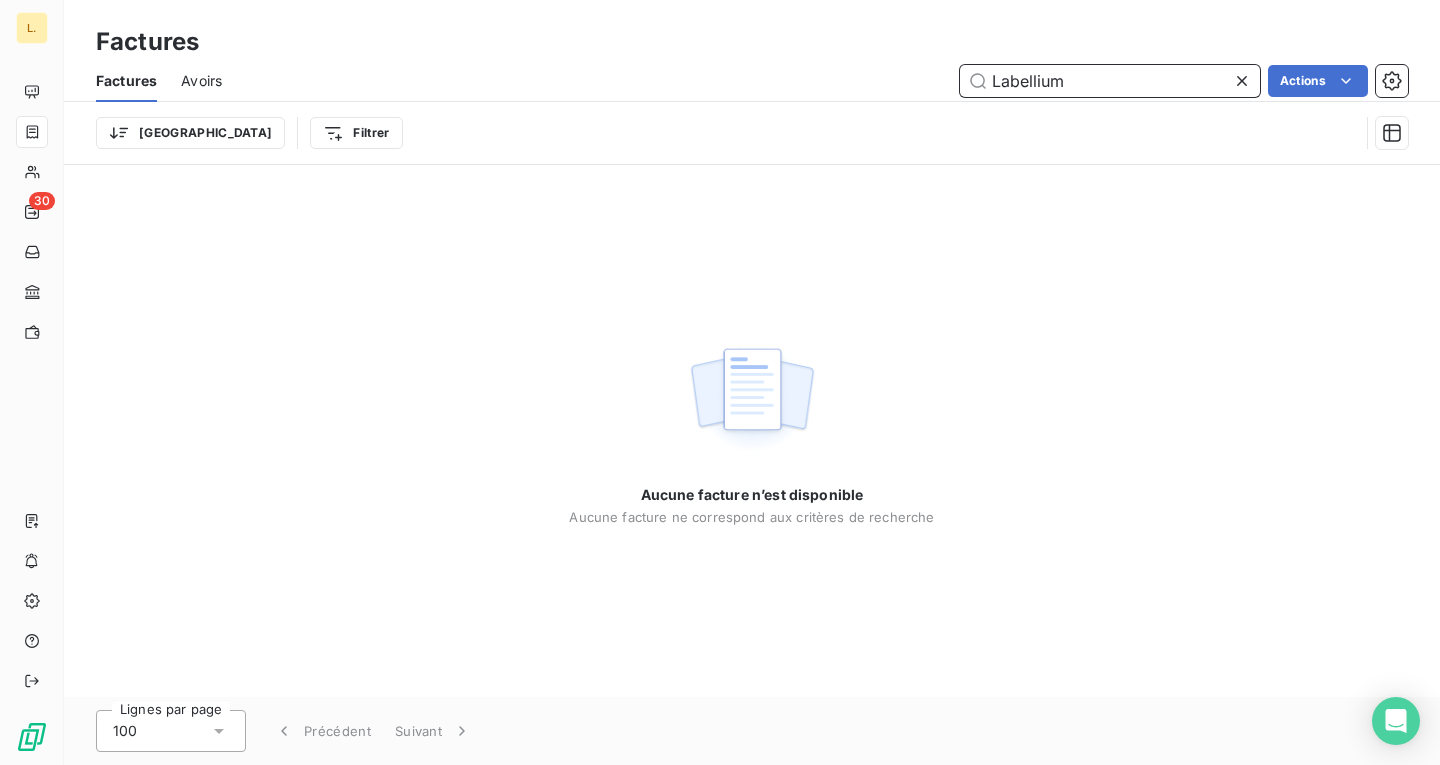 drag, startPoint x: 1074, startPoint y: 83, endPoint x: 896, endPoint y: 87, distance: 178.04494 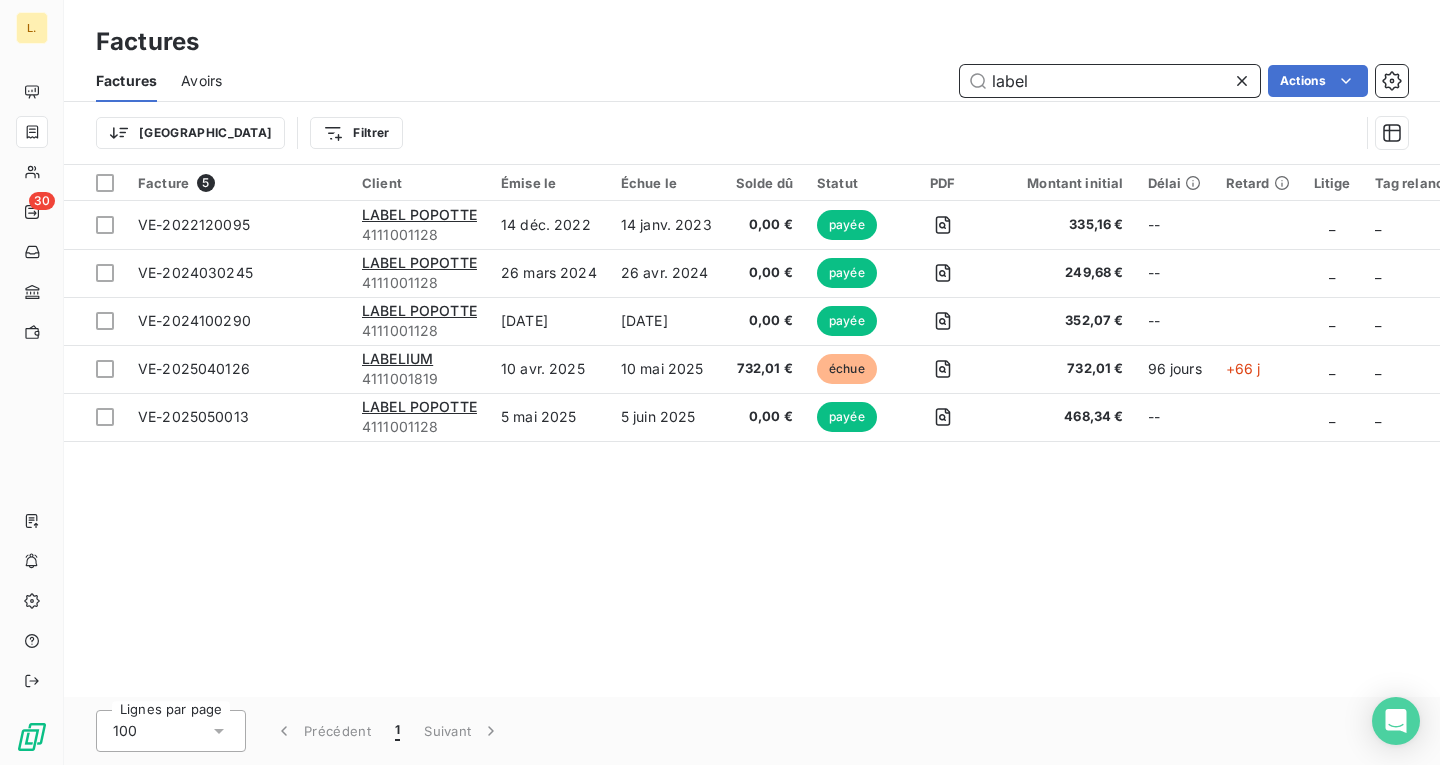 type on "label" 